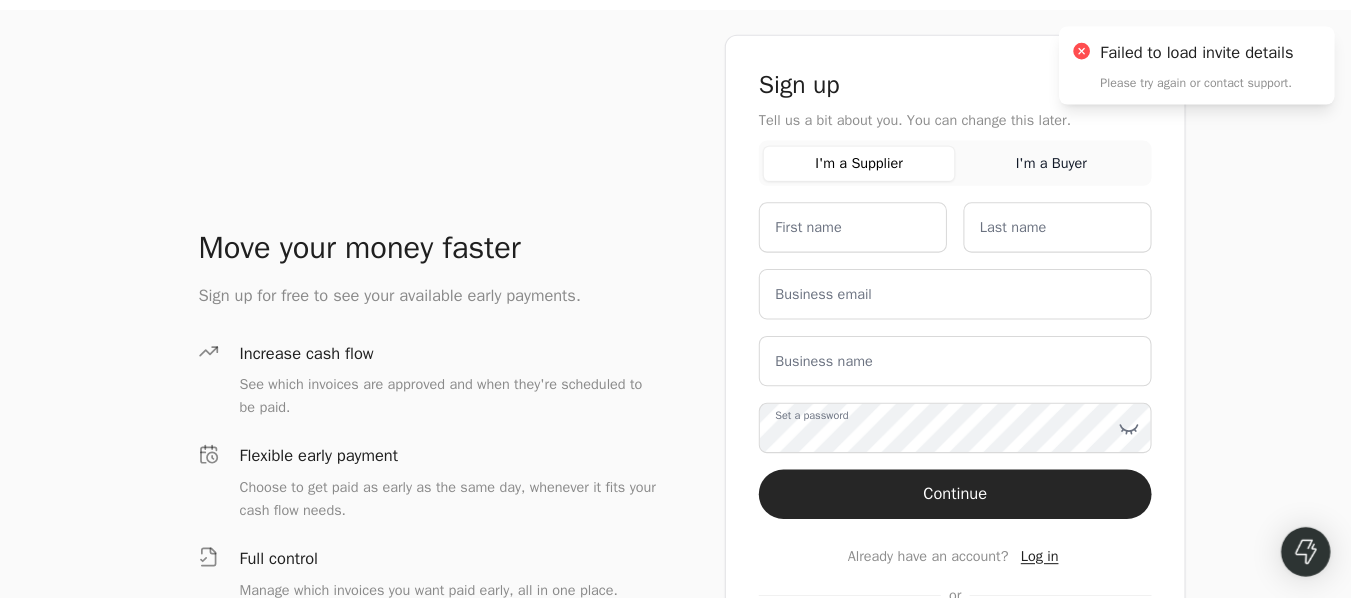 scroll, scrollTop: 0, scrollLeft: 0, axis: both 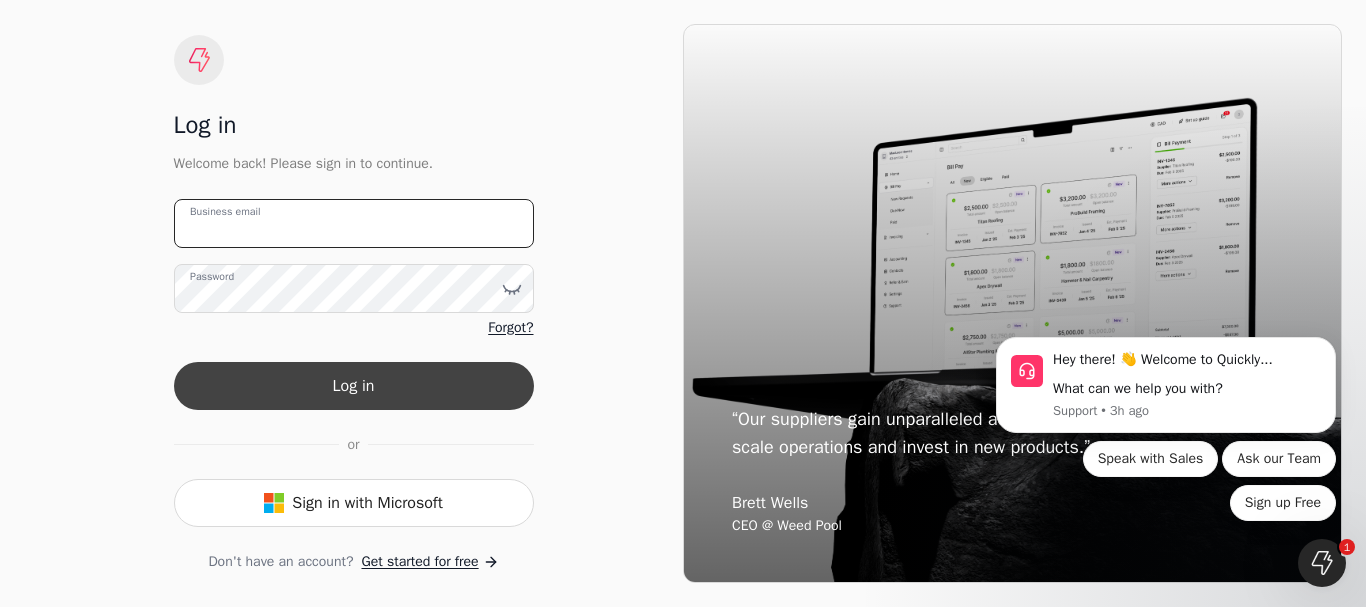 type on "[EMAIL]" 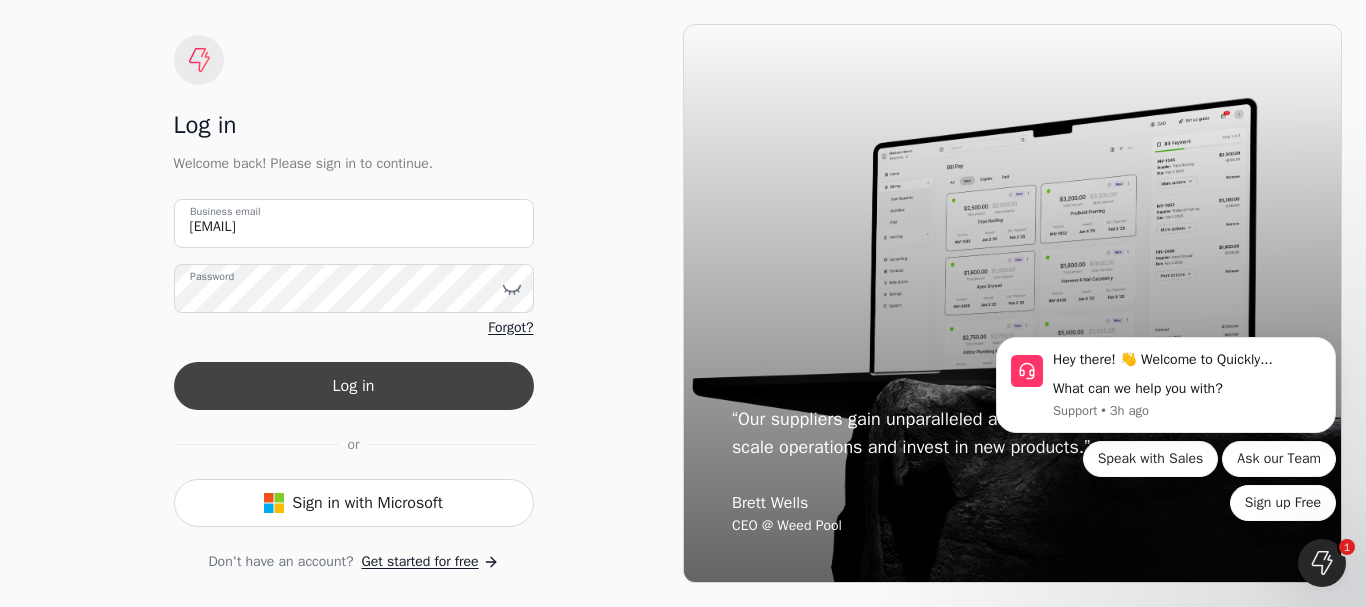 click on "Log in" at bounding box center [354, 386] 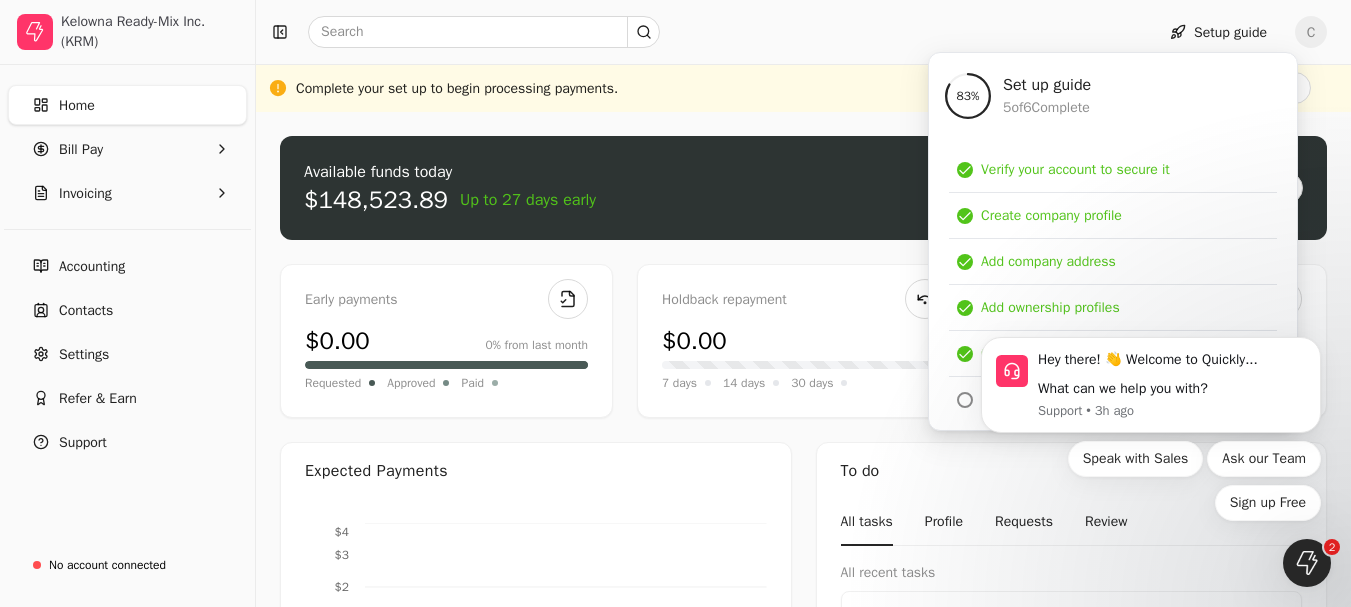 click on "Hey there! 👋  Welcome to Quickly...   What can we help you with? Support • 3h ago Speak with Sales Ask our Team Sign up Free" at bounding box center (1151, 390) 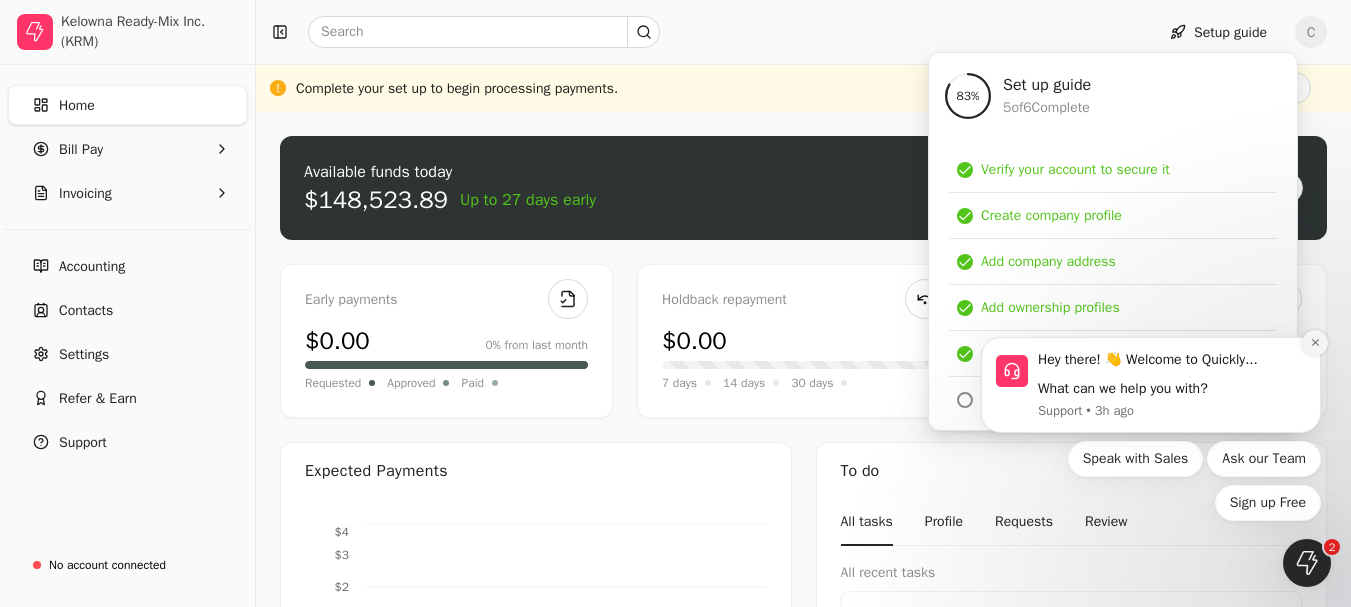 click at bounding box center (1315, 343) 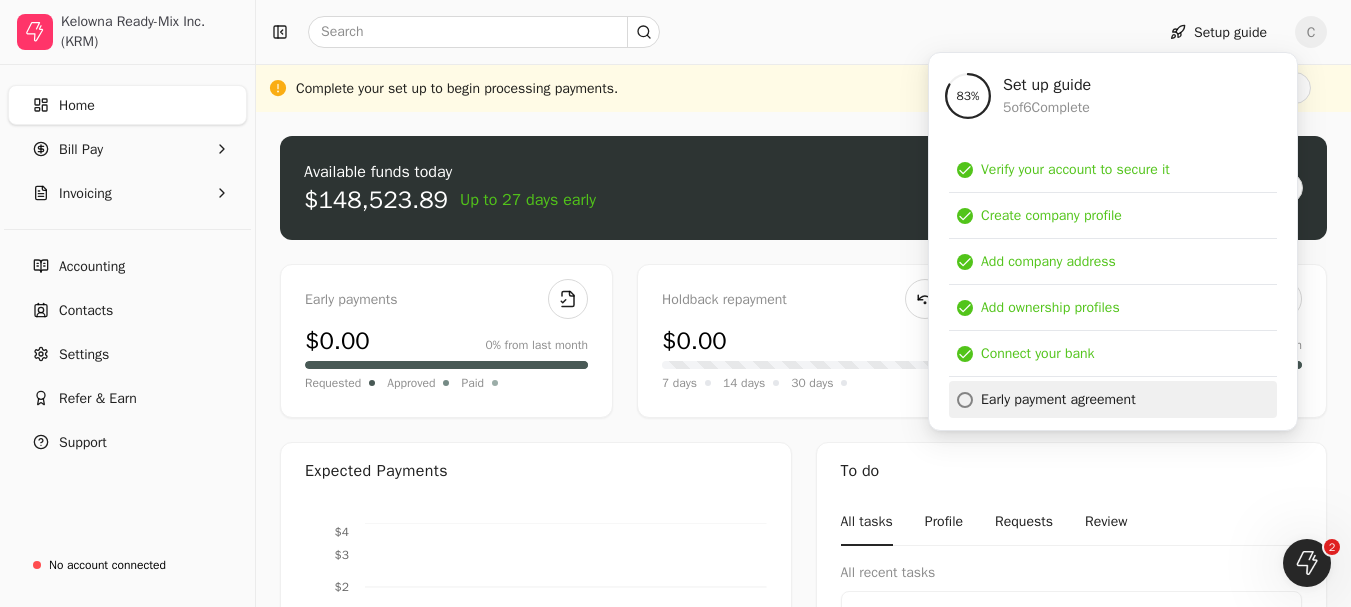 click on "Early payment agreement" at bounding box center [1058, 399] 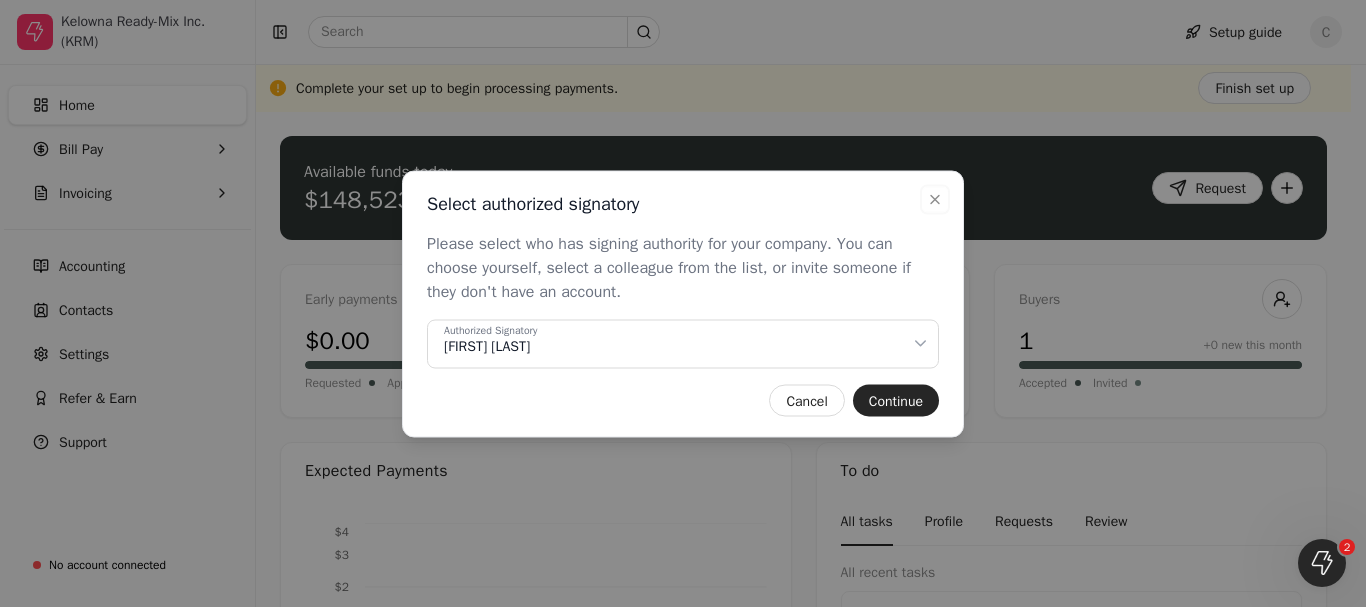click 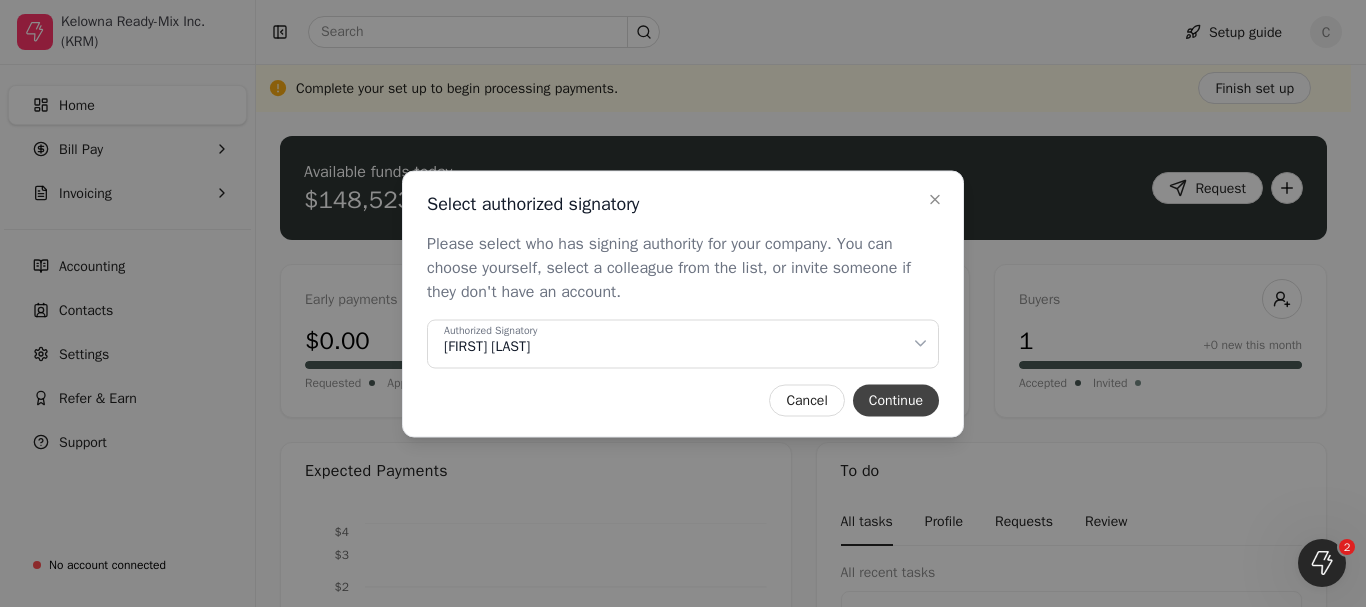 click on "Continue" at bounding box center (896, 400) 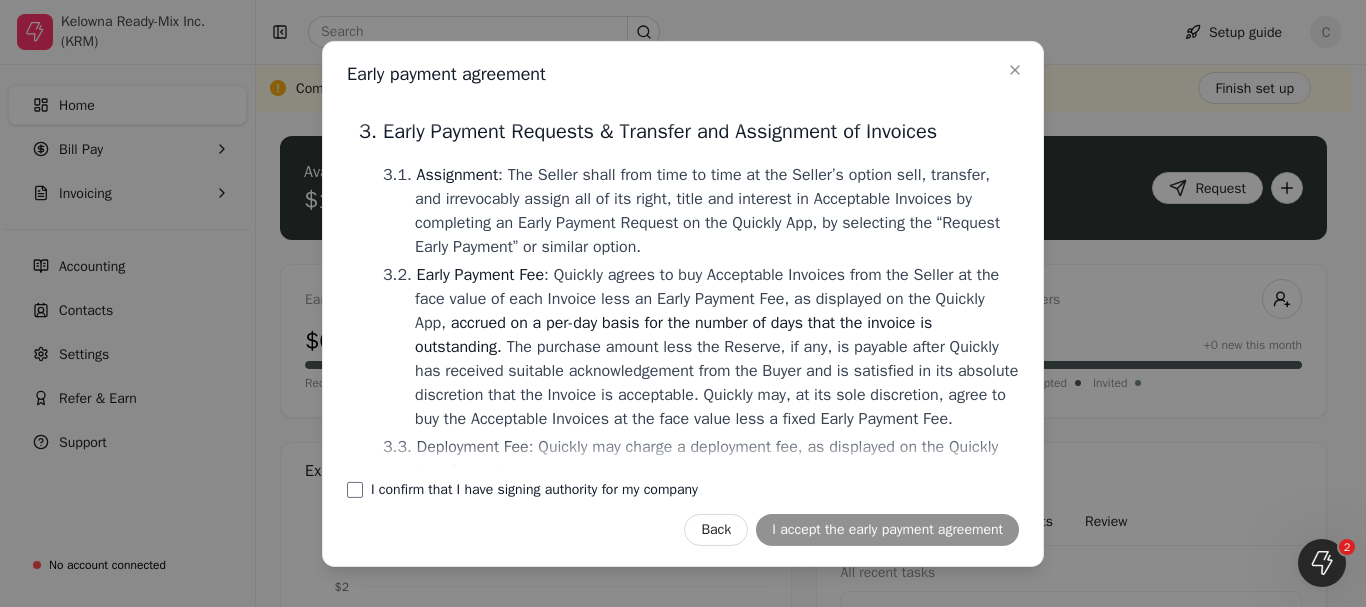 scroll, scrollTop: 600, scrollLeft: 0, axis: vertical 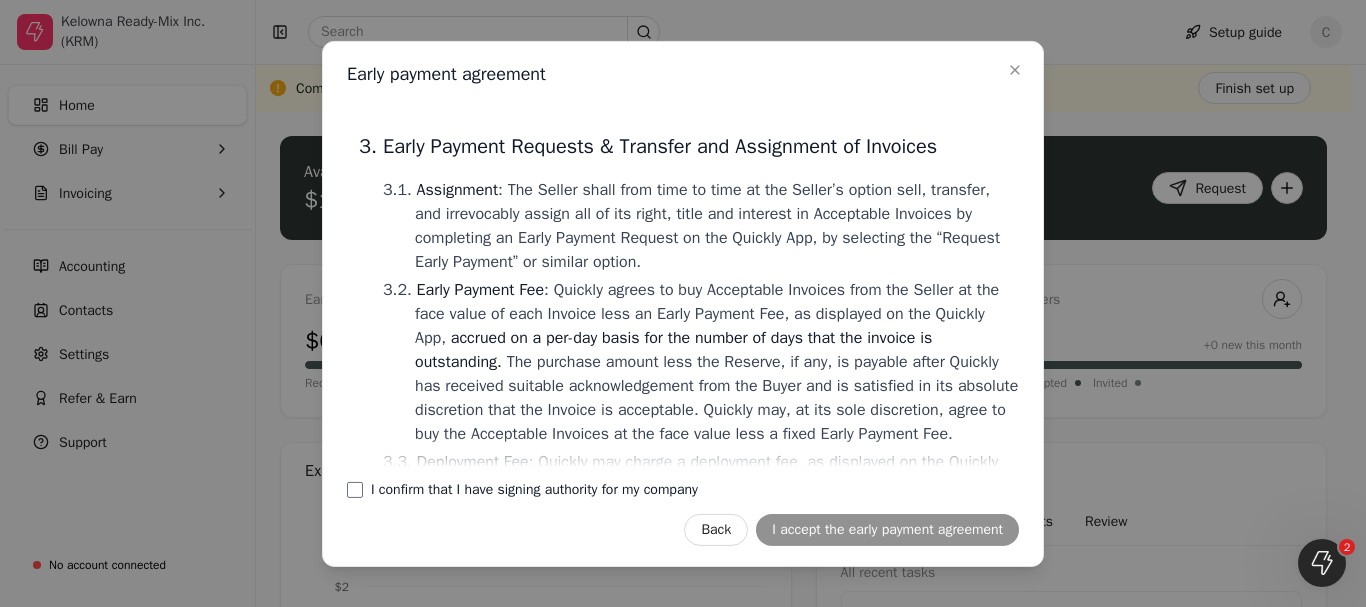click on "Early Payment Fee" at bounding box center [481, 289] 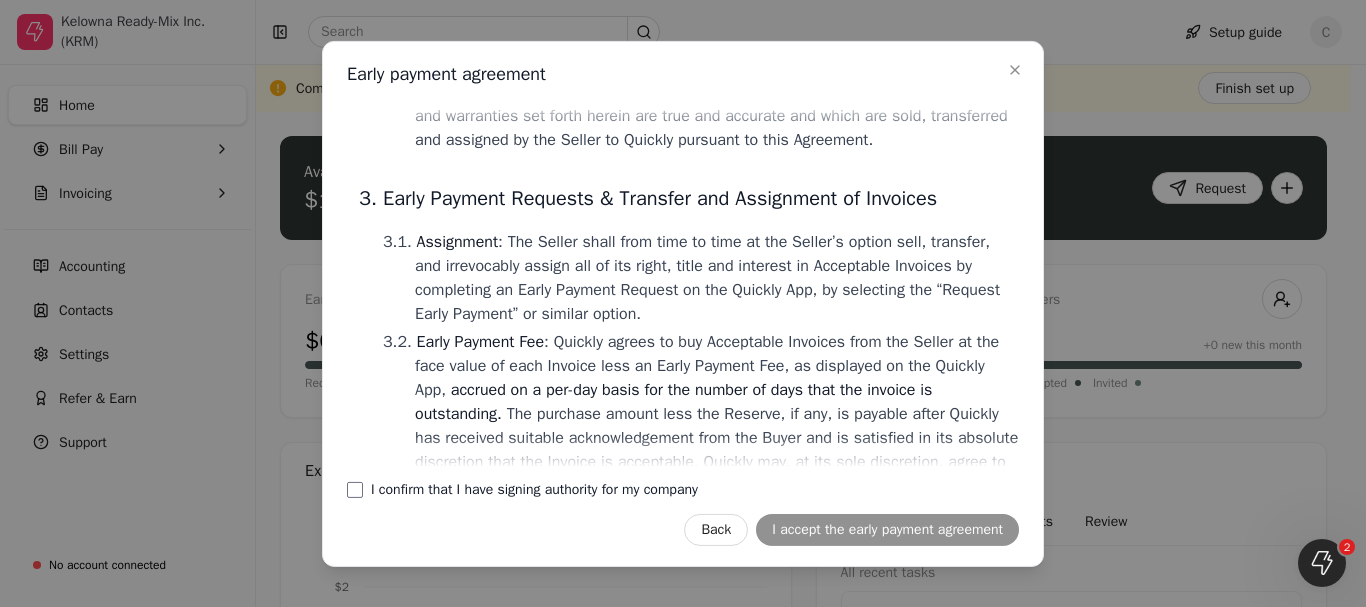 scroll, scrollTop: 600, scrollLeft: 0, axis: vertical 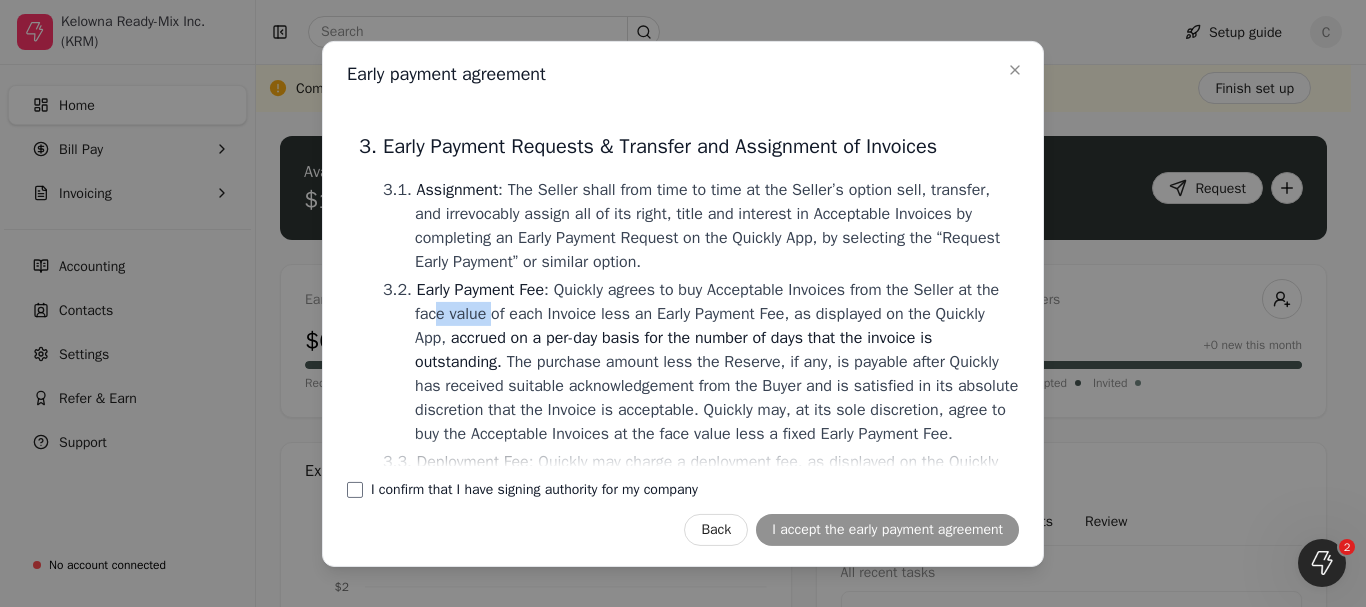 drag, startPoint x: 463, startPoint y: 322, endPoint x: 520, endPoint y: 312, distance: 57.870544 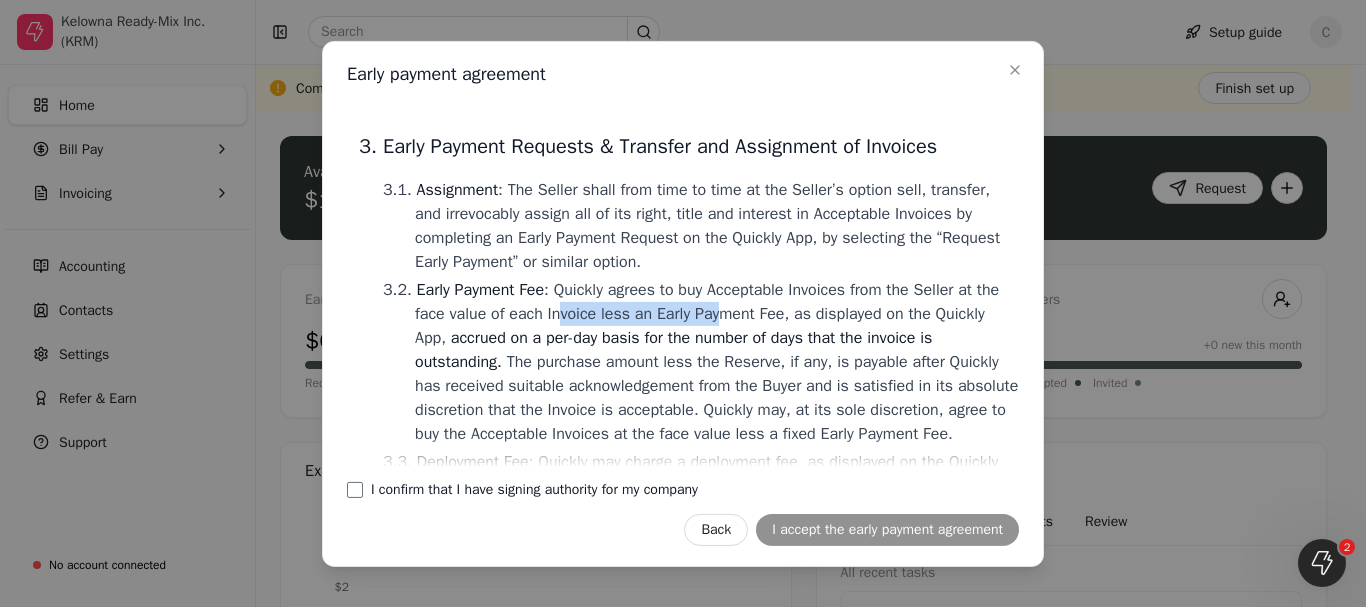 drag, startPoint x: 587, startPoint y: 317, endPoint x: 745, endPoint y: 316, distance: 158.00316 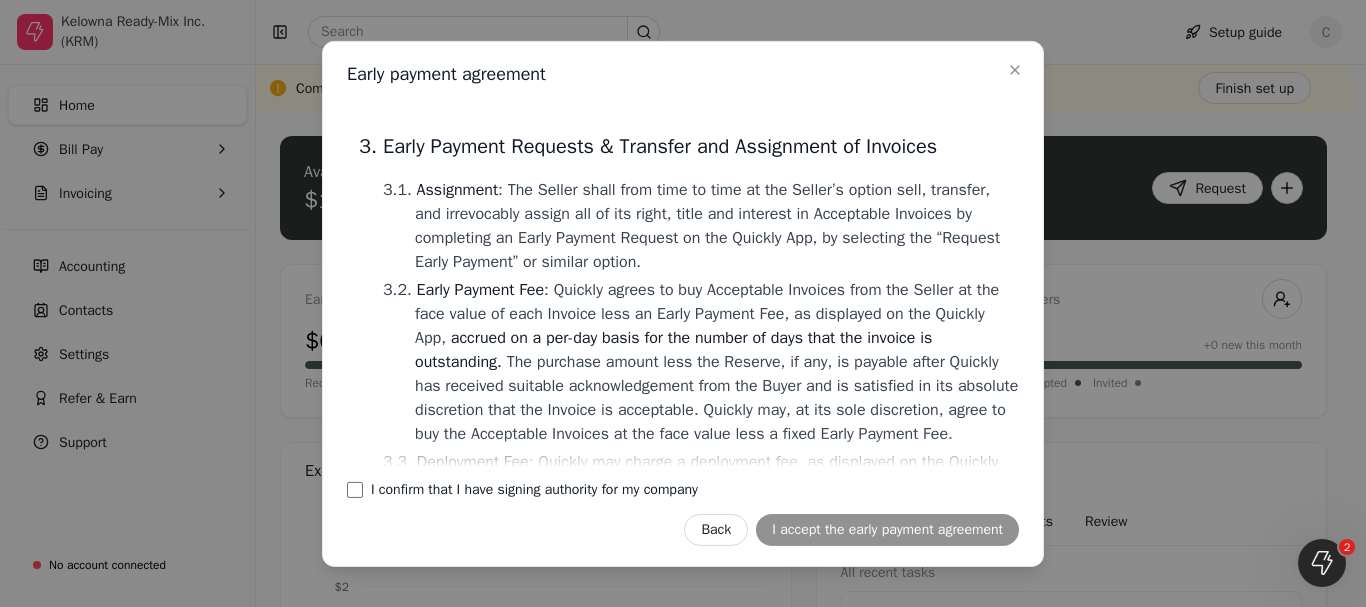 click on "Early Payment Fee : Quickly agrees to buy Acceptable Invoices from the Seller at the face value of each Invoice less an Early Payment Fee, as displayed on the Quickly App,   accrued on a per-day basis for the number of days that the invoice is outstanding.   The purchase amount less the Reserve, if any, is payable after Quickly has received suitable acknowledgement from the Buyer and is satisfied in its absolute discretion that the Invoice is acceptable. Quickly may, at its sole discretion, agree to buy the Acceptable Invoices at the face value less a fixed Early Payment Fee." at bounding box center [709, 361] 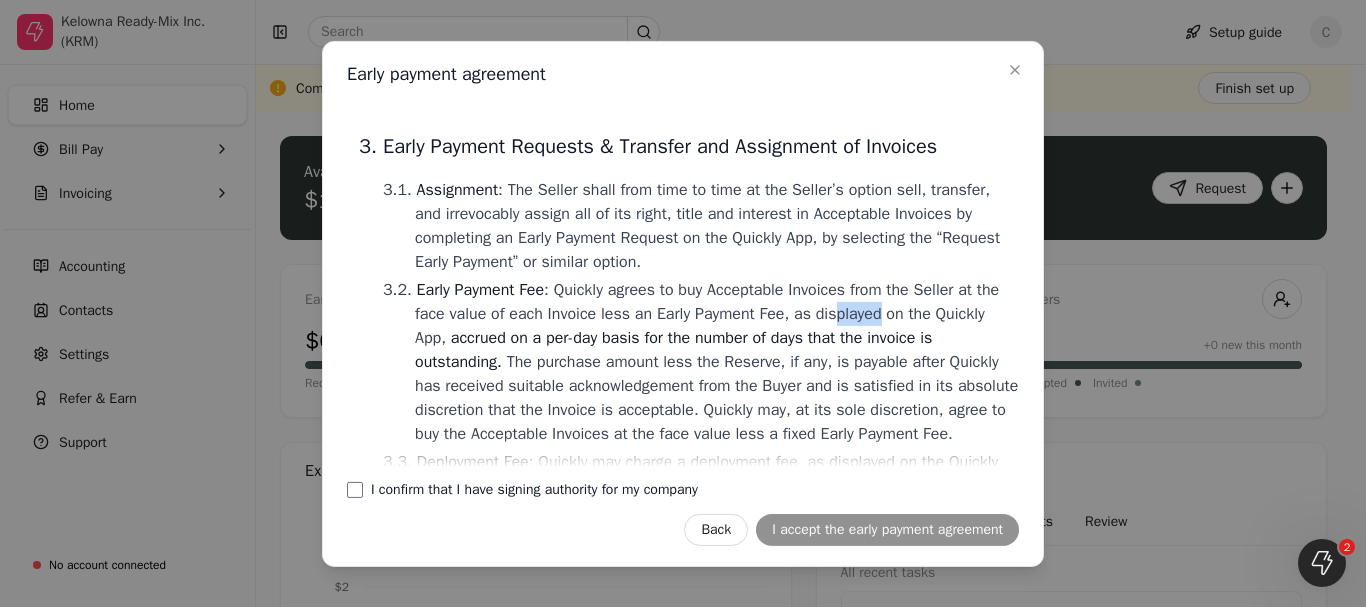 drag, startPoint x: 858, startPoint y: 316, endPoint x: 897, endPoint y: 314, distance: 39.051247 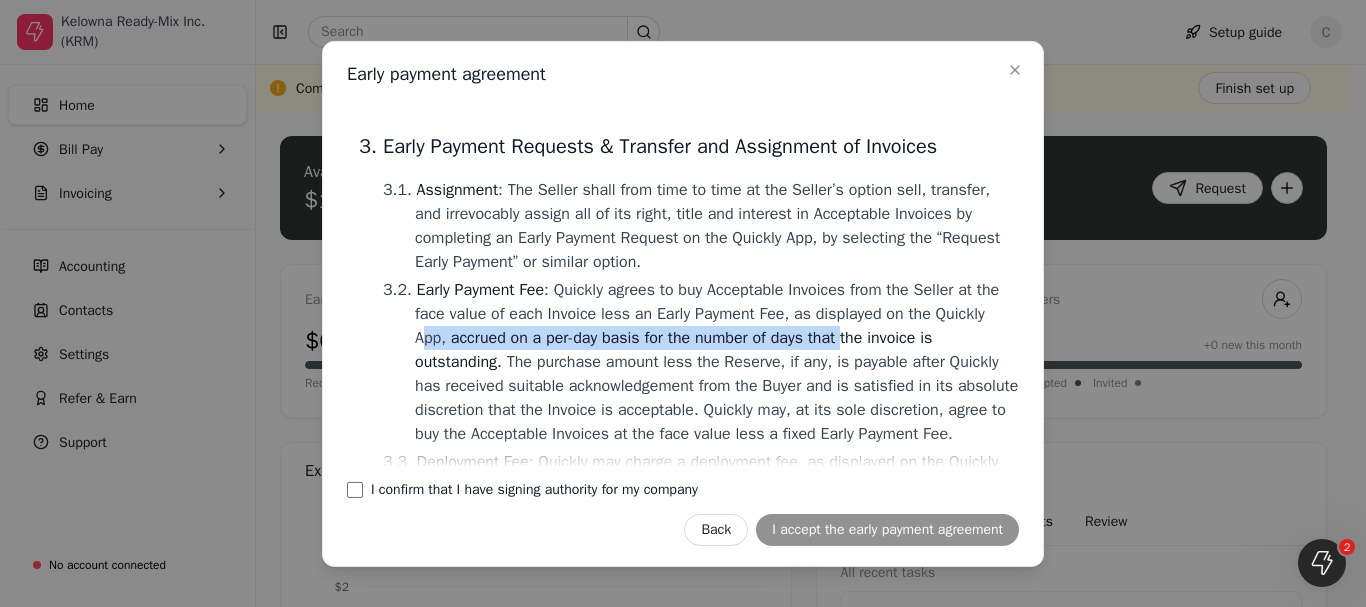 drag, startPoint x: 485, startPoint y: 340, endPoint x: 923, endPoint y: 347, distance: 438.05594 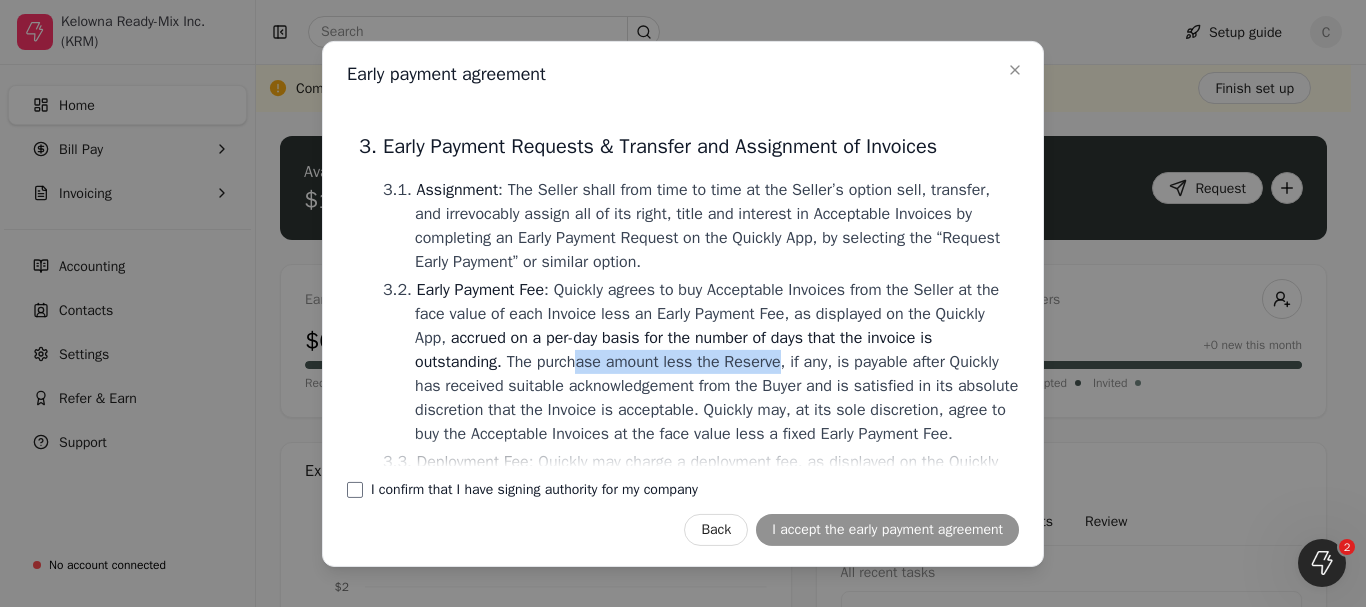 drag, startPoint x: 662, startPoint y: 369, endPoint x: 857, endPoint y: 369, distance: 195 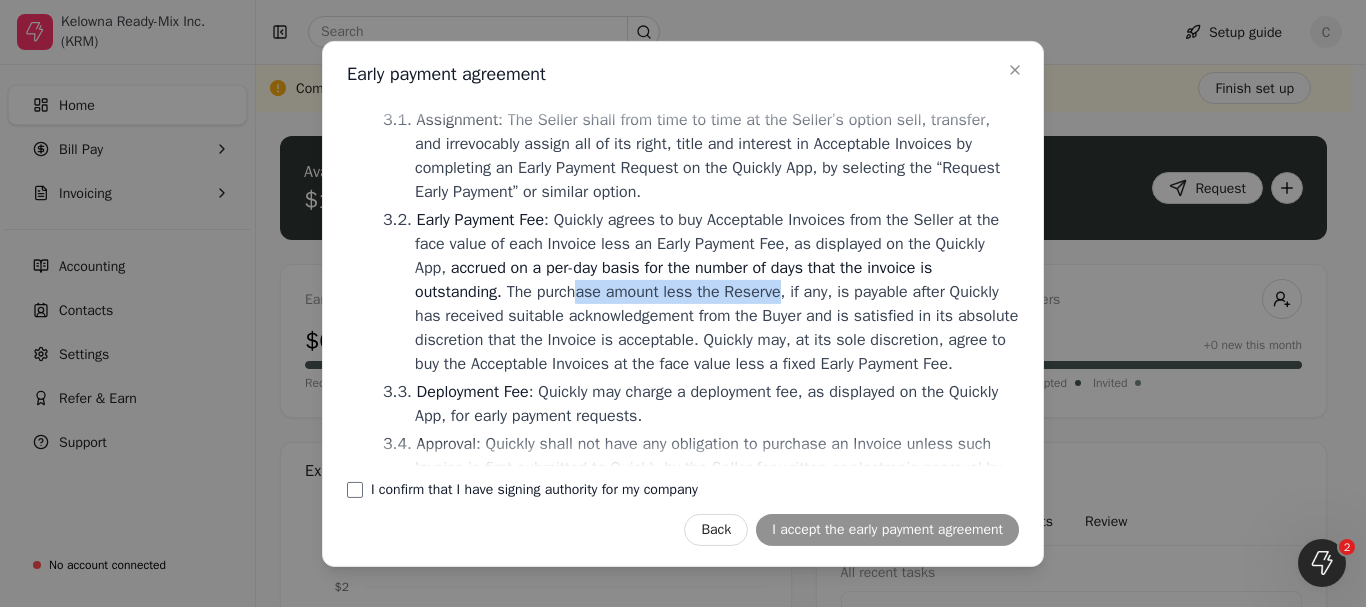 scroll, scrollTop: 700, scrollLeft: 0, axis: vertical 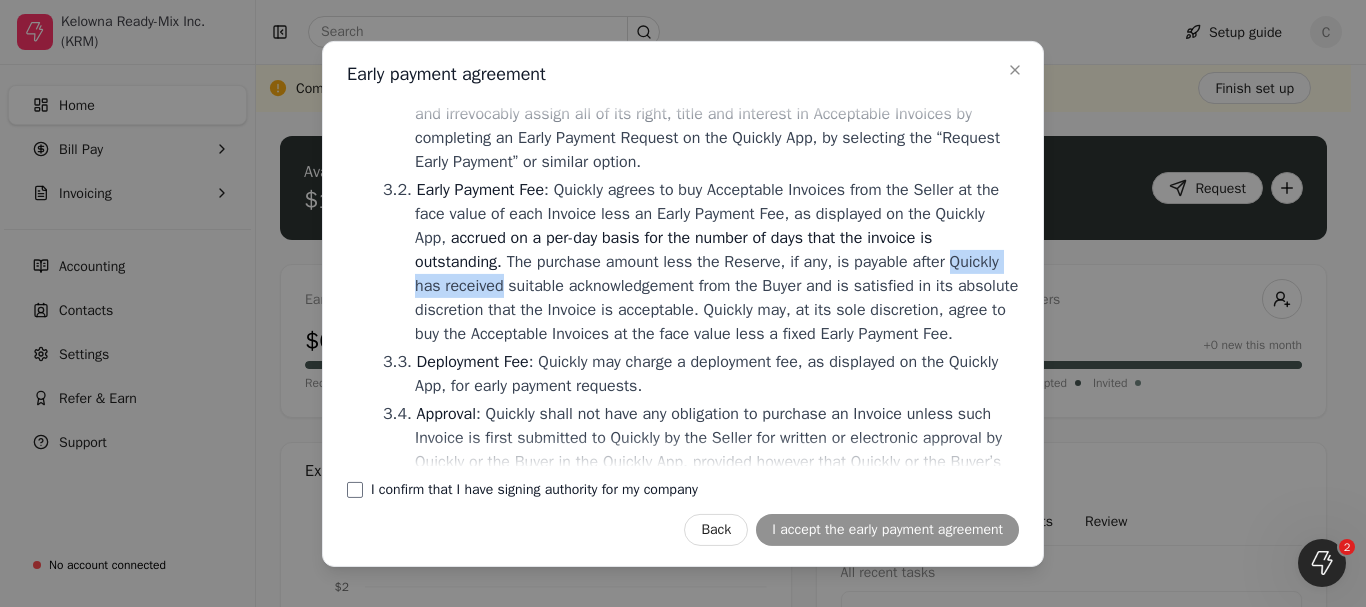 drag, startPoint x: 451, startPoint y: 287, endPoint x: 596, endPoint y: 292, distance: 145.08618 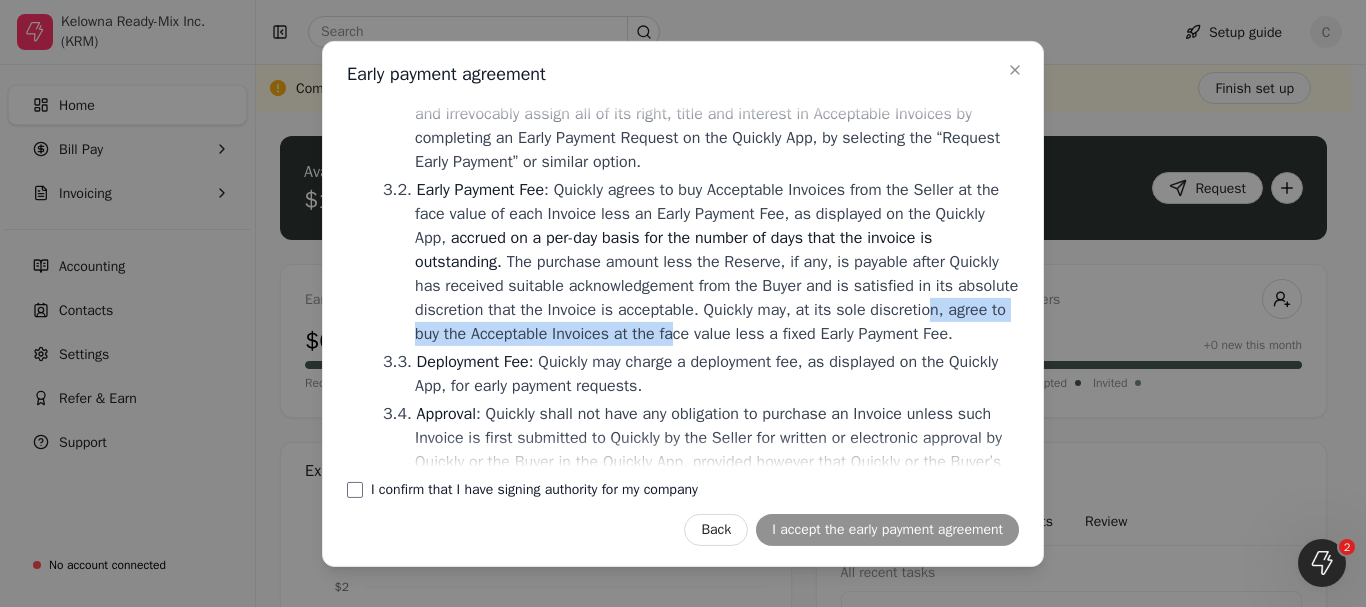 drag, startPoint x: 506, startPoint y: 338, endPoint x: 849, endPoint y: 338, distance: 343 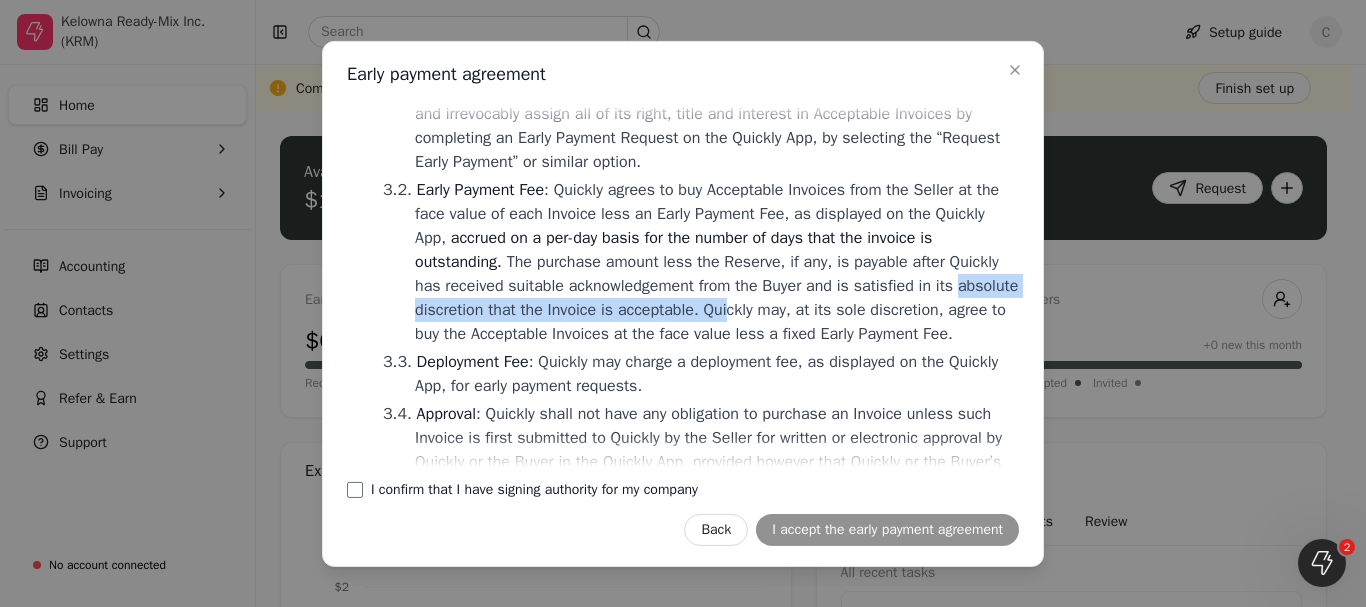 drag, startPoint x: 513, startPoint y: 307, endPoint x: 892, endPoint y: 317, distance: 379.1319 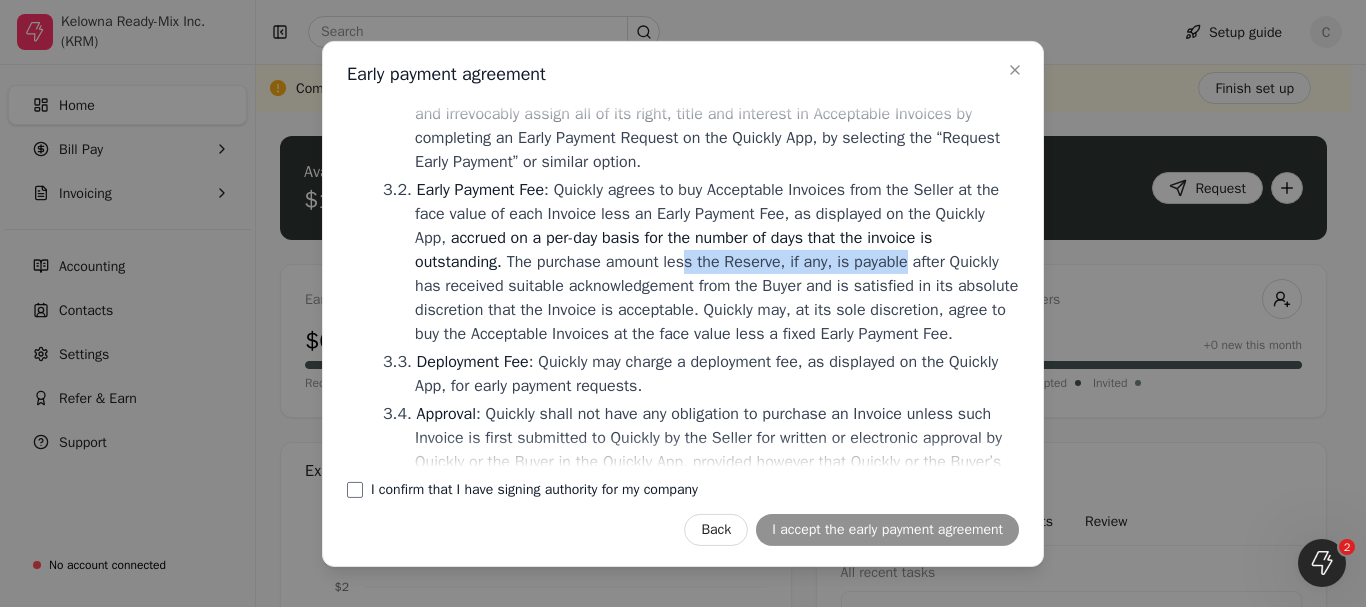drag, startPoint x: 767, startPoint y: 263, endPoint x: 987, endPoint y: 264, distance: 220.00227 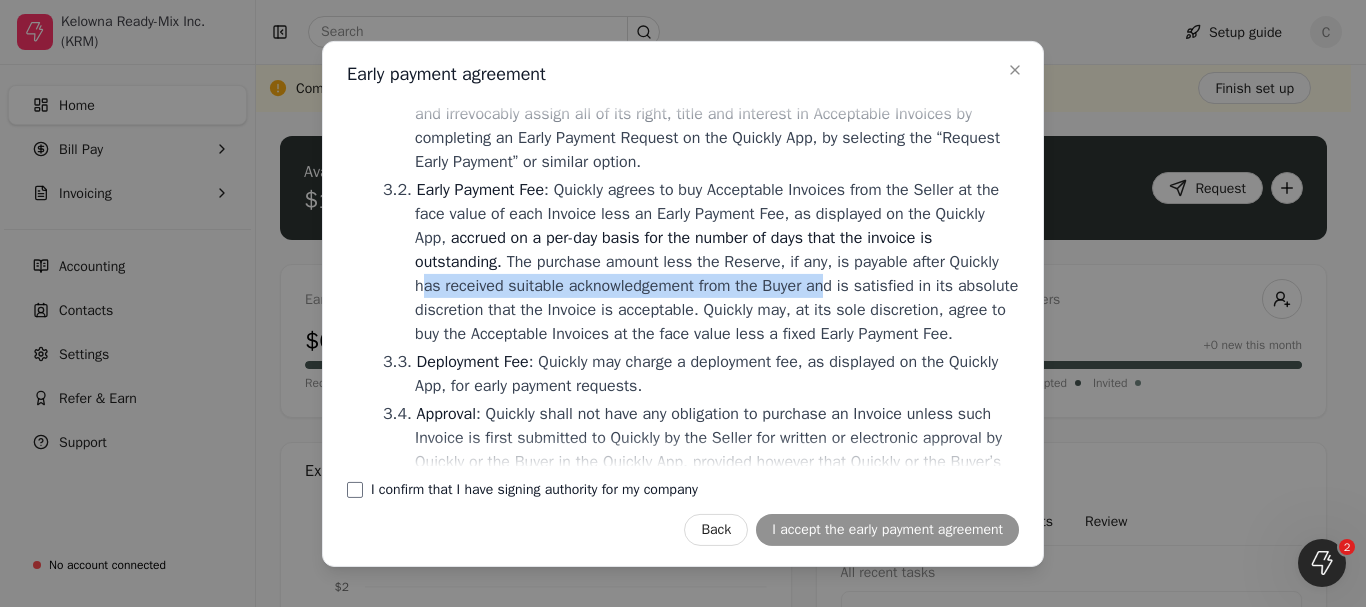 drag, startPoint x: 518, startPoint y: 287, endPoint x: 918, endPoint y: 297, distance: 400.12497 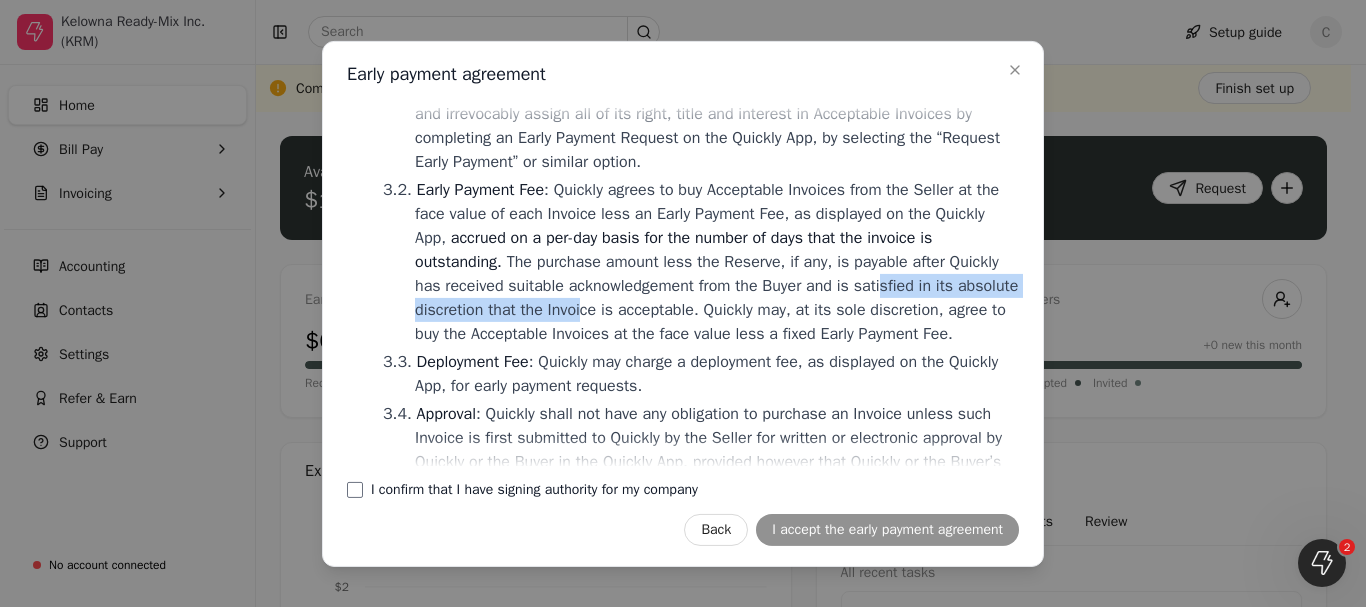drag, startPoint x: 439, startPoint y: 307, endPoint x: 748, endPoint y: 312, distance: 309.04044 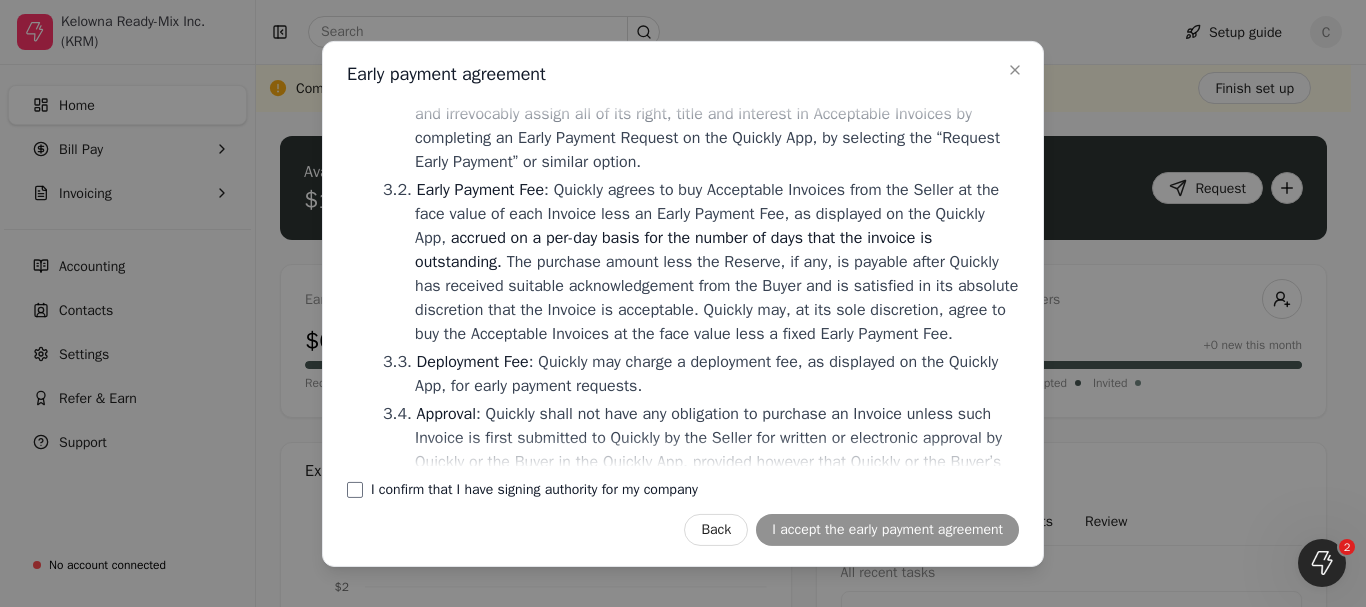 click on "Early Payment Fee : Quickly agrees to buy Acceptable Invoices from the Seller at the face value of each Invoice less an Early Payment Fee, as displayed on the Quickly App,   accrued on a per-day basis for the number of days that the invoice is outstanding.   The purchase amount less the Reserve, if any, is payable after Quickly has received suitable acknowledgement from the Buyer and is satisfied in its absolute discretion that the Invoice is acceptable. Quickly may, at its sole discretion, agree to buy the Acceptable Invoices at the face value less a fixed Early Payment Fee." at bounding box center [709, 261] 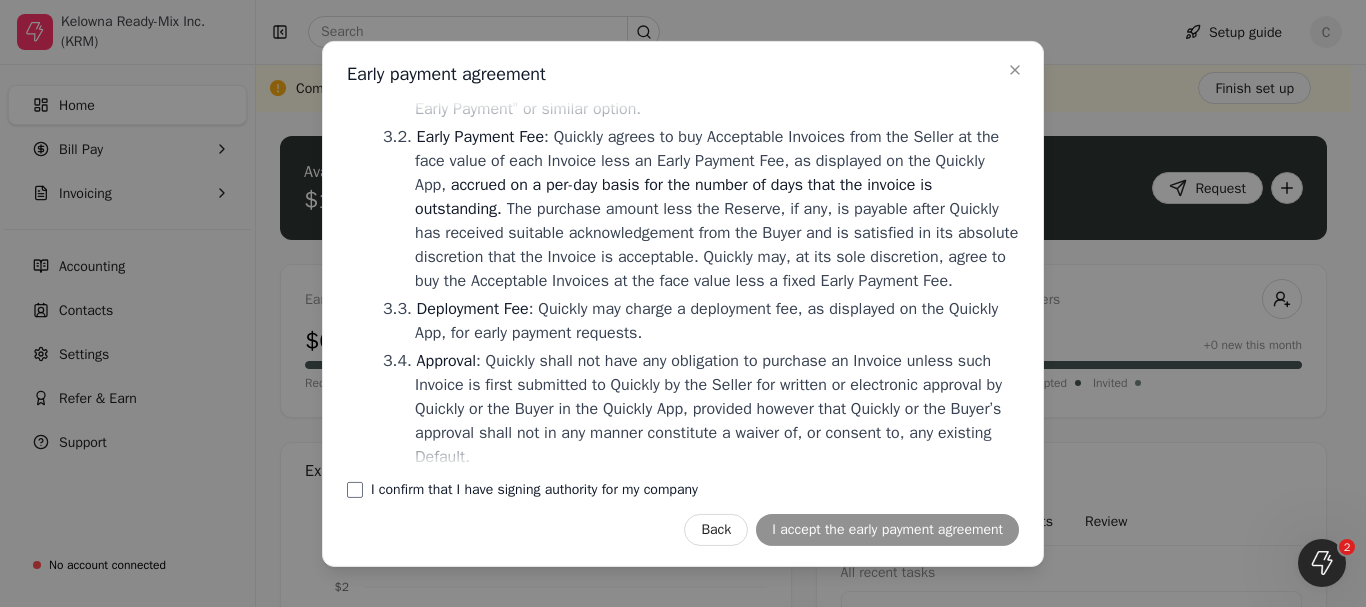 scroll, scrollTop: 800, scrollLeft: 0, axis: vertical 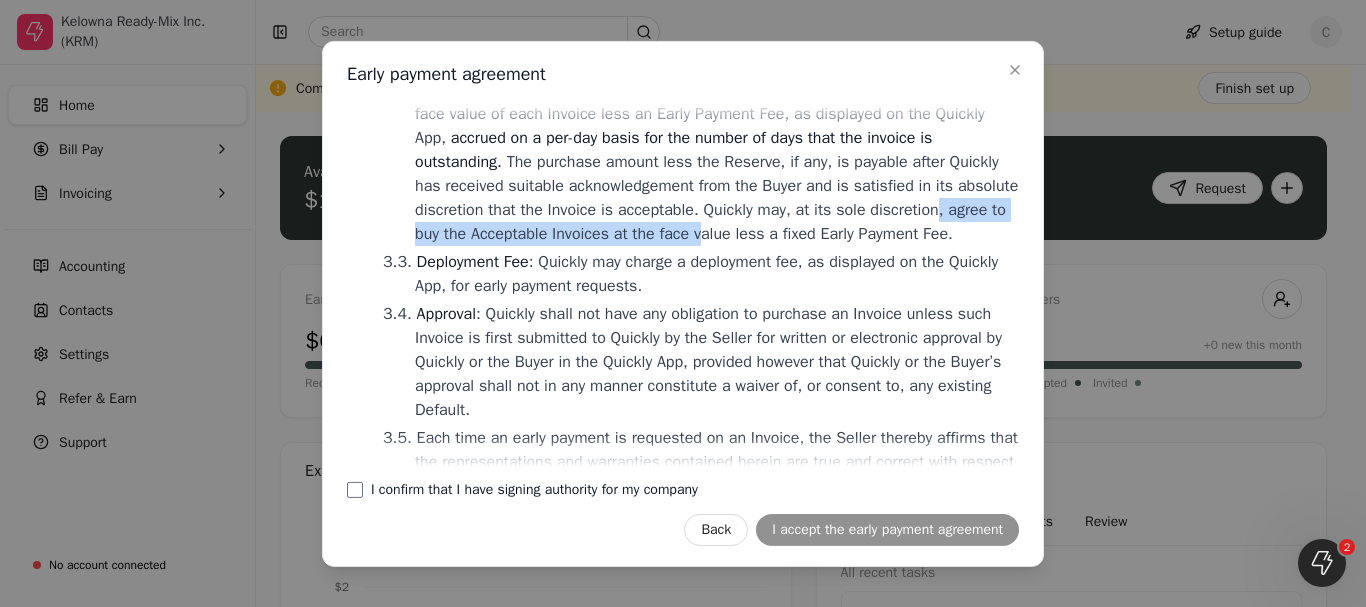 drag, startPoint x: 517, startPoint y: 237, endPoint x: 878, endPoint y: 236, distance: 361.00137 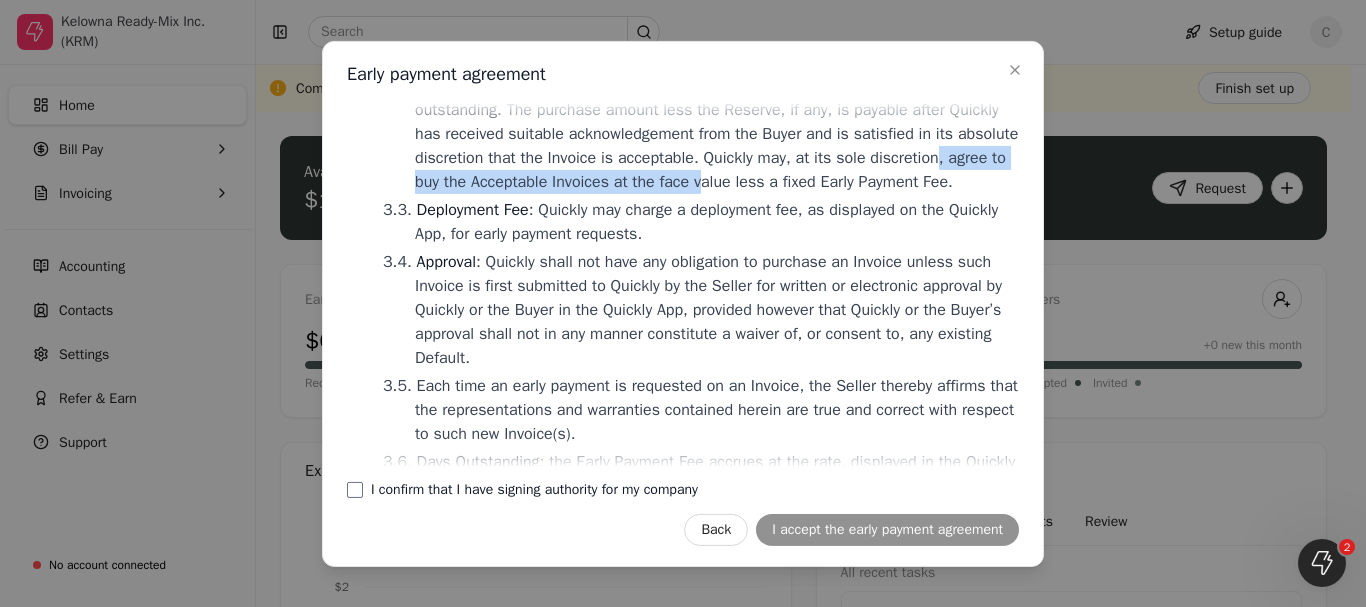 scroll, scrollTop: 900, scrollLeft: 0, axis: vertical 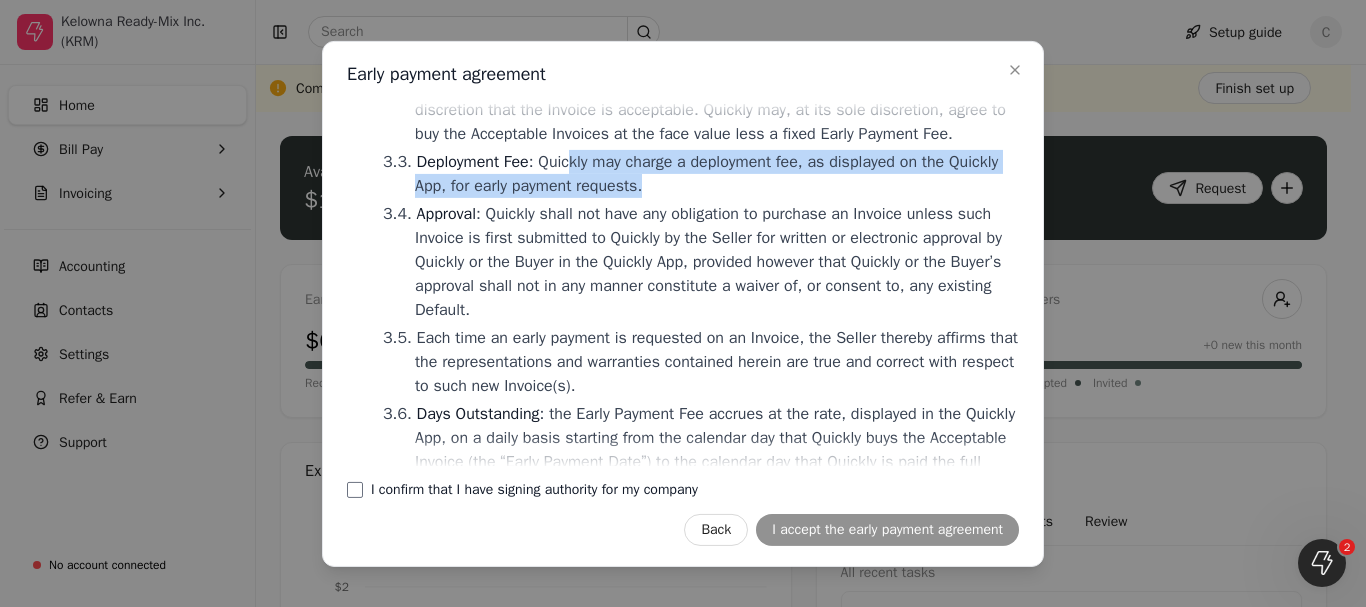 drag, startPoint x: 578, startPoint y: 190, endPoint x: 808, endPoint y: 199, distance: 230.17603 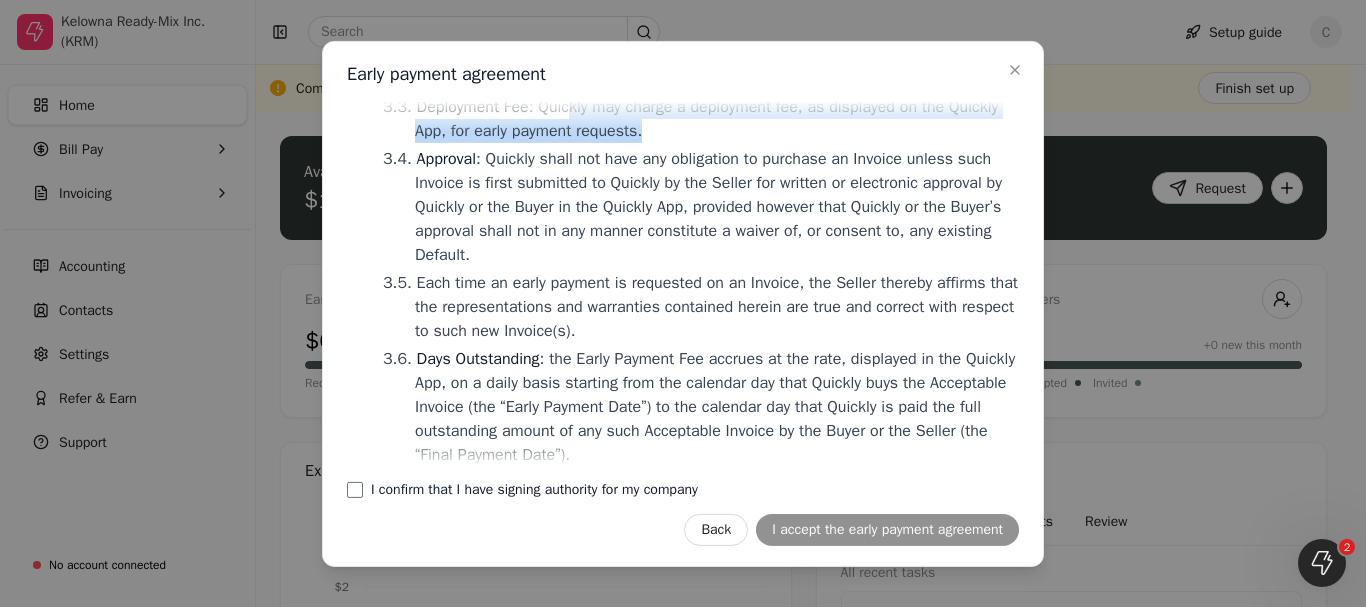 scroll, scrollTop: 1000, scrollLeft: 0, axis: vertical 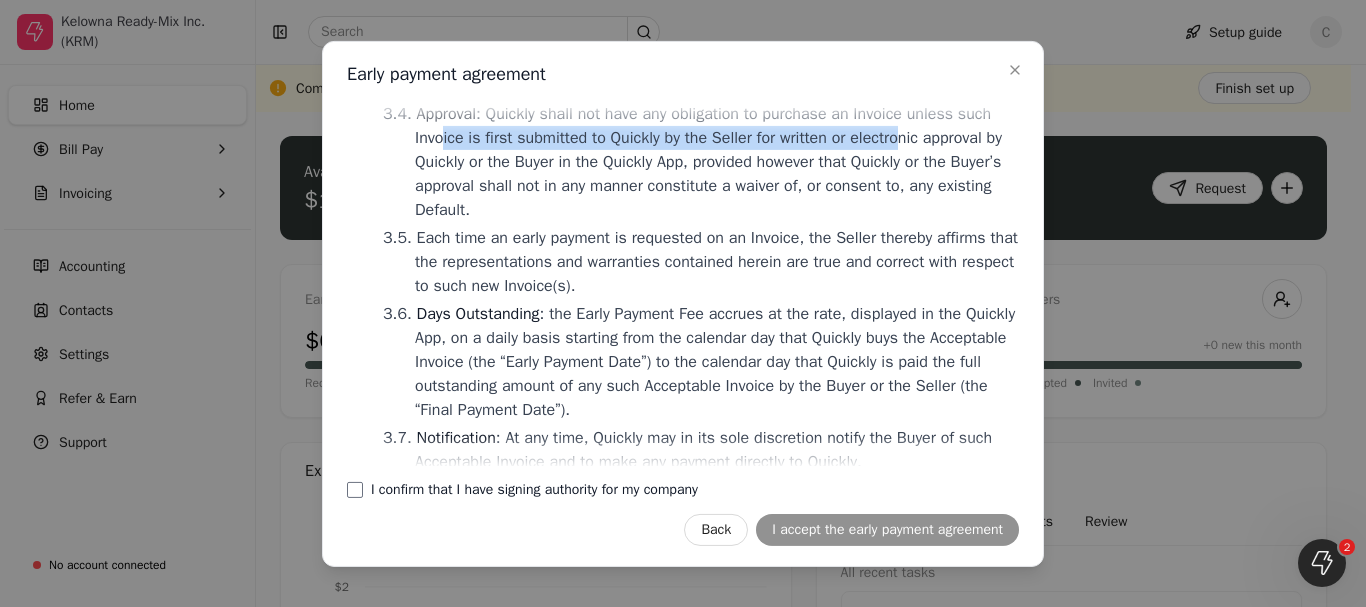 drag, startPoint x: 447, startPoint y: 161, endPoint x: 908, endPoint y: 162, distance: 461.0011 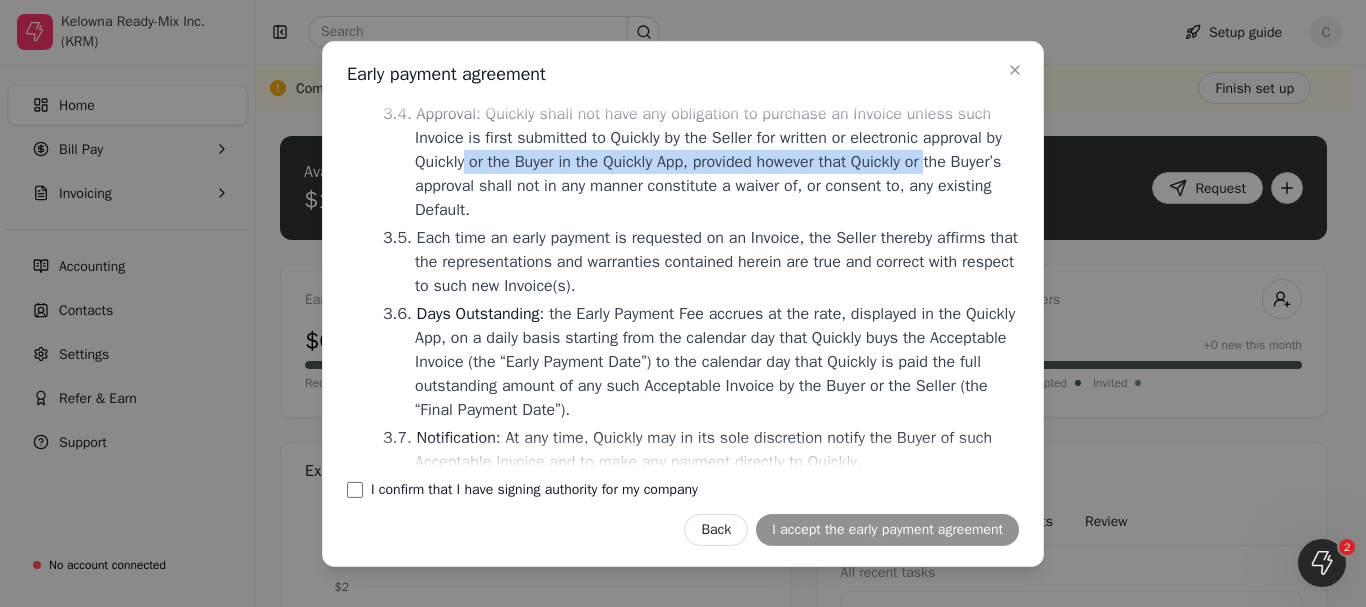 drag, startPoint x: 487, startPoint y: 188, endPoint x: 960, endPoint y: 191, distance: 473.00952 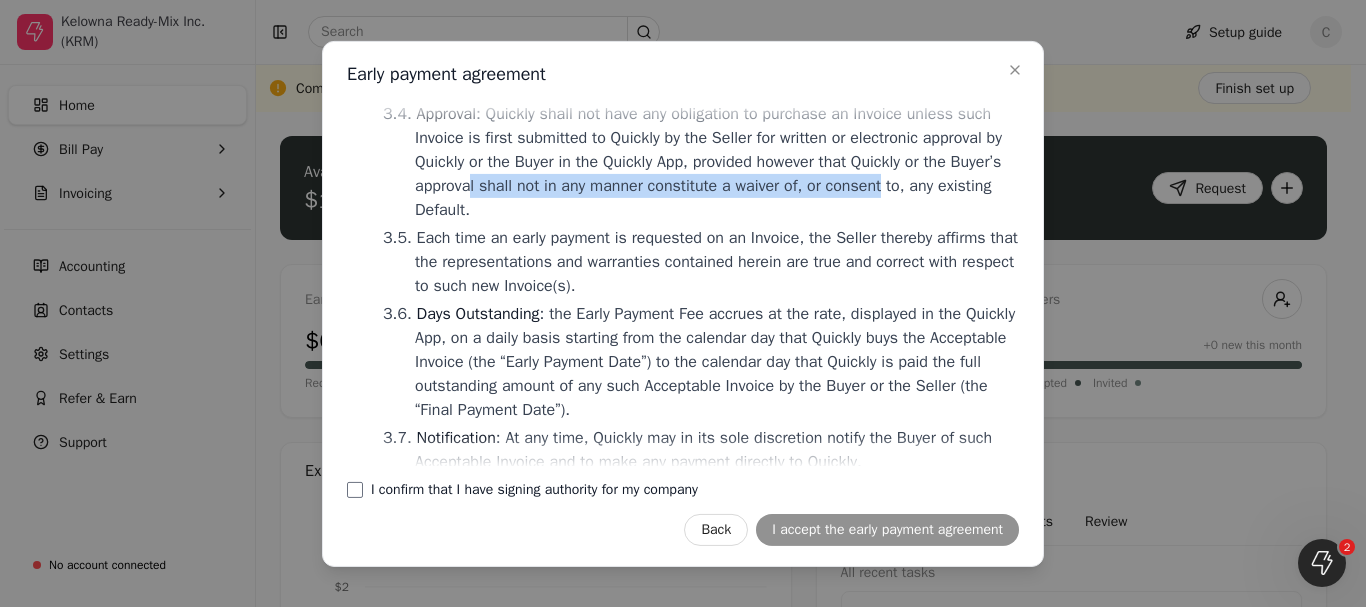 drag, startPoint x: 529, startPoint y: 214, endPoint x: 939, endPoint y: 215, distance: 410.00122 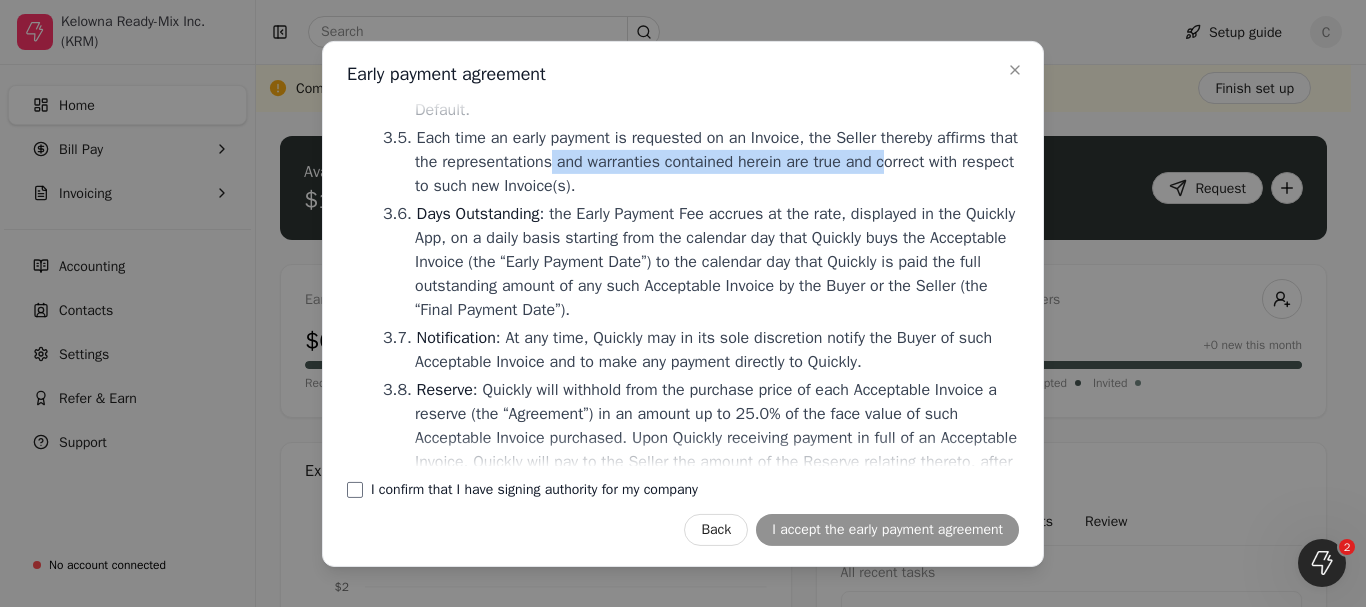 drag, startPoint x: 582, startPoint y: 187, endPoint x: 918, endPoint y: 189, distance: 336.00595 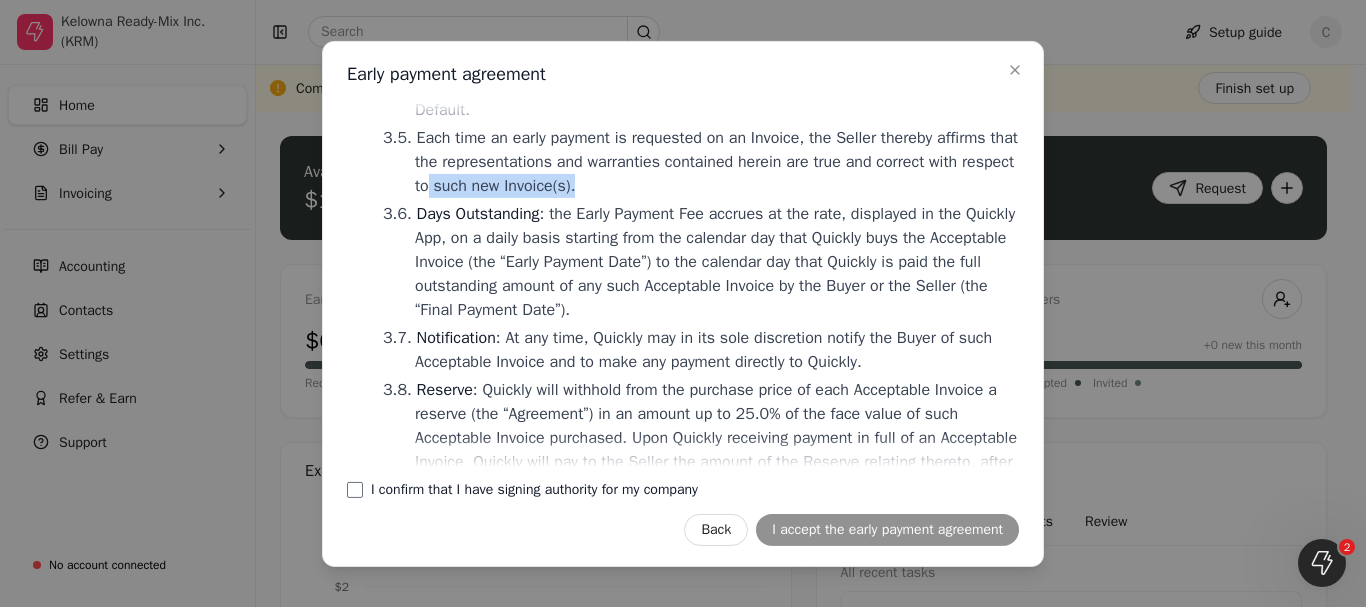 drag, startPoint x: 486, startPoint y: 210, endPoint x: 656, endPoint y: 210, distance: 170 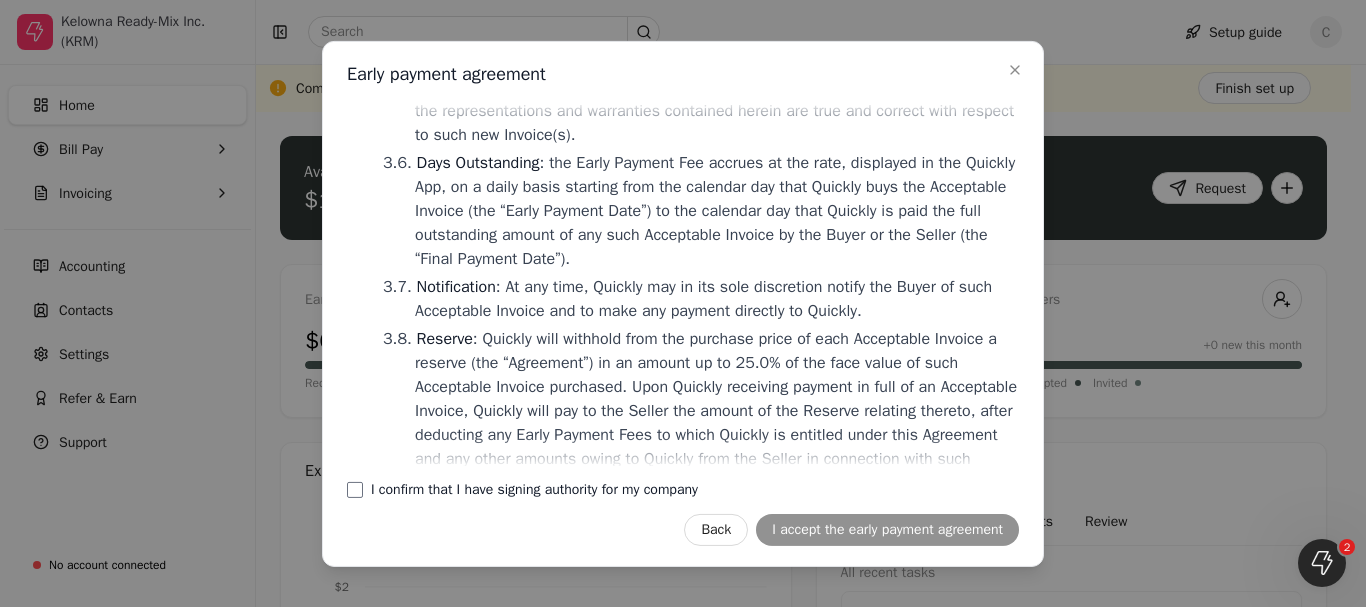 scroll, scrollTop: 1200, scrollLeft: 0, axis: vertical 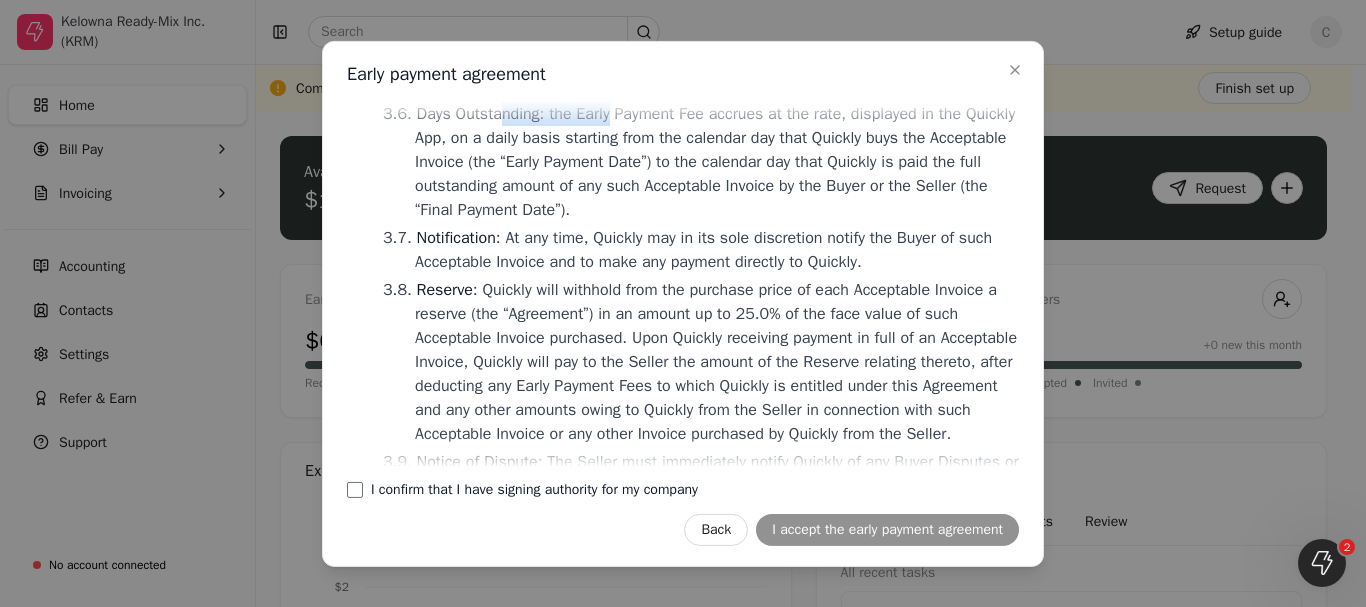 drag, startPoint x: 498, startPoint y: 136, endPoint x: 611, endPoint y: 139, distance: 113.03982 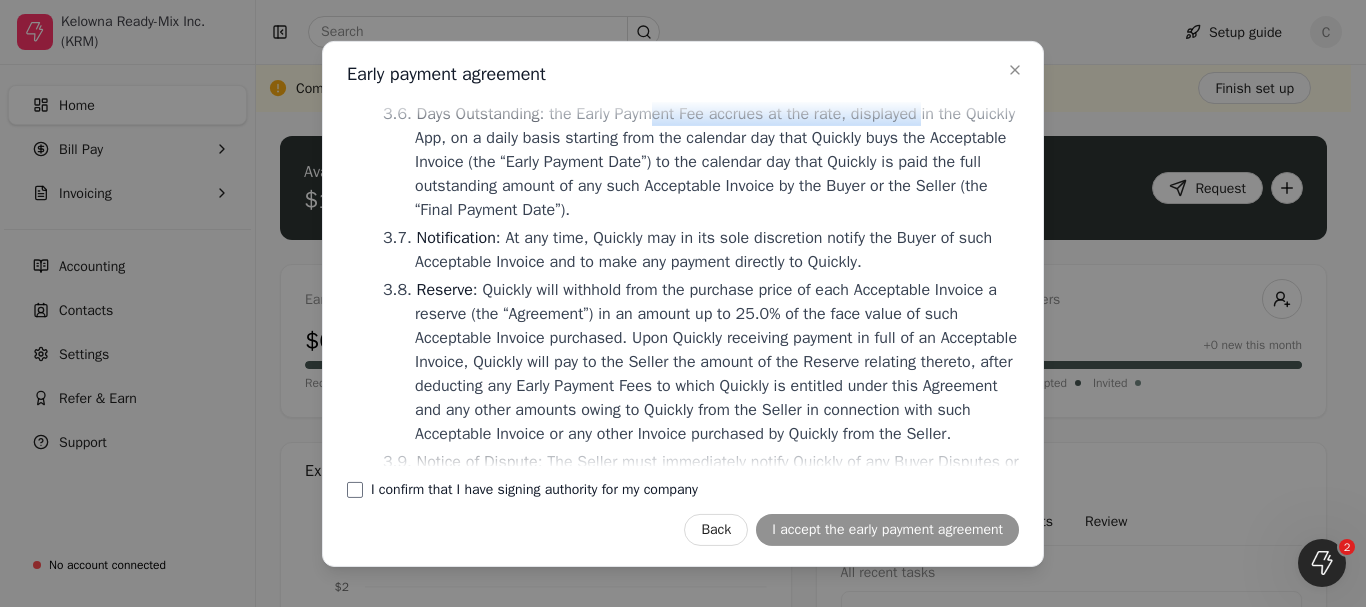 drag, startPoint x: 681, startPoint y: 146, endPoint x: 922, endPoint y: 142, distance: 241.03319 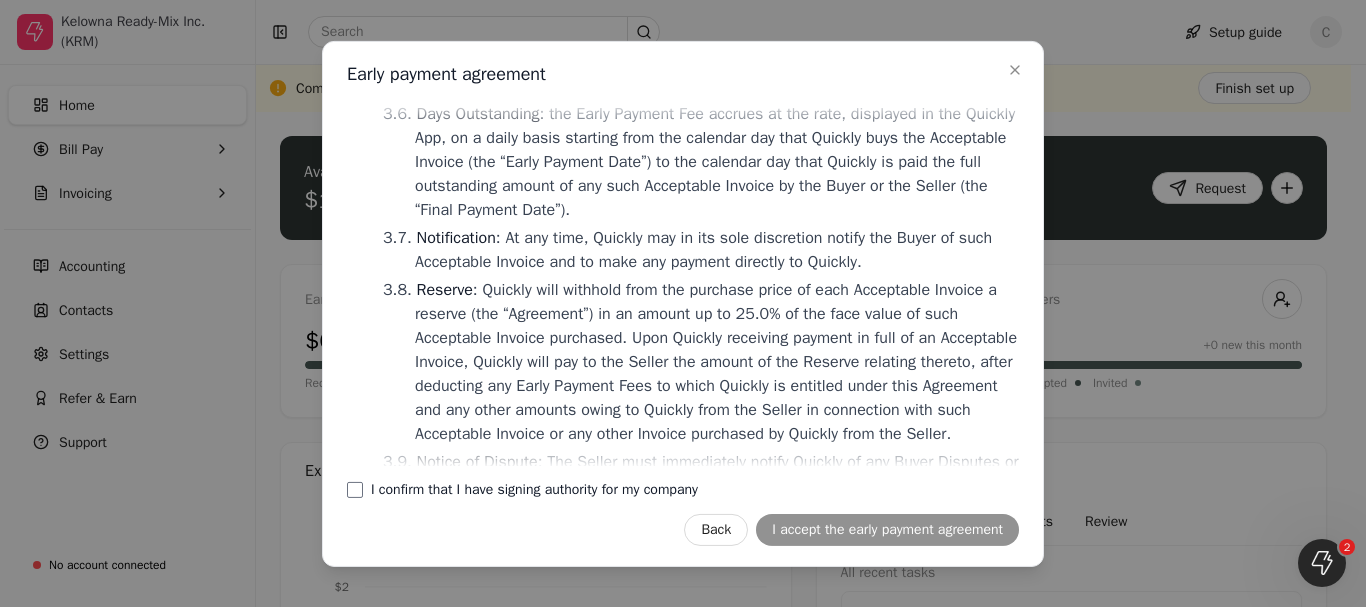 click on "Days Outstanding : the Early Payment Fee accrues at the rate, displayed in the Quickly App, on a daily basis starting from the calendar day that Quickly buys the Acceptable Invoice (the “Early Payment Date”) to the calendar day that Quickly is paid the full outstanding amount of any such Acceptable Invoice by the Buyer or the Seller (the “Final Payment Date”)." at bounding box center (709, 161) 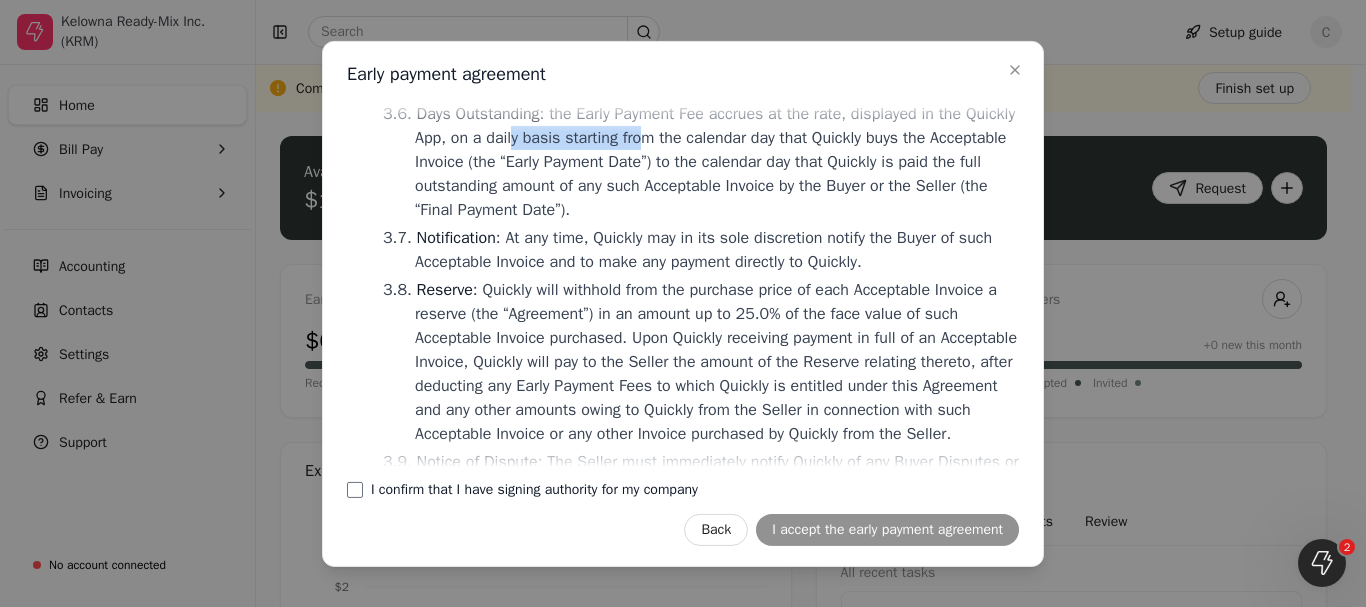 drag, startPoint x: 571, startPoint y: 167, endPoint x: 699, endPoint y: 167, distance: 128 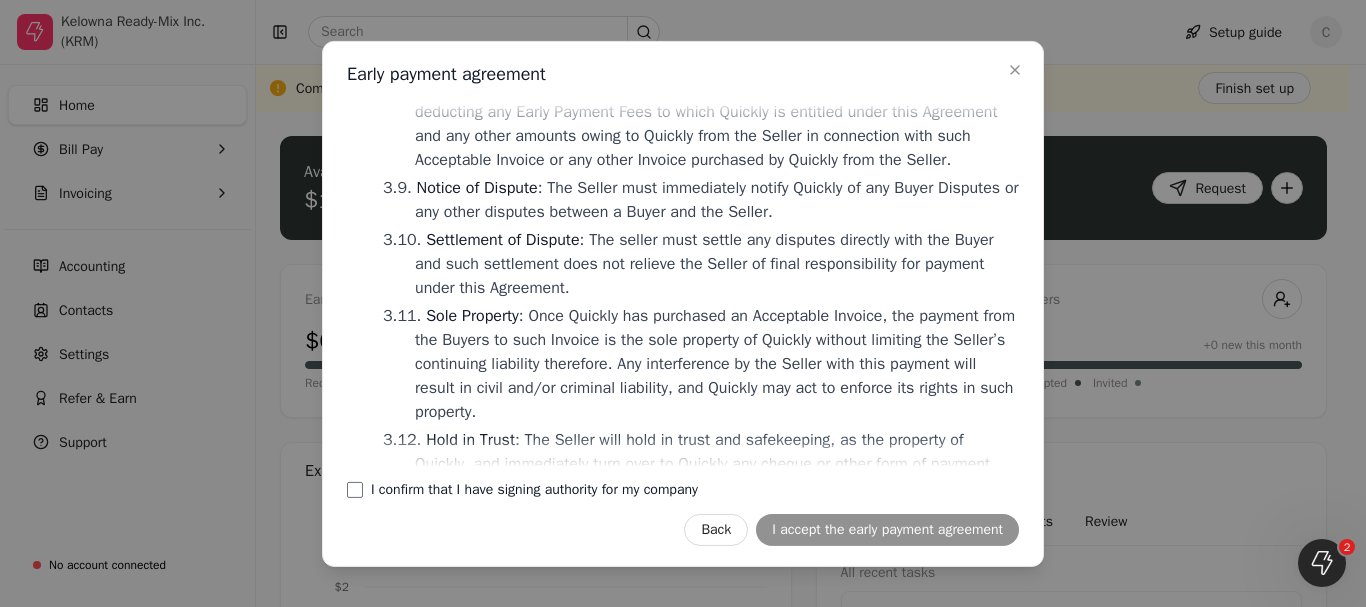 scroll, scrollTop: 1500, scrollLeft: 0, axis: vertical 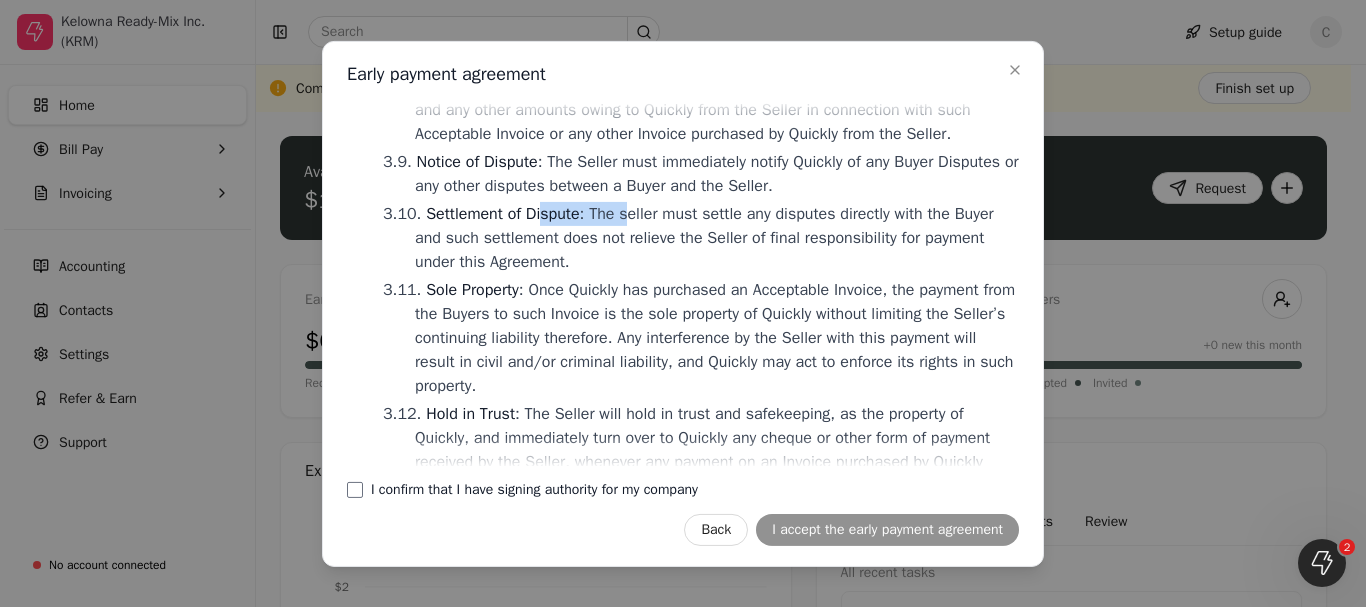 drag, startPoint x: 542, startPoint y: 257, endPoint x: 629, endPoint y: 266, distance: 87.46428 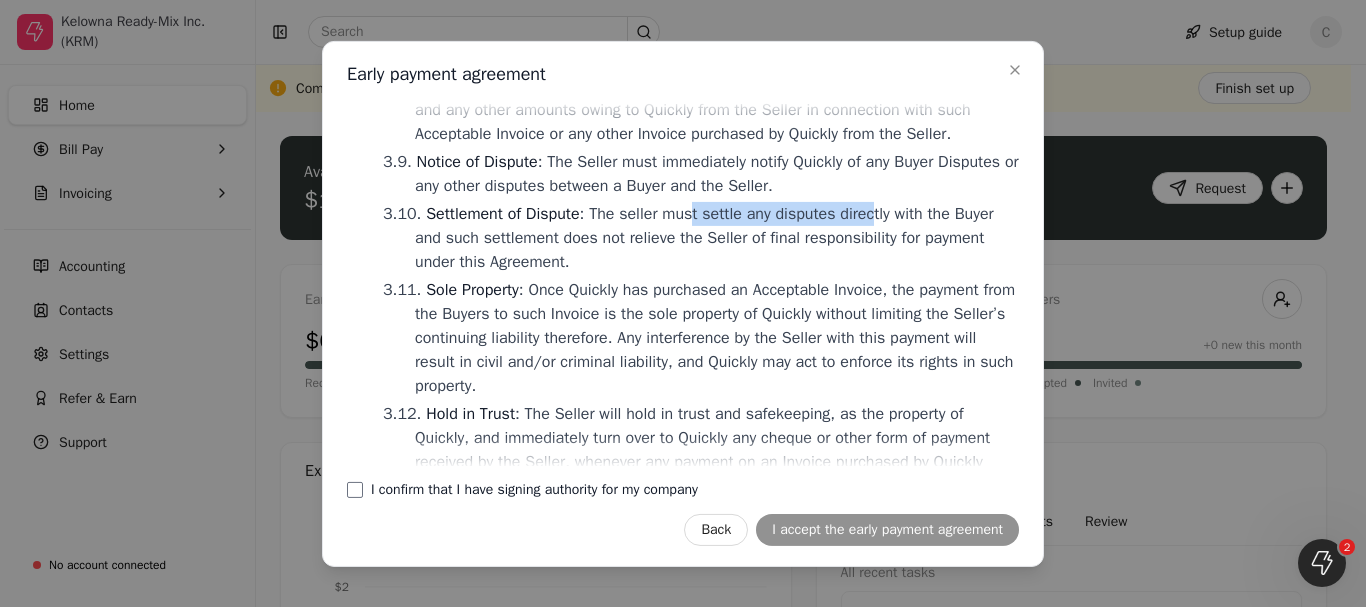 drag, startPoint x: 696, startPoint y: 259, endPoint x: 871, endPoint y: 259, distance: 175 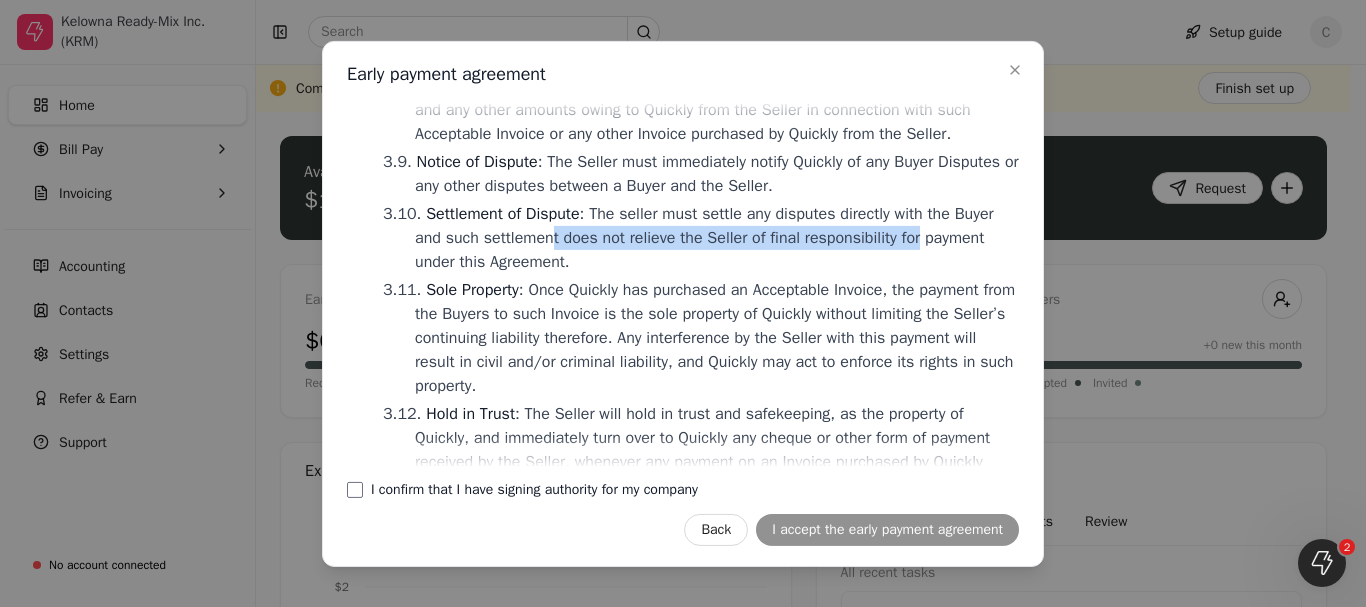 drag, startPoint x: 553, startPoint y: 280, endPoint x: 920, endPoint y: 283, distance: 367.01227 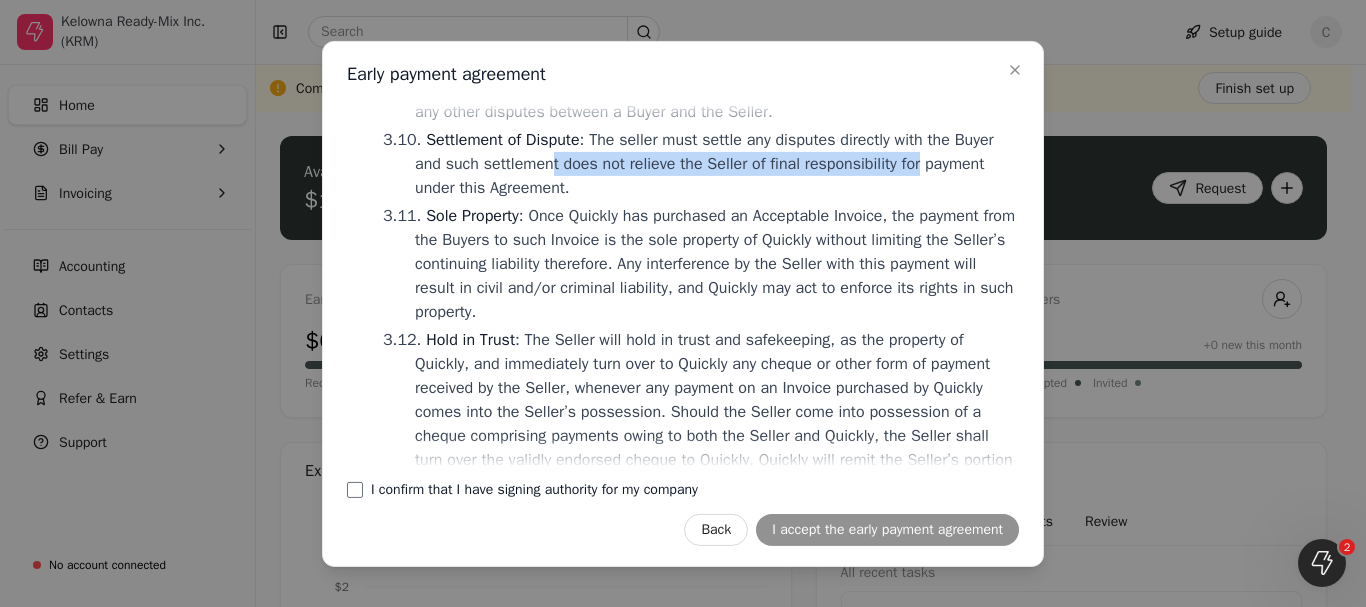 scroll, scrollTop: 1600, scrollLeft: 0, axis: vertical 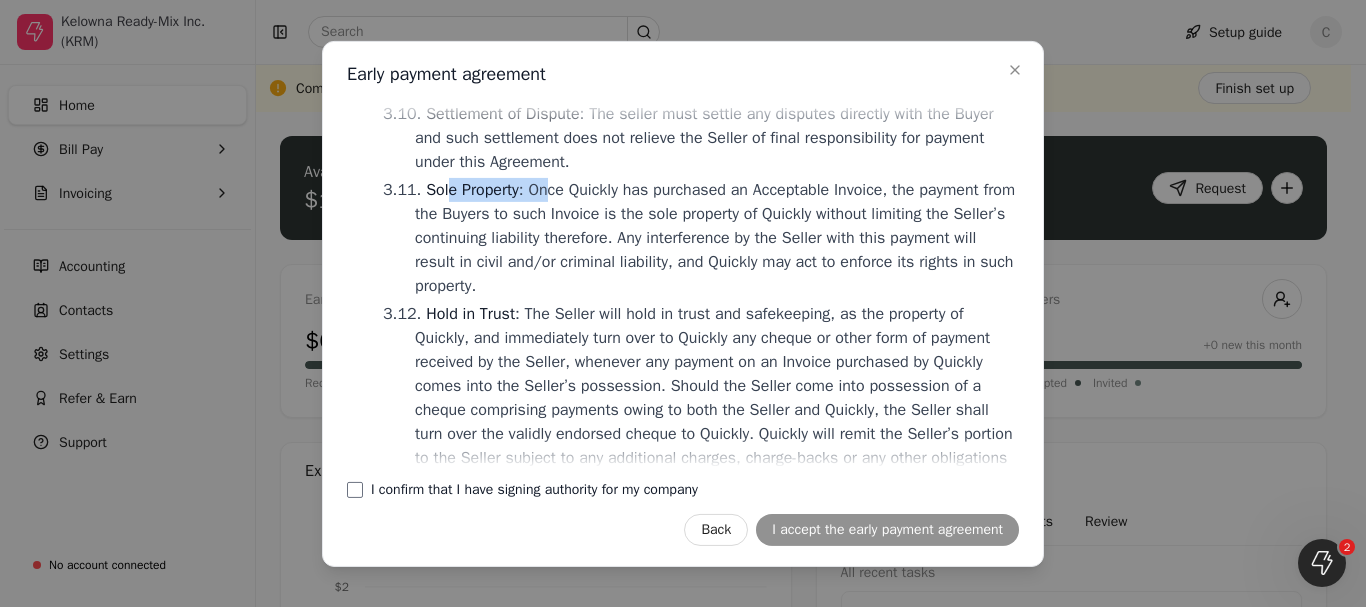 drag, startPoint x: 443, startPoint y: 236, endPoint x: 553, endPoint y: 243, distance: 110.2225 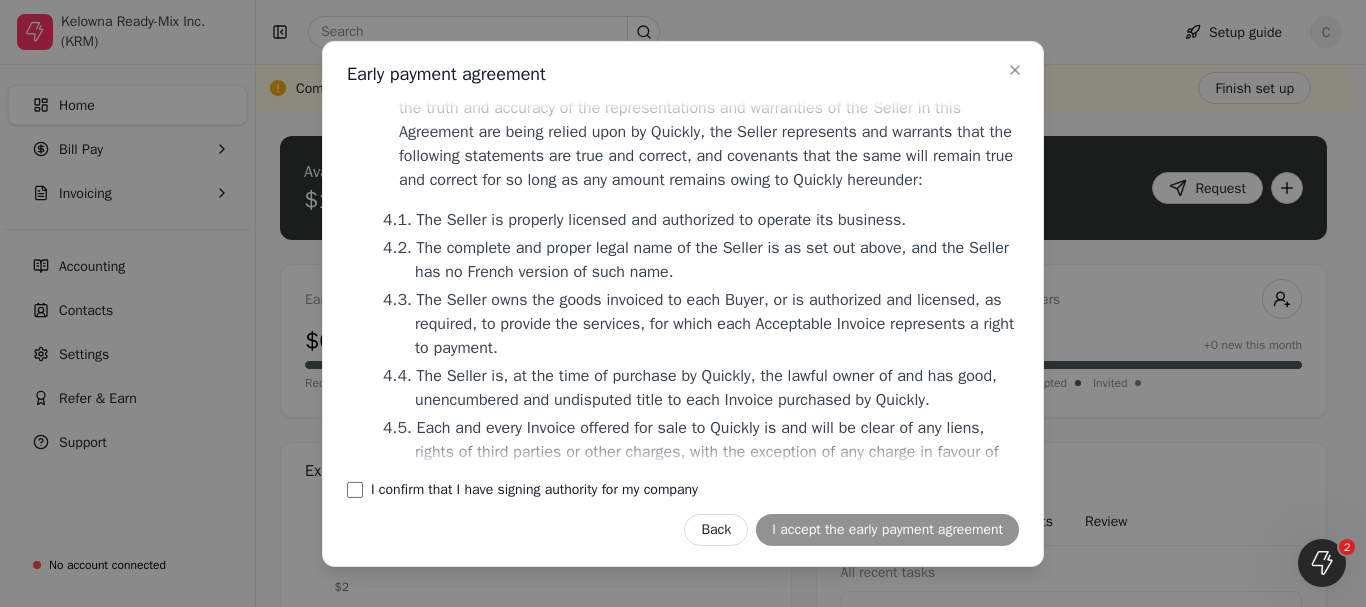scroll, scrollTop: 2400, scrollLeft: 0, axis: vertical 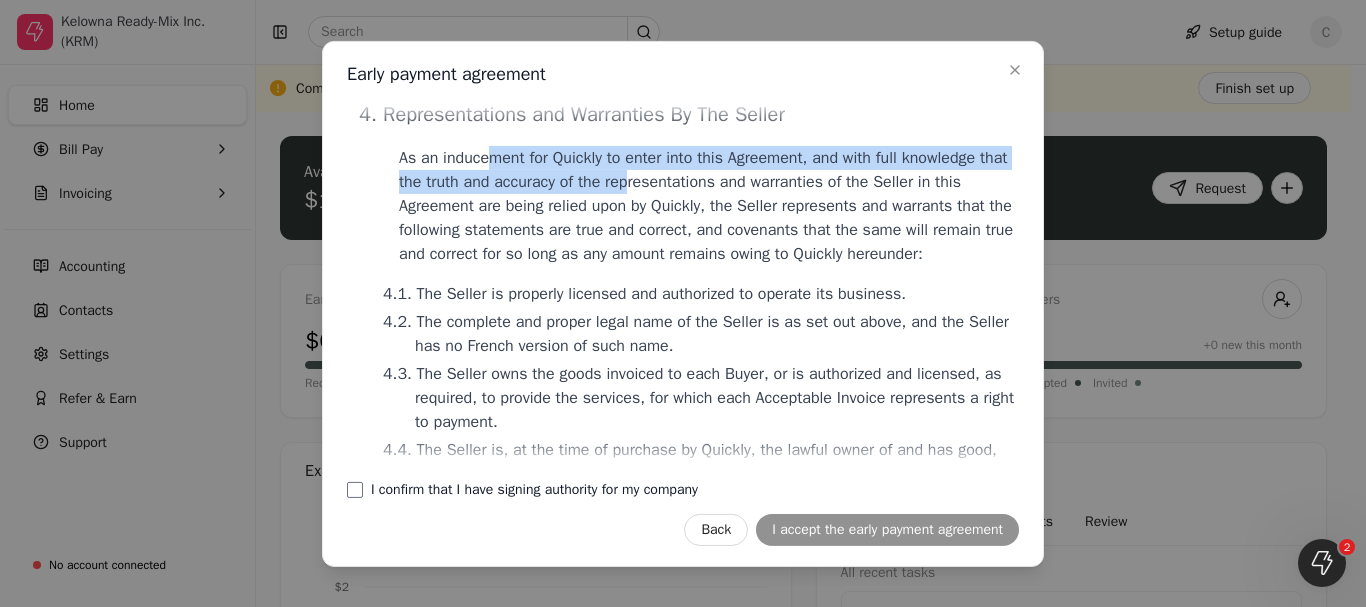drag, startPoint x: 487, startPoint y: 215, endPoint x: 659, endPoint y: 218, distance: 172.02615 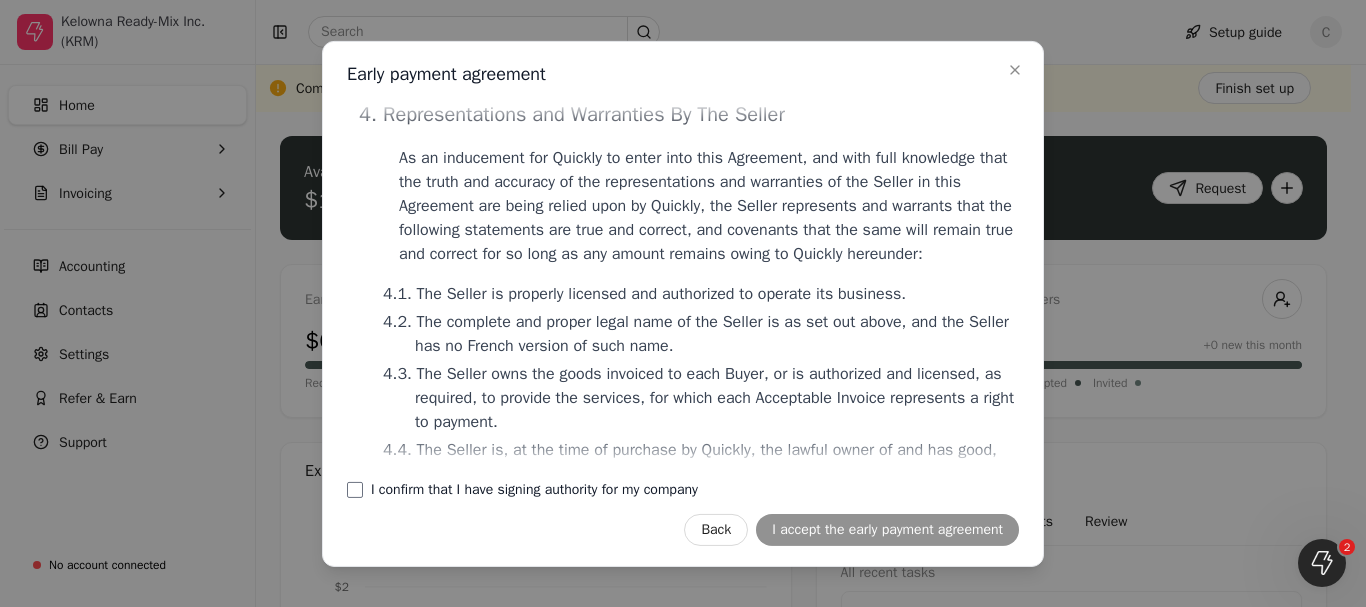 click on "As an inducement for Quickly to enter into this Agreement, and with full knowledge that the truth and accuracy of the representations and warranties of the Seller in this Agreement are being relied upon by Quickly, the Seller represents and warrants that the following statements are true and correct, and covenants that the same will remain true and correct for so long as any amount remains owing to Quickly hereunder:" at bounding box center (709, 205) 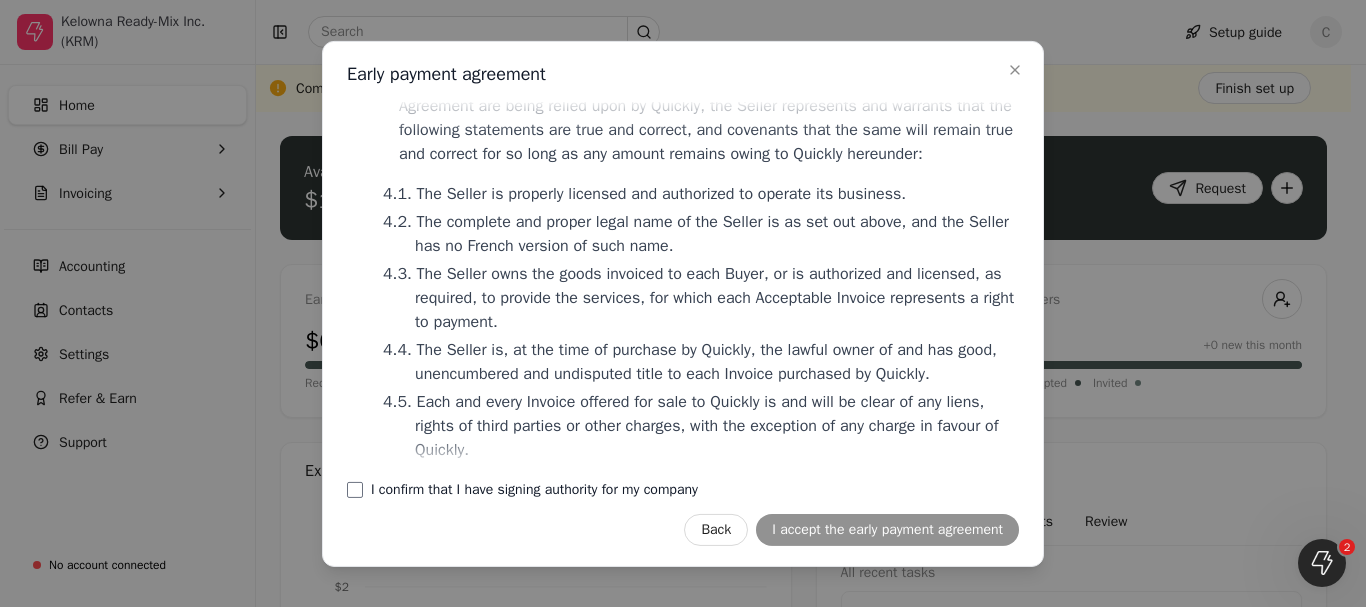 scroll, scrollTop: 2526, scrollLeft: 0, axis: vertical 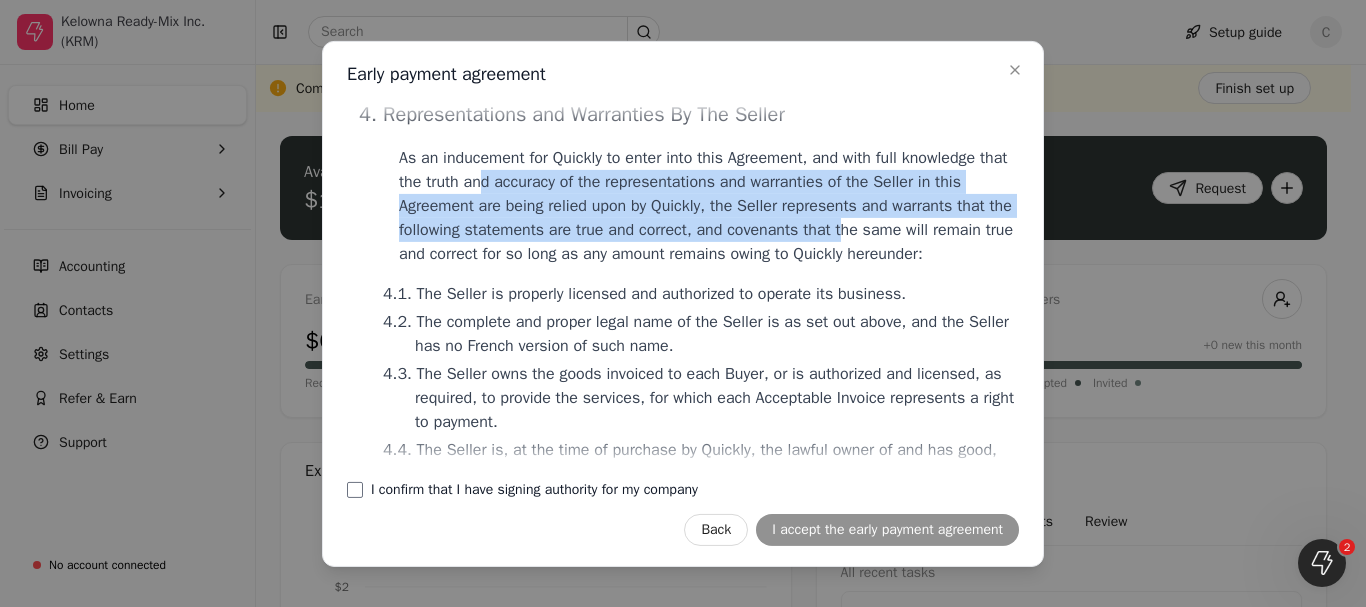drag, startPoint x: 515, startPoint y: 224, endPoint x: 867, endPoint y: 288, distance: 357.77087 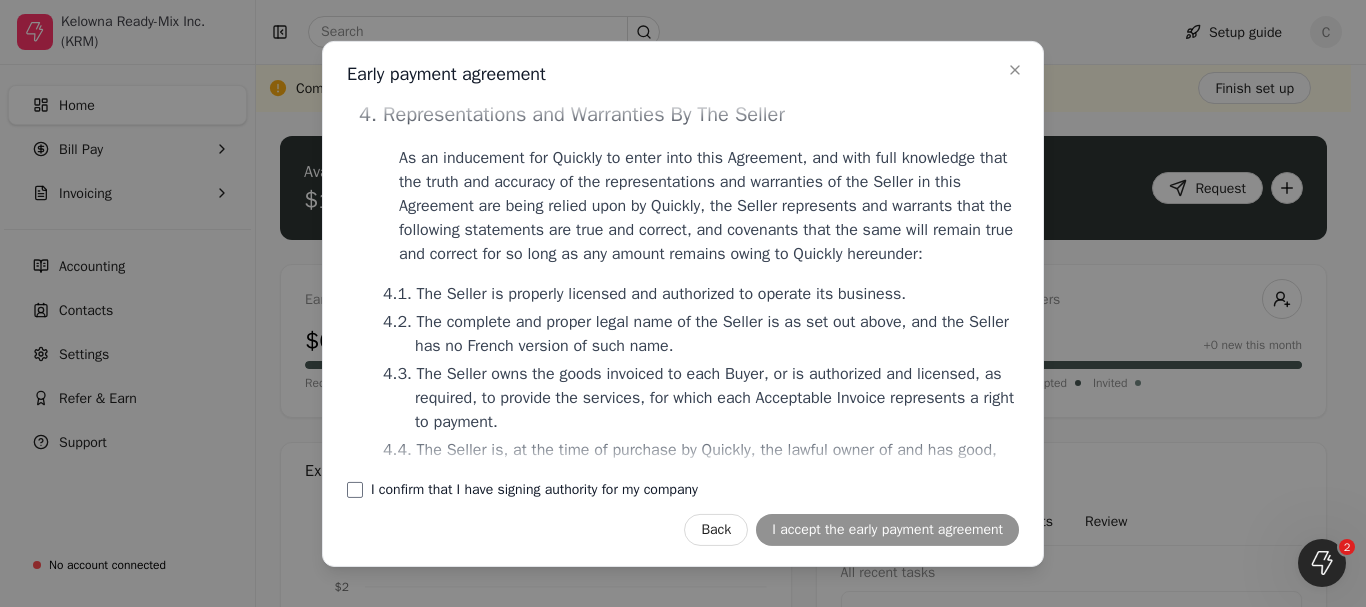 click on "As an inducement for Quickly to enter into this Agreement, and with full knowledge that the truth and accuracy of the representations and warranties of the Seller in this Agreement are being relied upon by Quickly, the Seller represents and warrants that the following statements are true and correct, and covenants that the same will remain true and correct for so long as any amount remains owing to Quickly hereunder:" at bounding box center [709, 205] 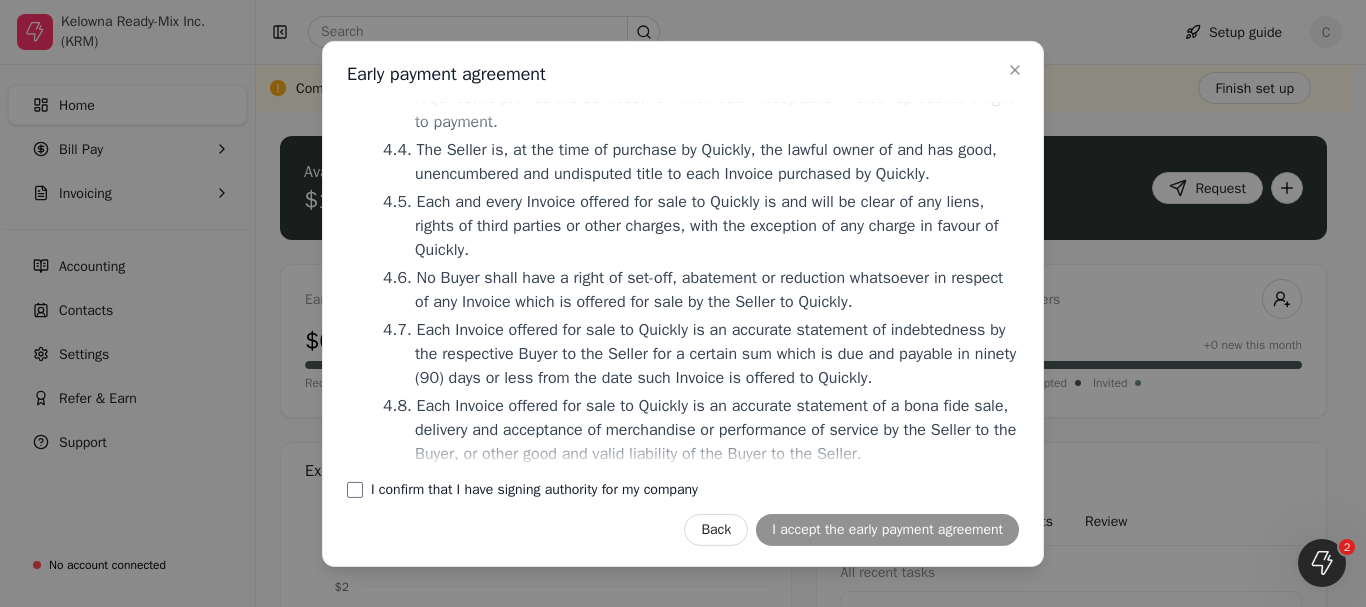 scroll, scrollTop: 2726, scrollLeft: 0, axis: vertical 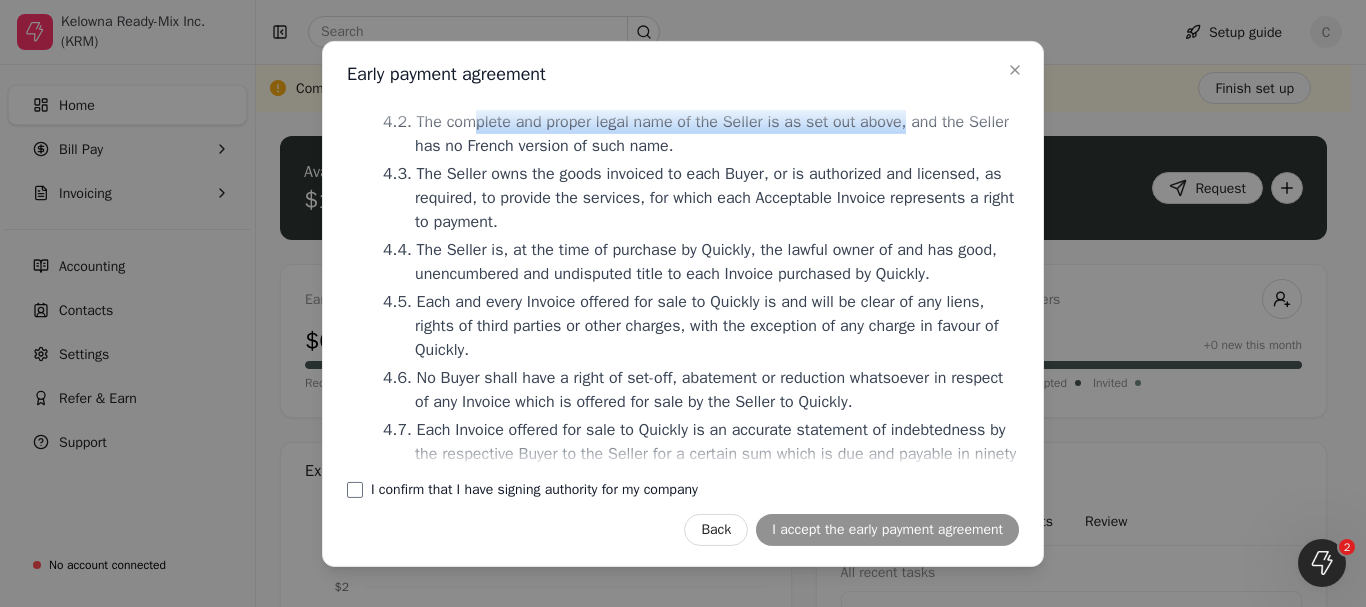 drag, startPoint x: 474, startPoint y: 197, endPoint x: 899, endPoint y: 197, distance: 425 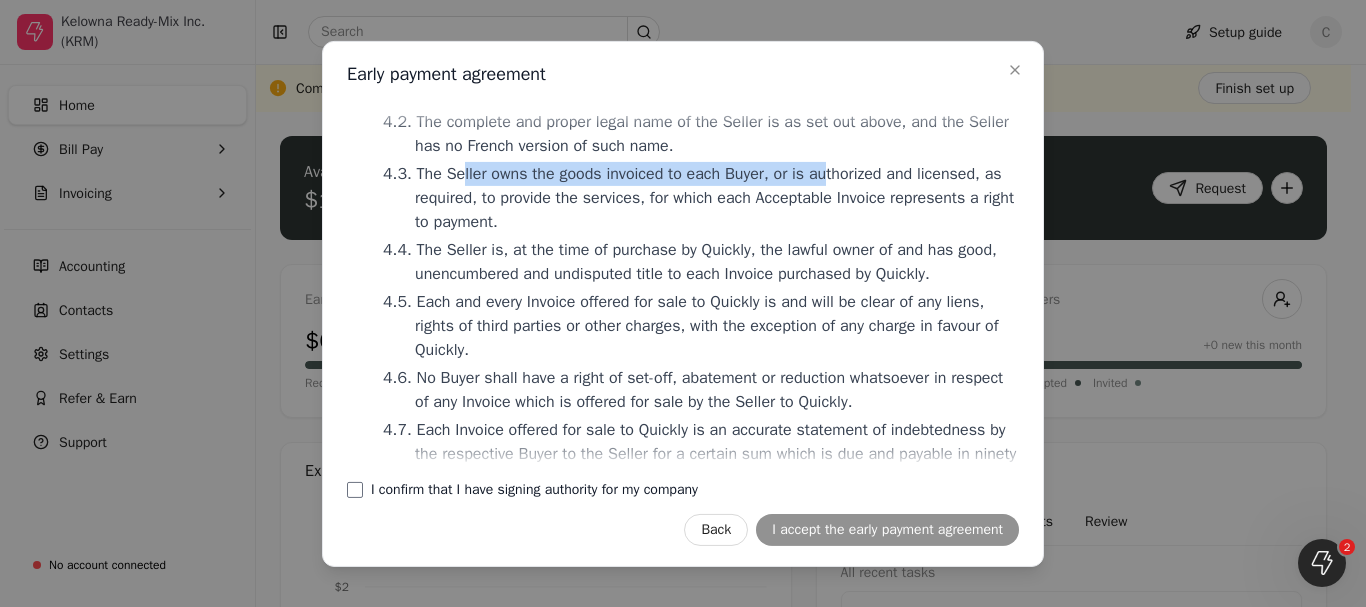 drag, startPoint x: 460, startPoint y: 251, endPoint x: 819, endPoint y: 251, distance: 359 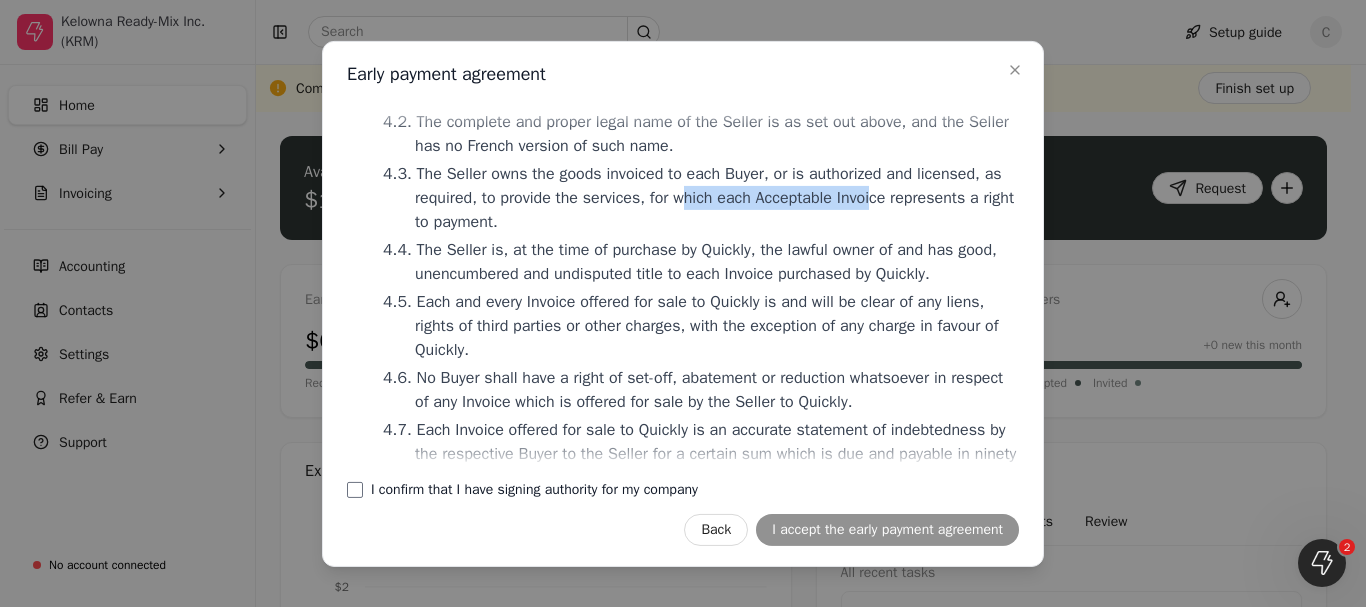 drag, startPoint x: 683, startPoint y: 267, endPoint x: 872, endPoint y: 267, distance: 189 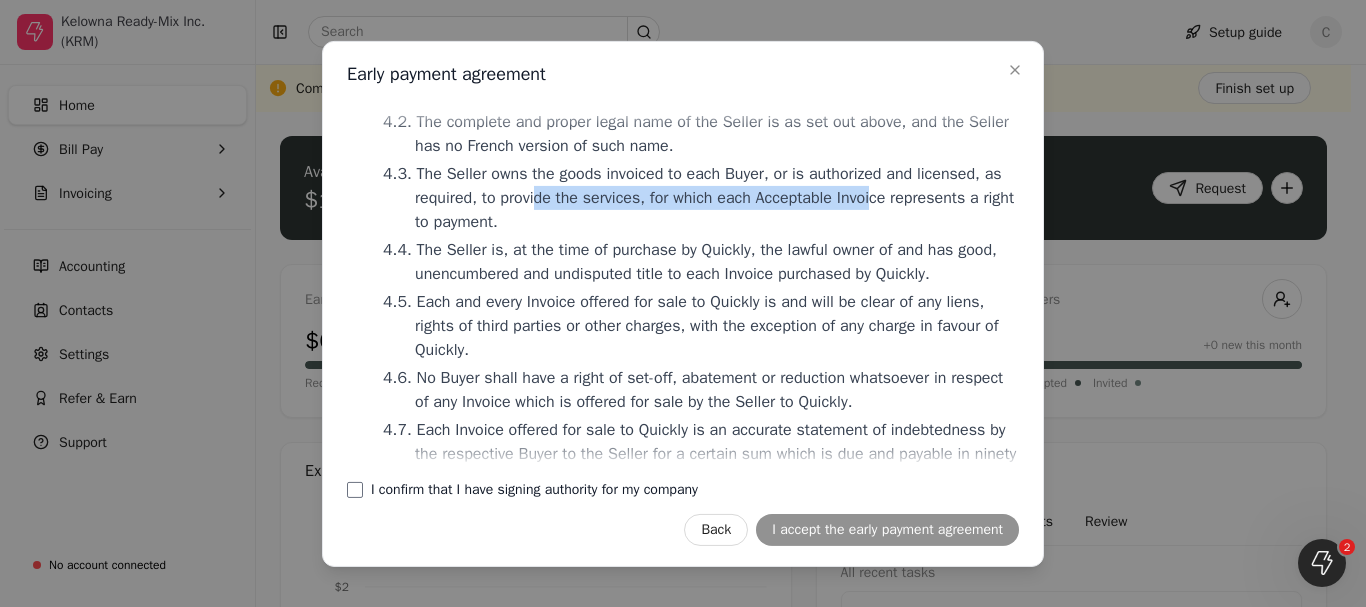 drag, startPoint x: 541, startPoint y: 270, endPoint x: 873, endPoint y: 270, distance: 332 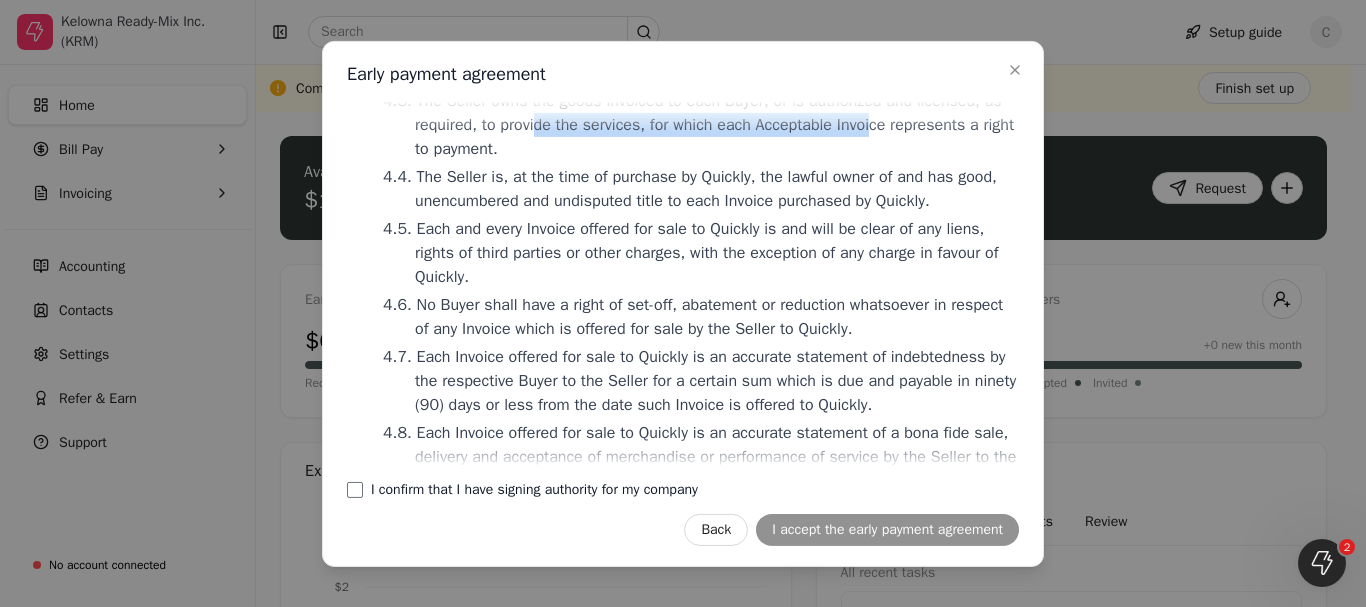 scroll, scrollTop: 2826, scrollLeft: 0, axis: vertical 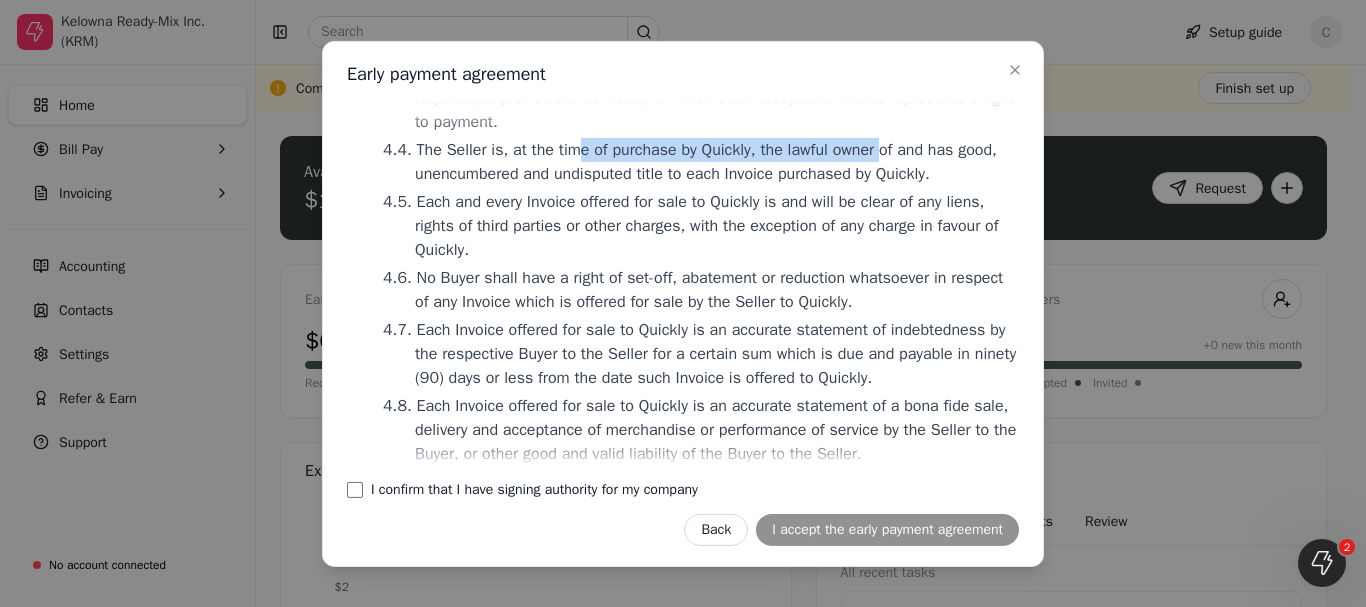 drag, startPoint x: 575, startPoint y: 231, endPoint x: 877, endPoint y: 231, distance: 302 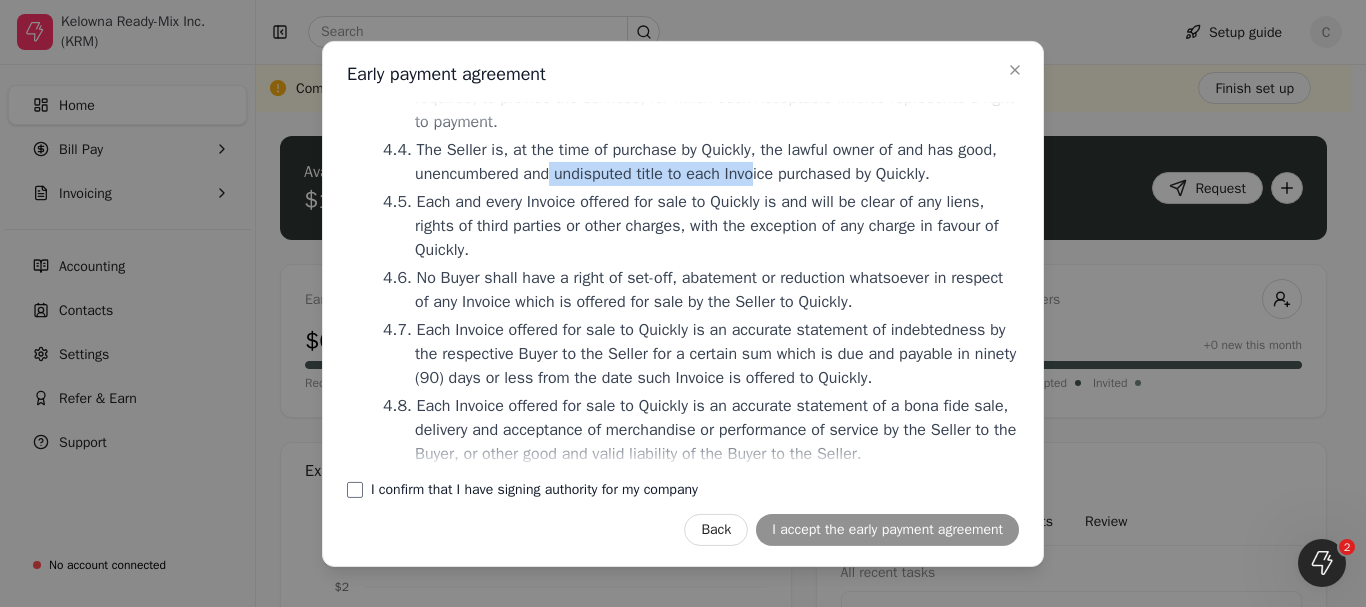 drag, startPoint x: 550, startPoint y: 255, endPoint x: 761, endPoint y: 257, distance: 211.00948 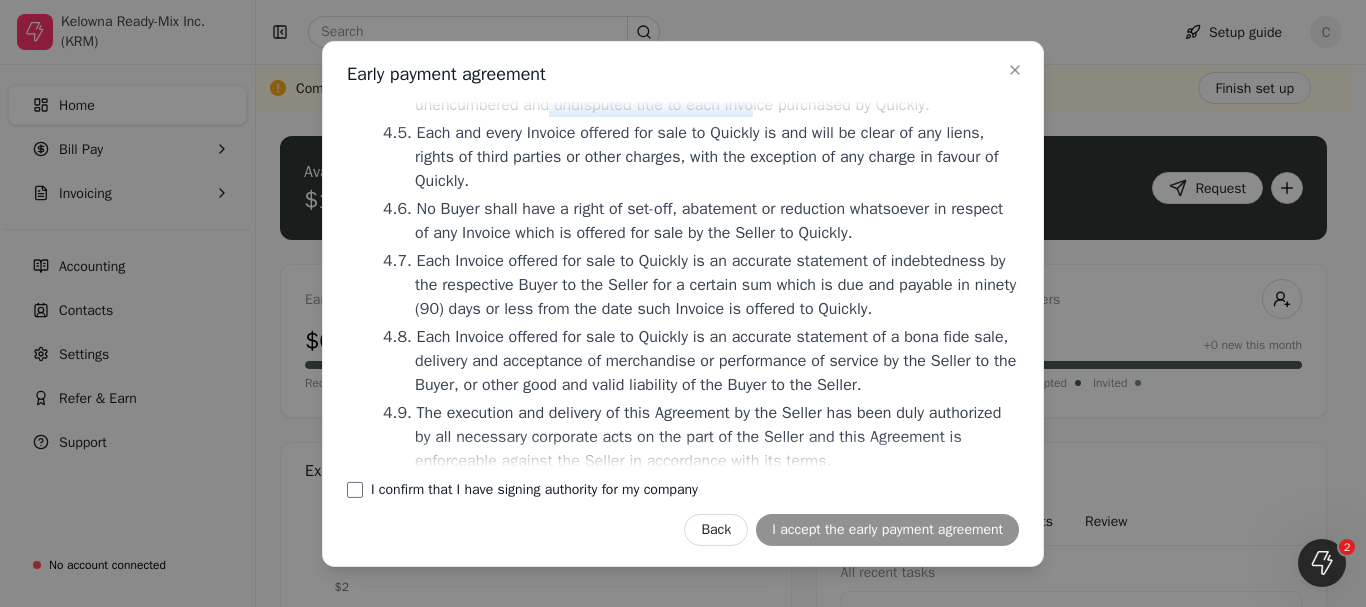 scroll, scrollTop: 2926, scrollLeft: 0, axis: vertical 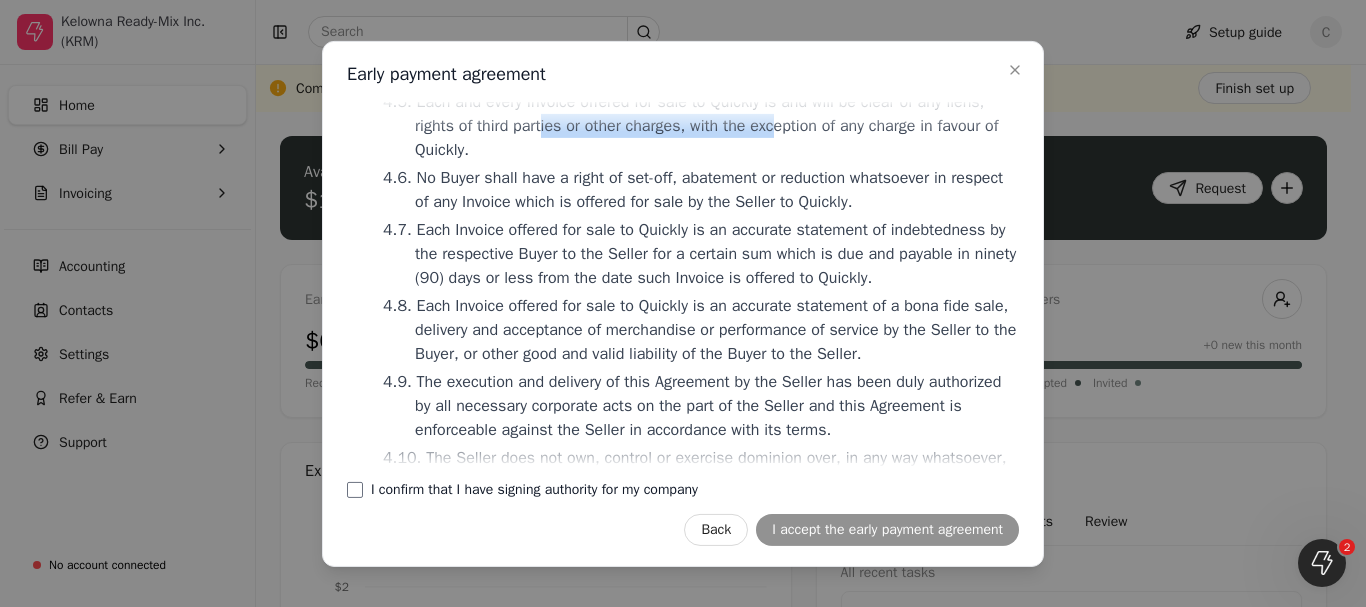 drag, startPoint x: 543, startPoint y: 186, endPoint x: 773, endPoint y: 187, distance: 230.00217 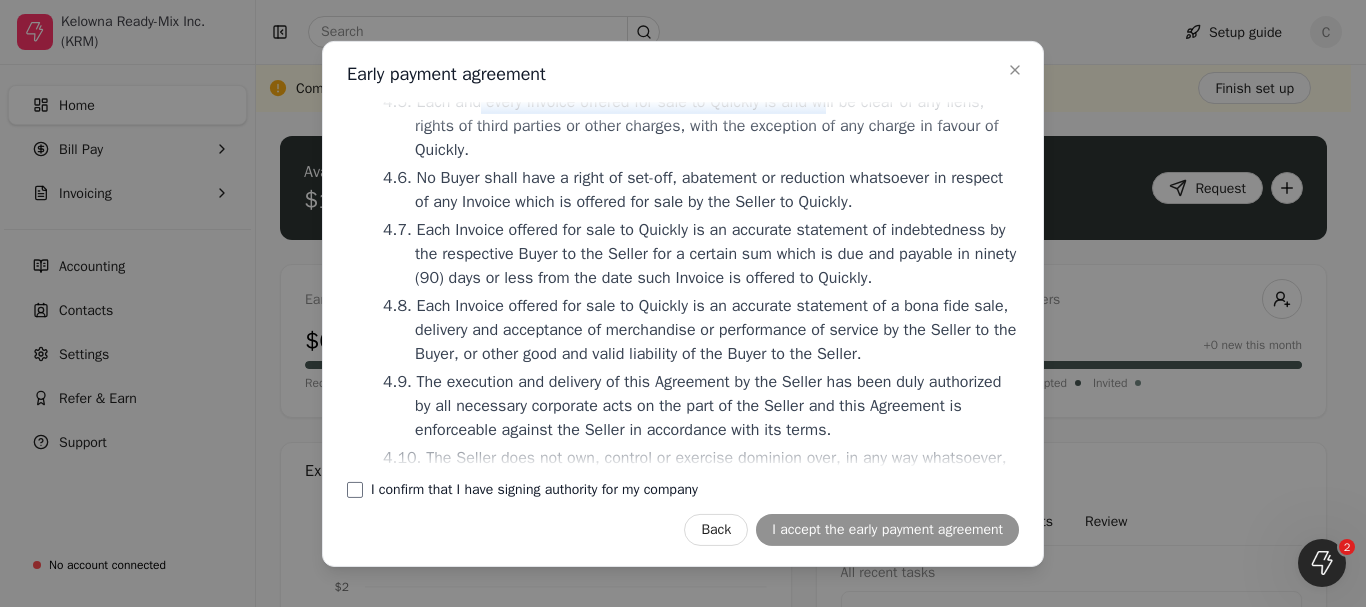 drag, startPoint x: 474, startPoint y: 172, endPoint x: 824, endPoint y: 172, distance: 350 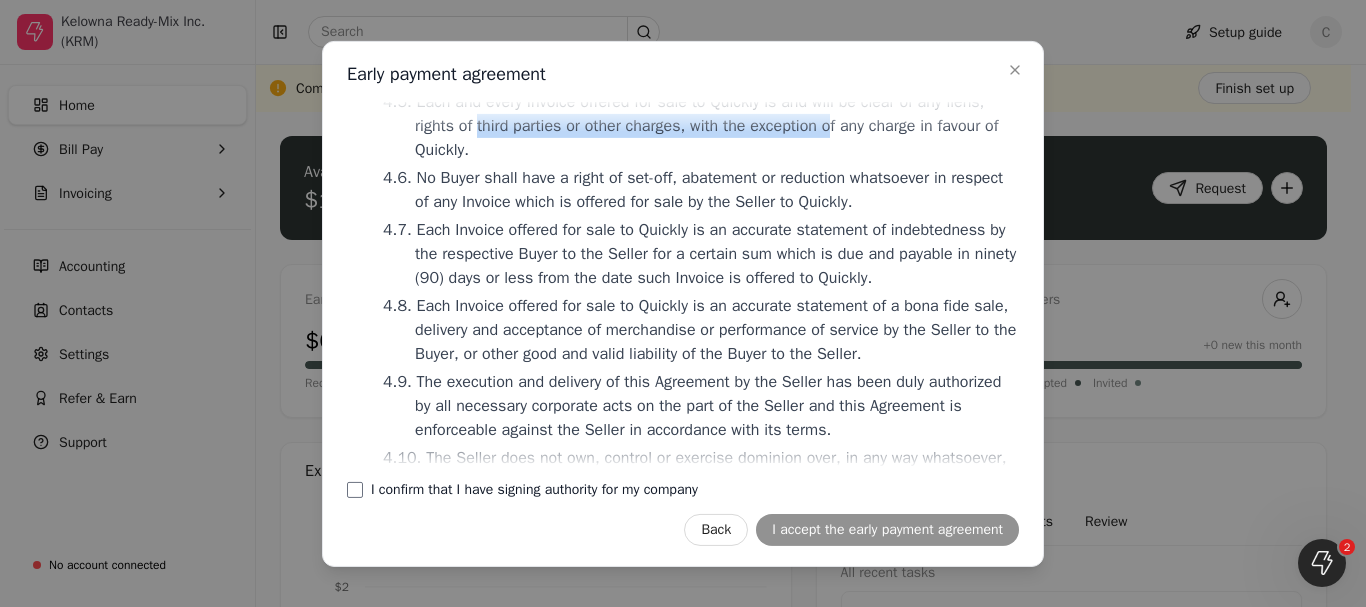 drag, startPoint x: 478, startPoint y: 203, endPoint x: 838, endPoint y: 204, distance: 360.0014 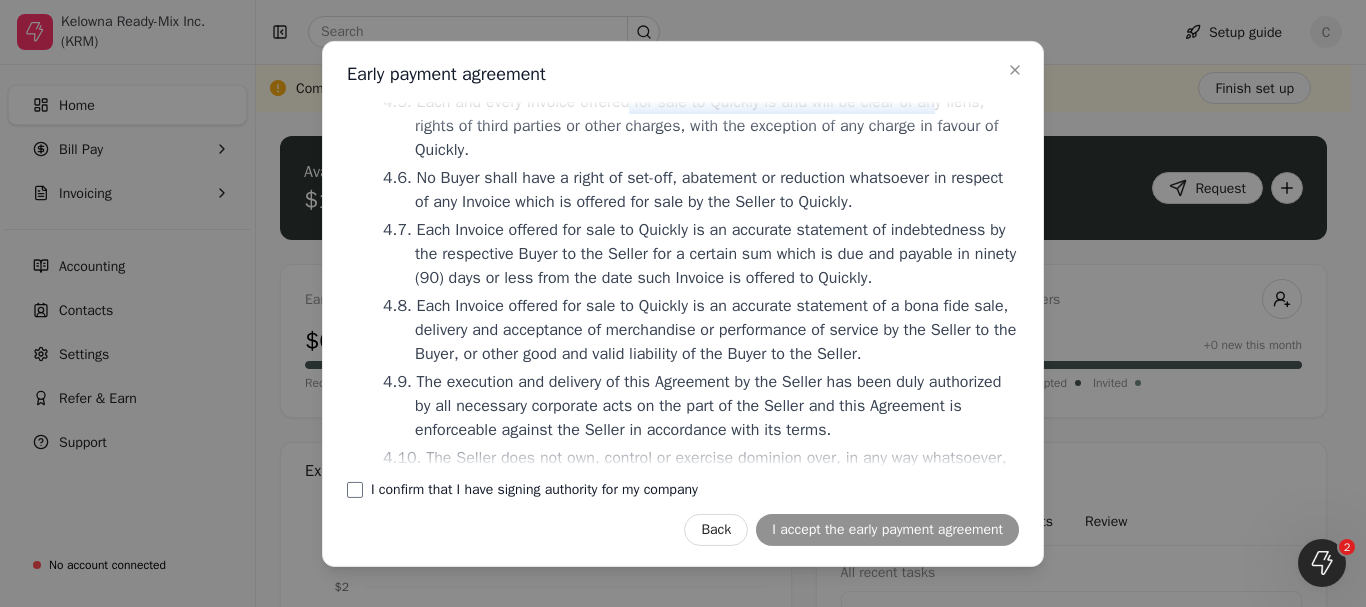 drag, startPoint x: 625, startPoint y: 184, endPoint x: 931, endPoint y: 184, distance: 306 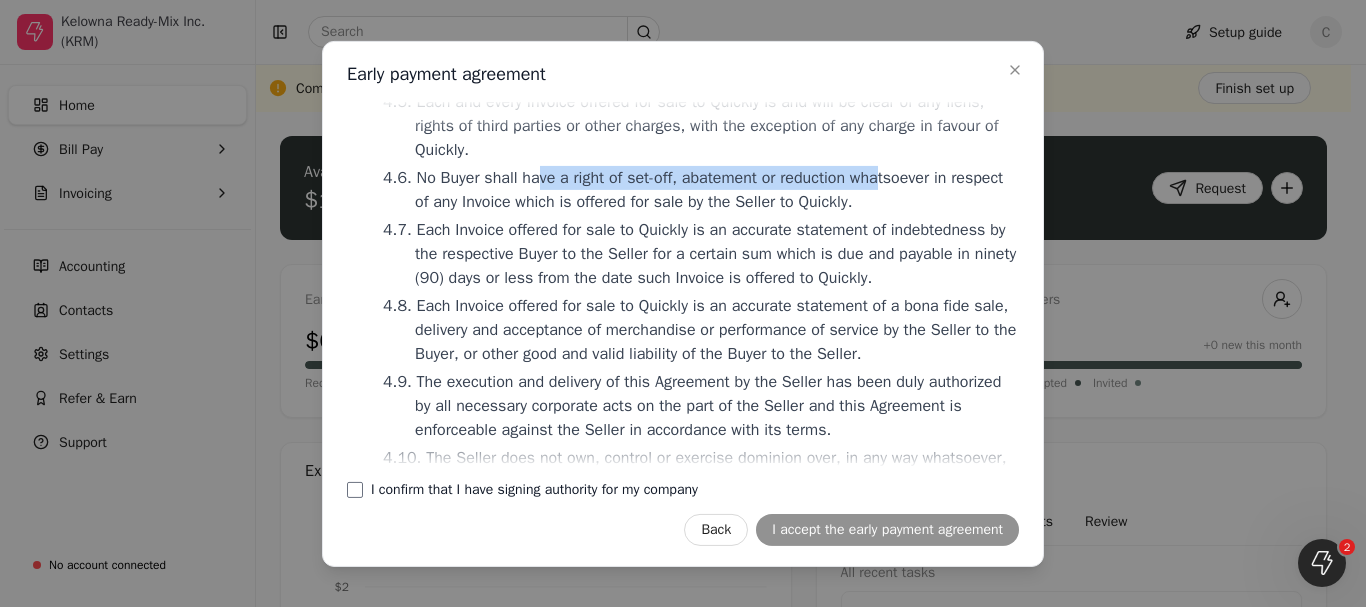 drag, startPoint x: 533, startPoint y: 252, endPoint x: 880, endPoint y: 249, distance: 347.01297 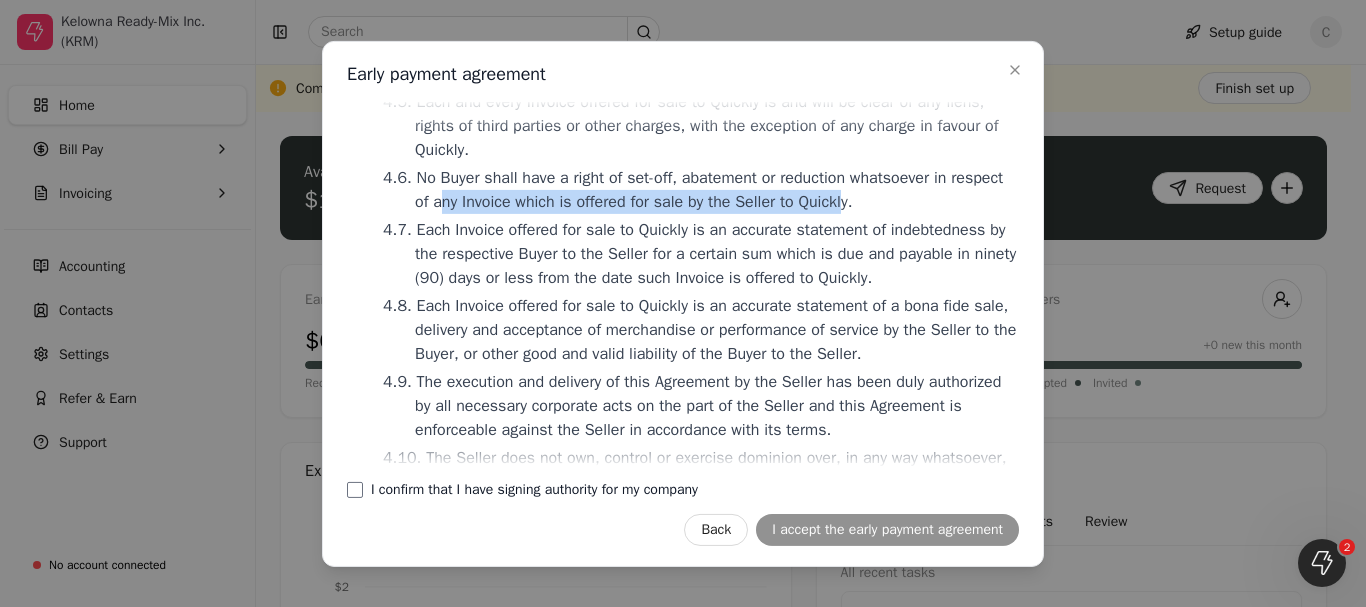 drag, startPoint x: 847, startPoint y: 272, endPoint x: 438, endPoint y: 273, distance: 409.00122 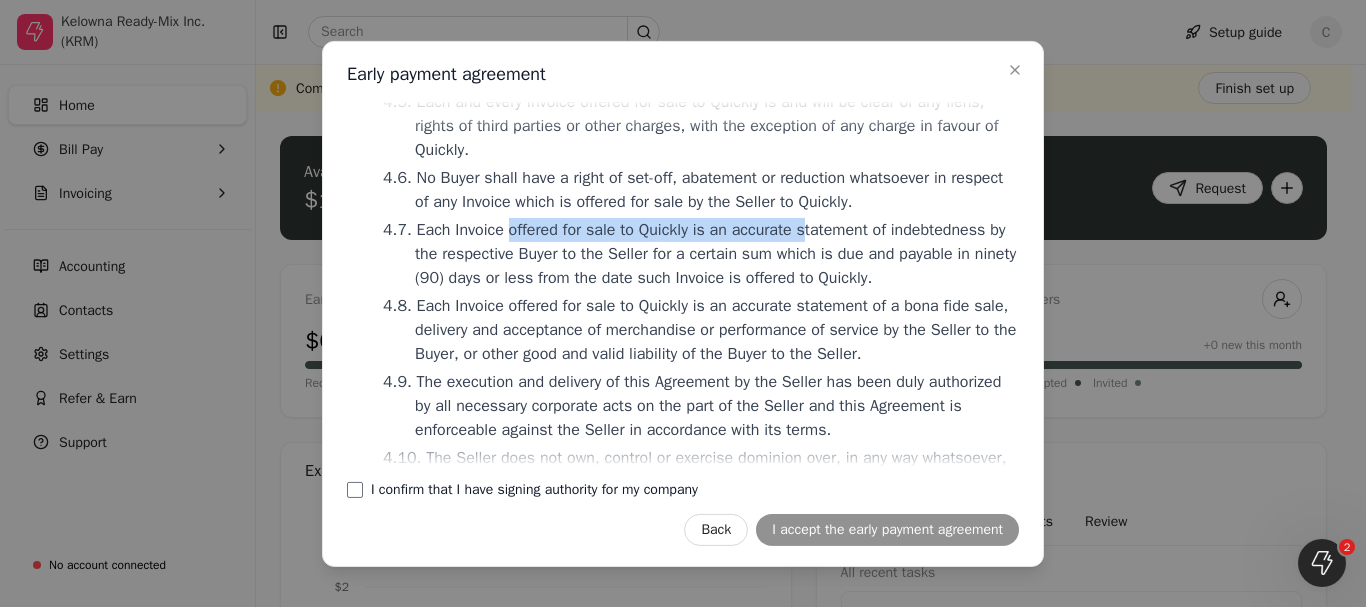 drag, startPoint x: 503, startPoint y: 311, endPoint x: 796, endPoint y: 308, distance: 293.01535 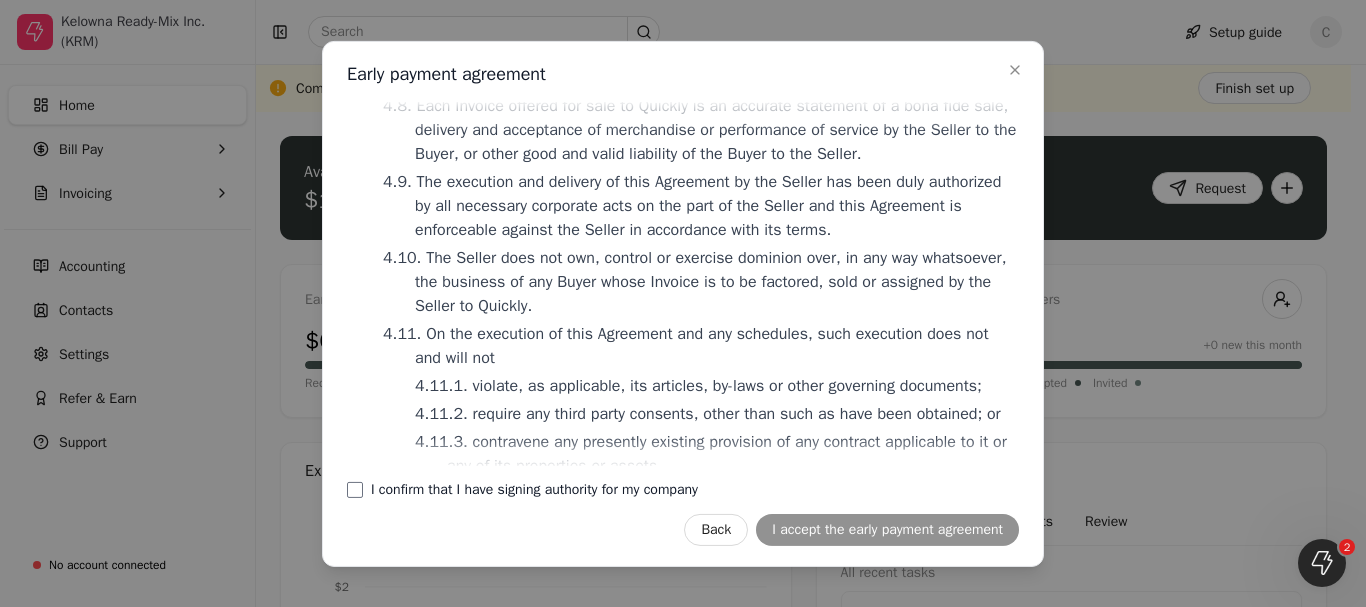 scroll, scrollTop: 3026, scrollLeft: 0, axis: vertical 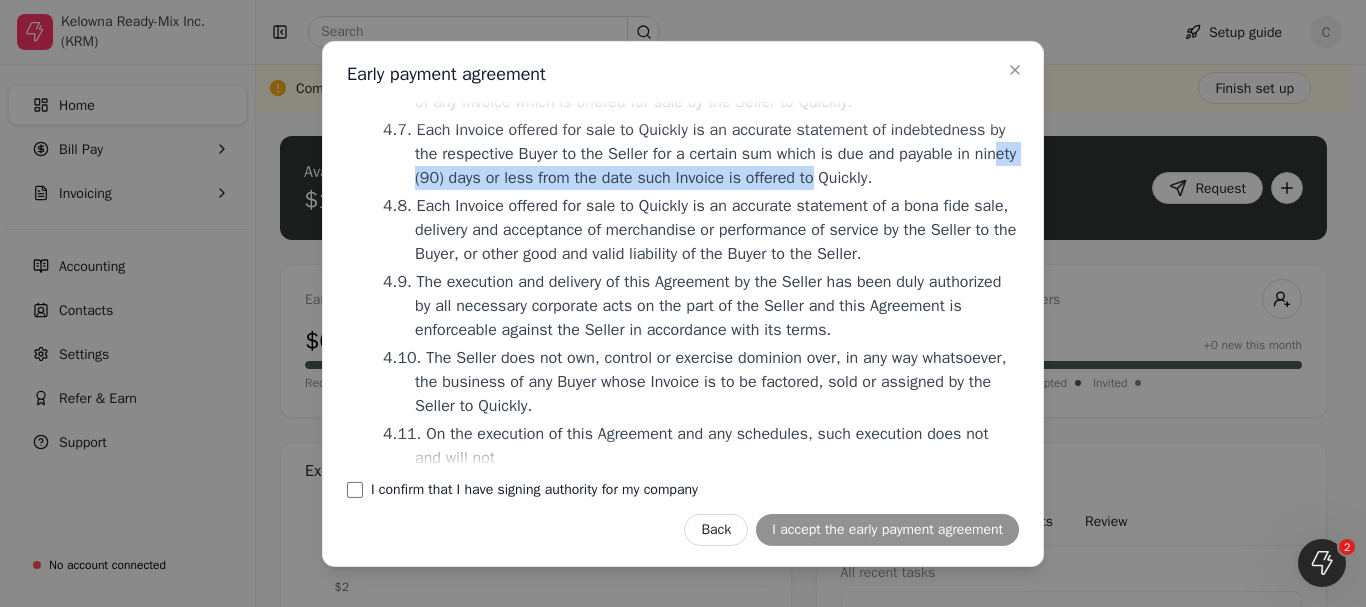 drag, startPoint x: 434, startPoint y: 256, endPoint x: 856, endPoint y: 250, distance: 422.04266 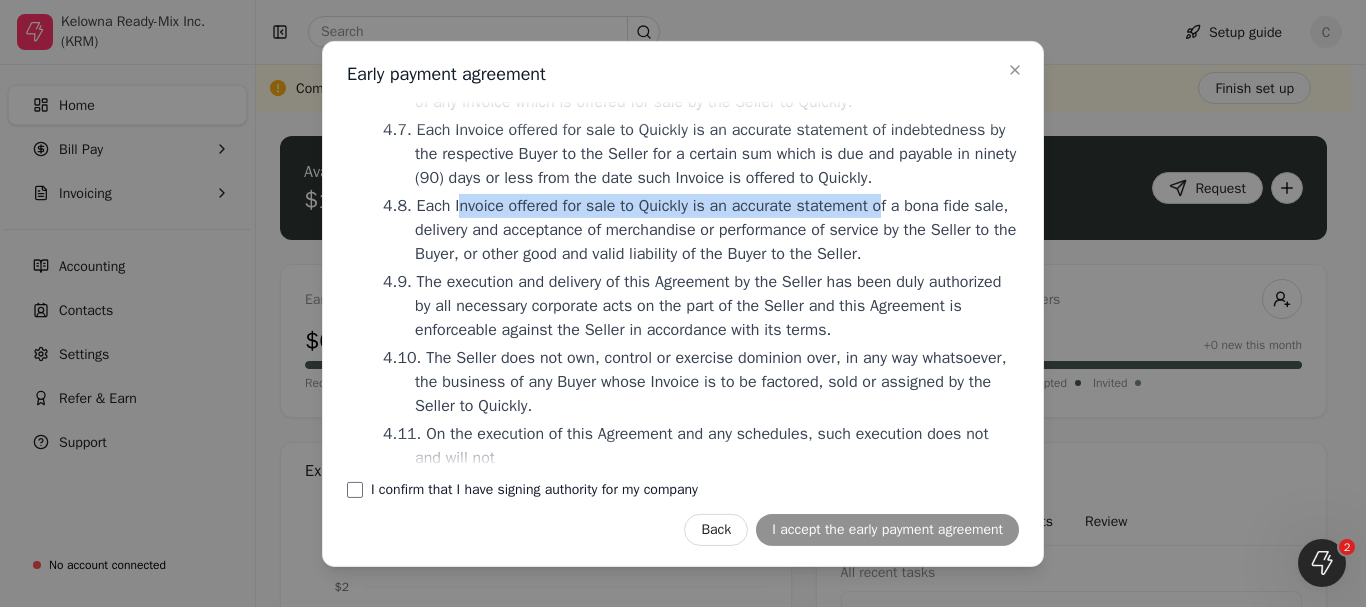 drag, startPoint x: 456, startPoint y: 281, endPoint x: 877, endPoint y: 281, distance: 421 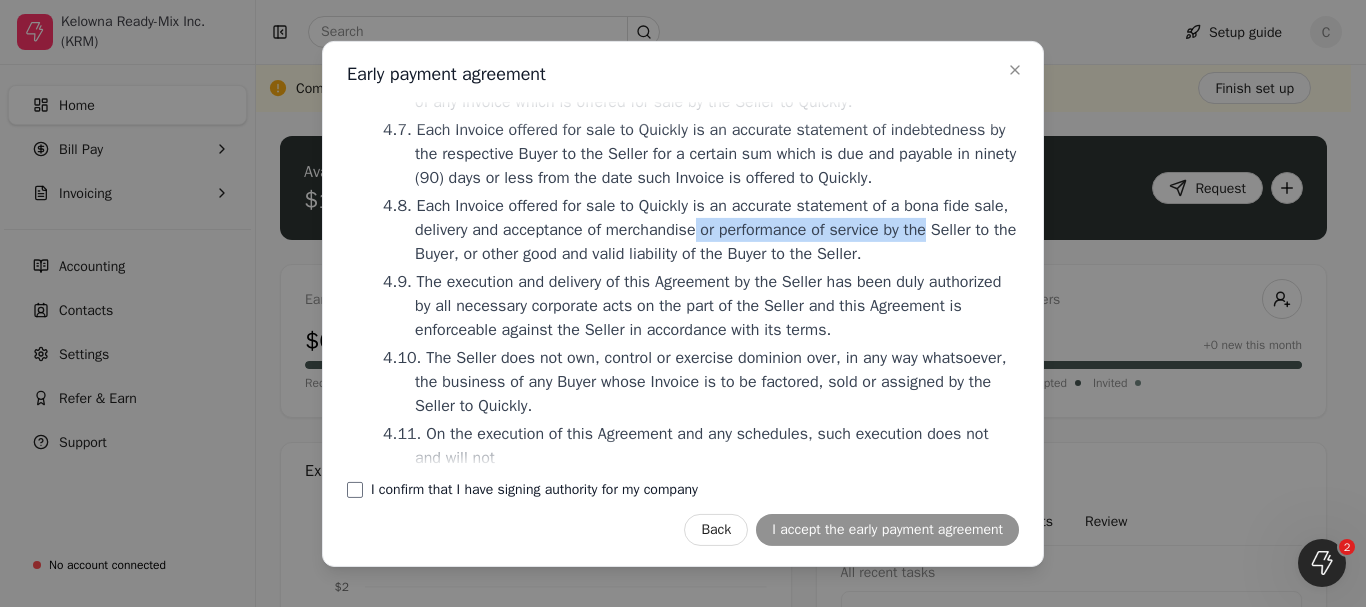 drag, startPoint x: 698, startPoint y: 295, endPoint x: 933, endPoint y: 297, distance: 235.00851 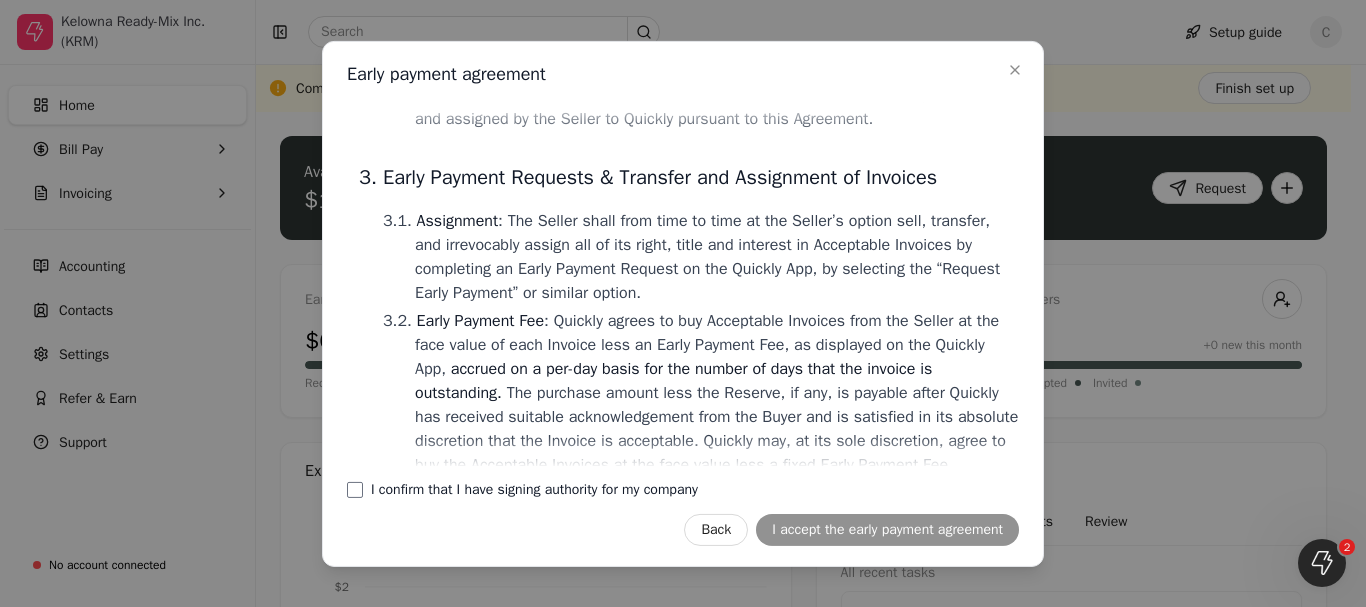 scroll, scrollTop: 600, scrollLeft: 0, axis: vertical 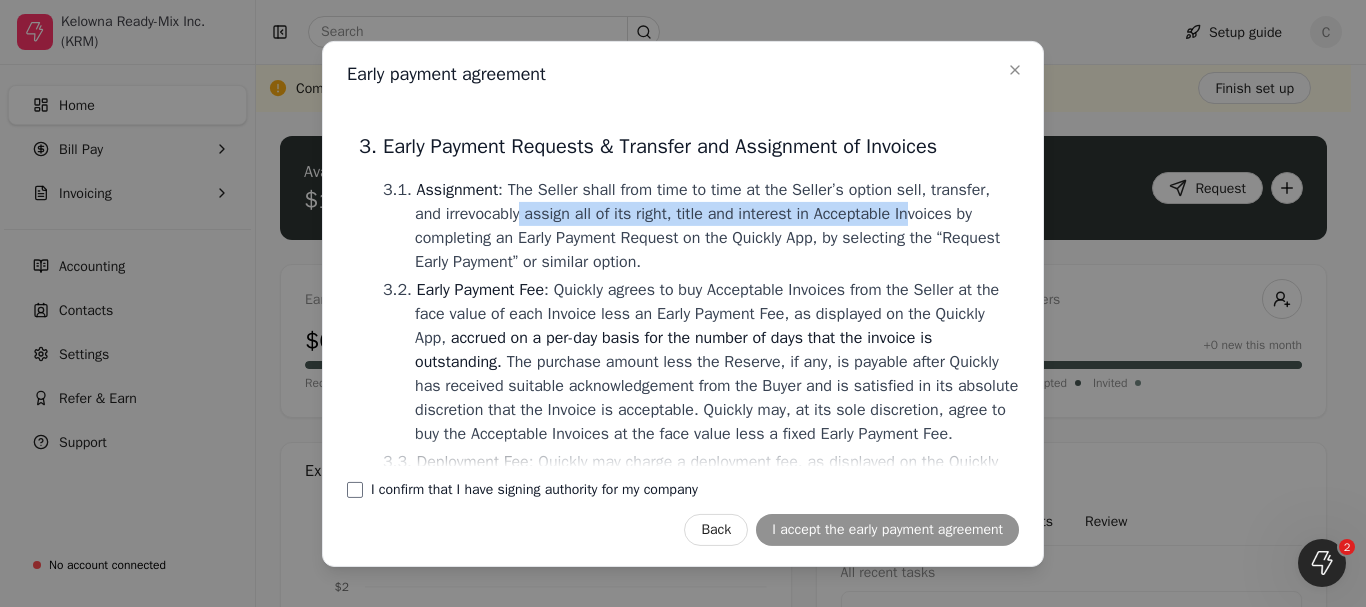 drag, startPoint x: 525, startPoint y: 218, endPoint x: 911, endPoint y: 221, distance: 386.01166 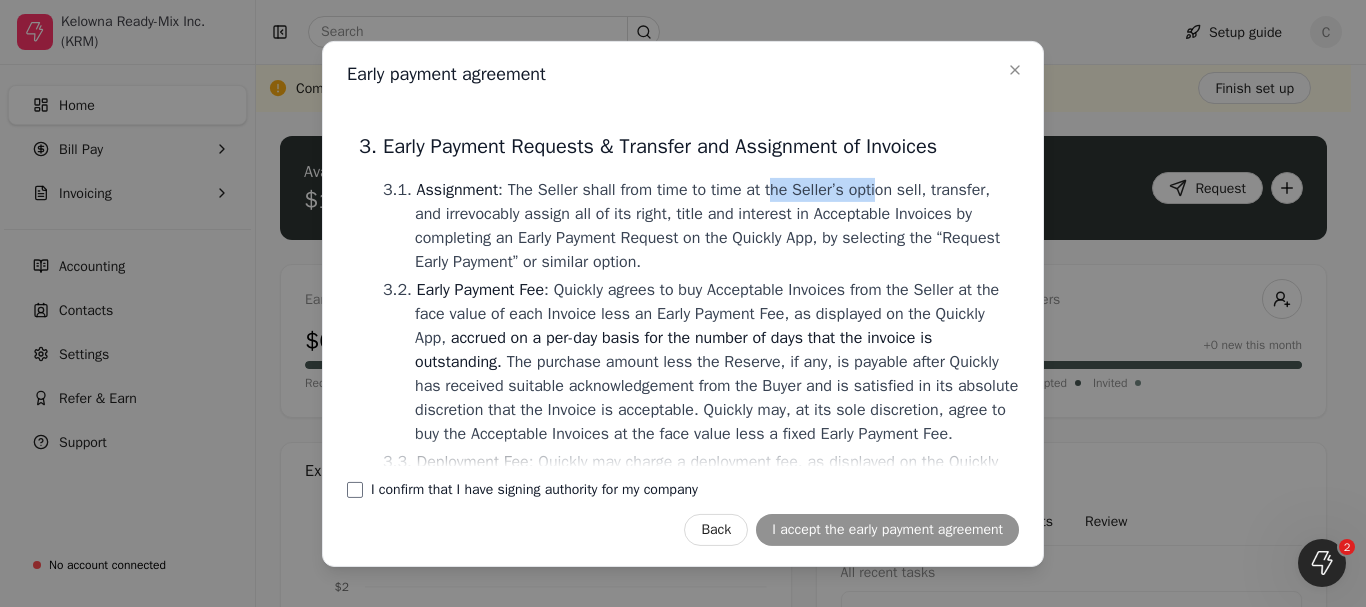 drag, startPoint x: 772, startPoint y: 192, endPoint x: 875, endPoint y: 192, distance: 103 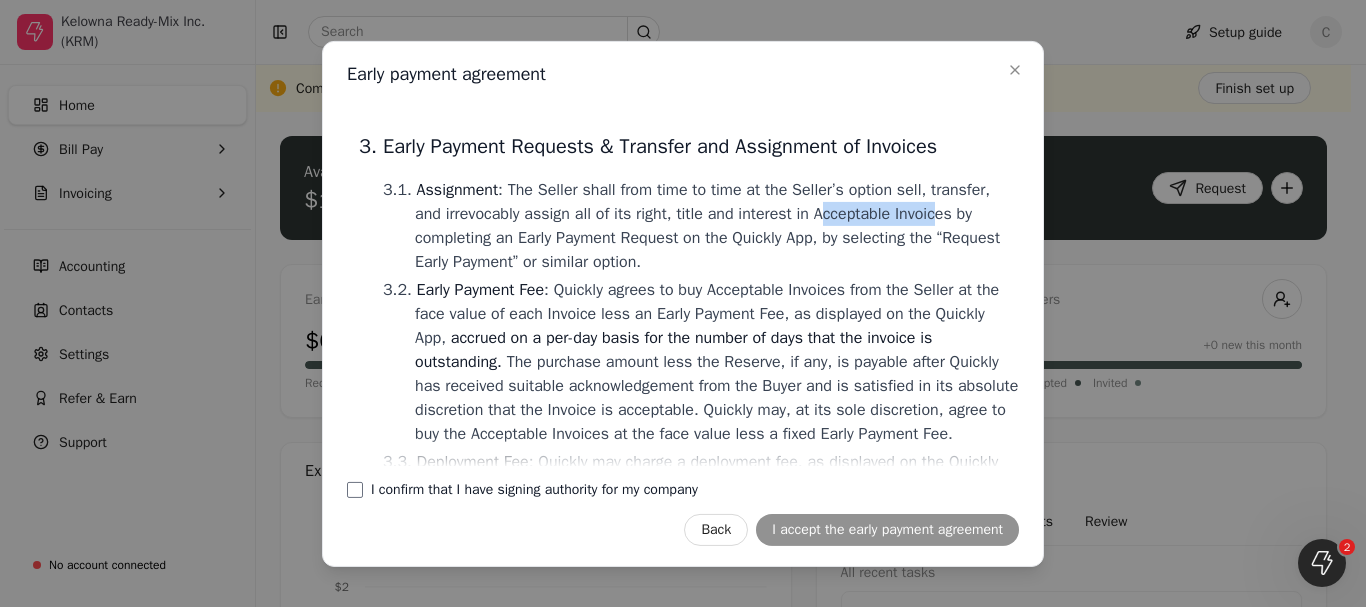 drag, startPoint x: 826, startPoint y: 208, endPoint x: 940, endPoint y: 212, distance: 114.07015 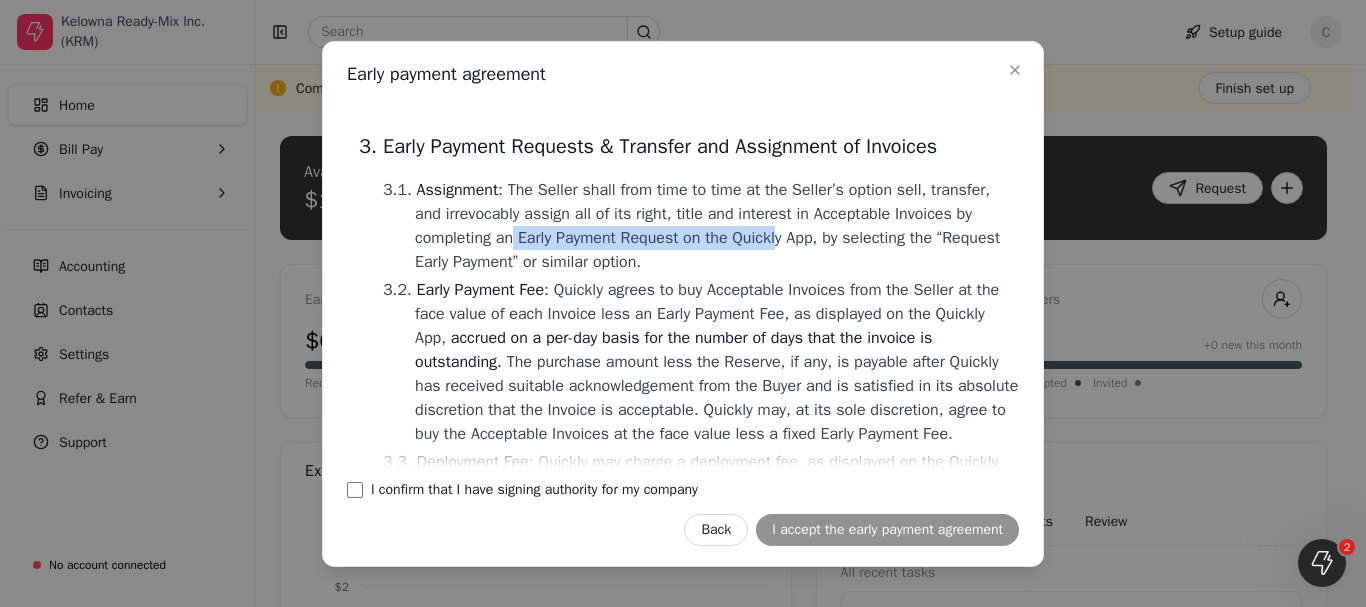 drag, startPoint x: 515, startPoint y: 241, endPoint x: 782, endPoint y: 243, distance: 267.00748 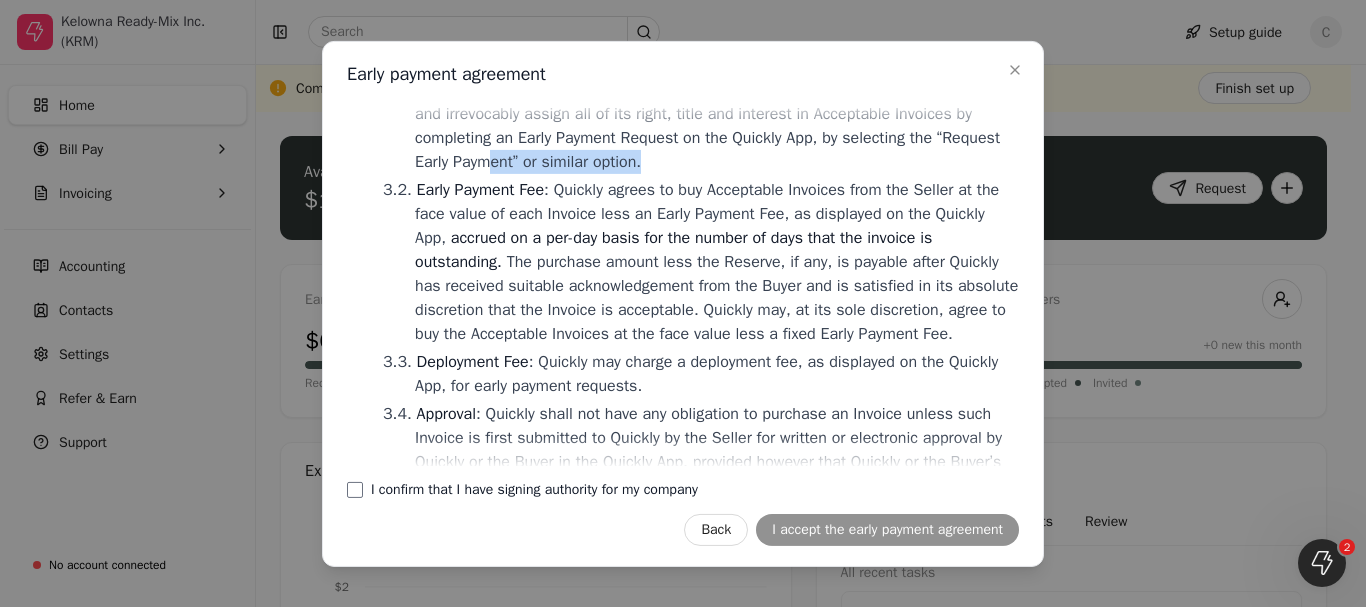drag, startPoint x: 554, startPoint y: 160, endPoint x: 731, endPoint y: 163, distance: 177.02542 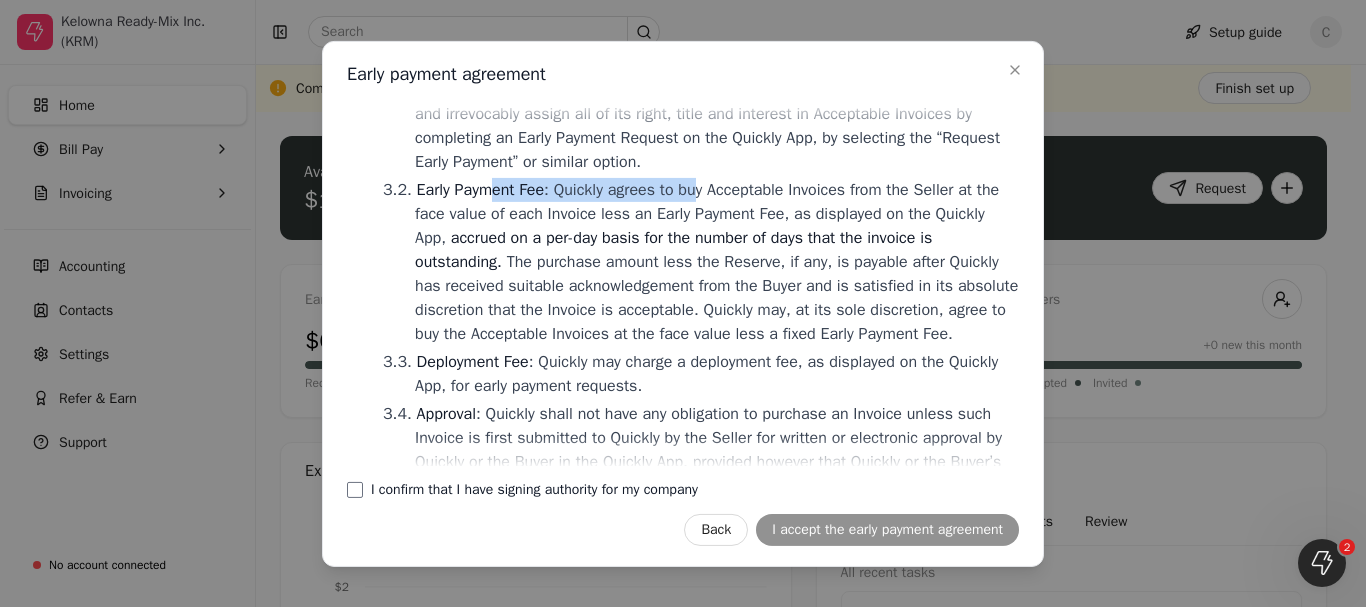 drag, startPoint x: 488, startPoint y: 195, endPoint x: 703, endPoint y: 195, distance: 215 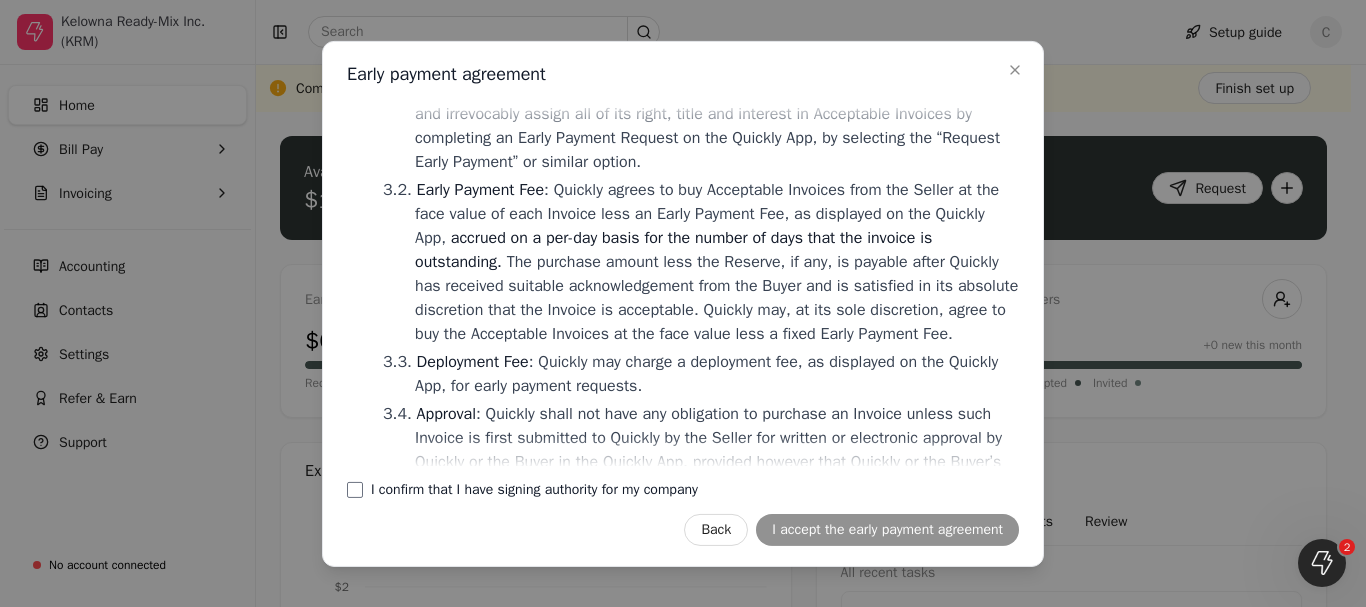 click on "Early Payment Fee" at bounding box center (481, 189) 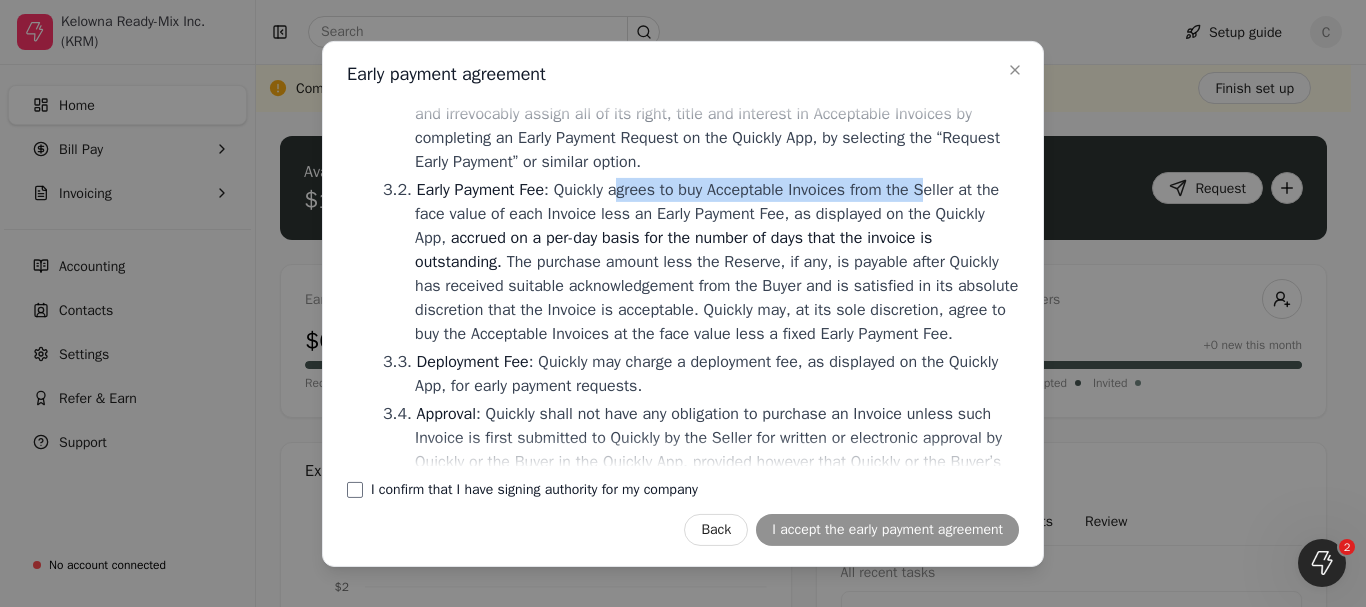 drag, startPoint x: 621, startPoint y: 194, endPoint x: 935, endPoint y: 197, distance: 314.01434 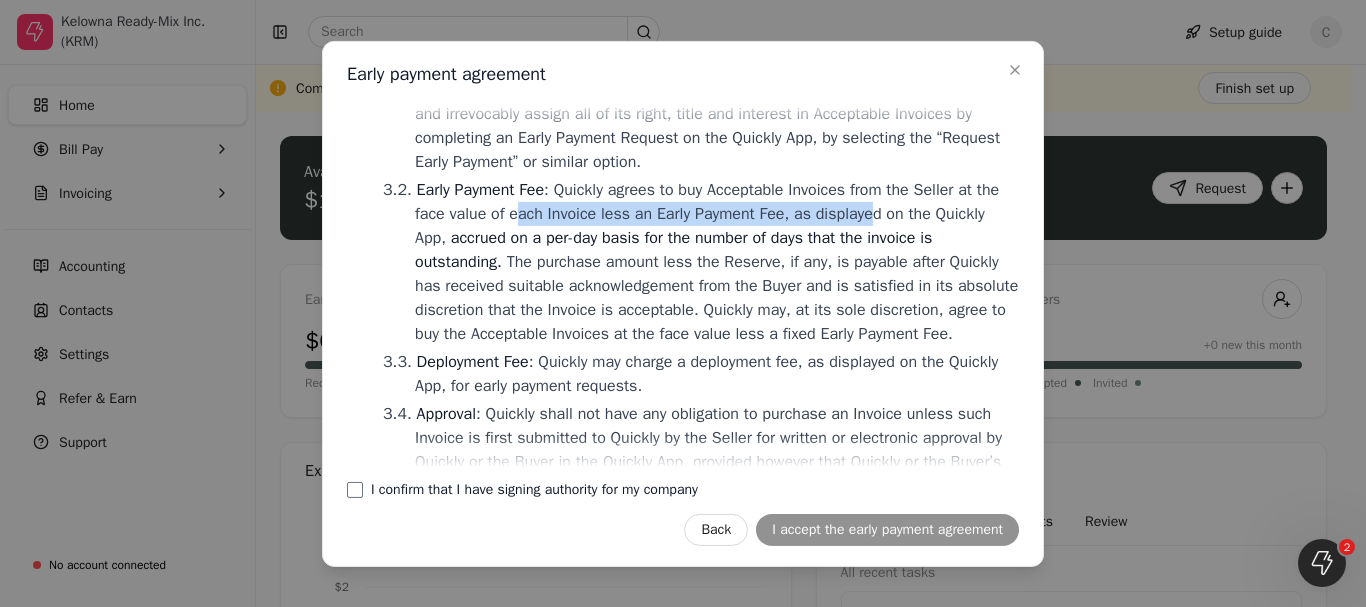 drag, startPoint x: 541, startPoint y: 219, endPoint x: 894, endPoint y: 223, distance: 353.02267 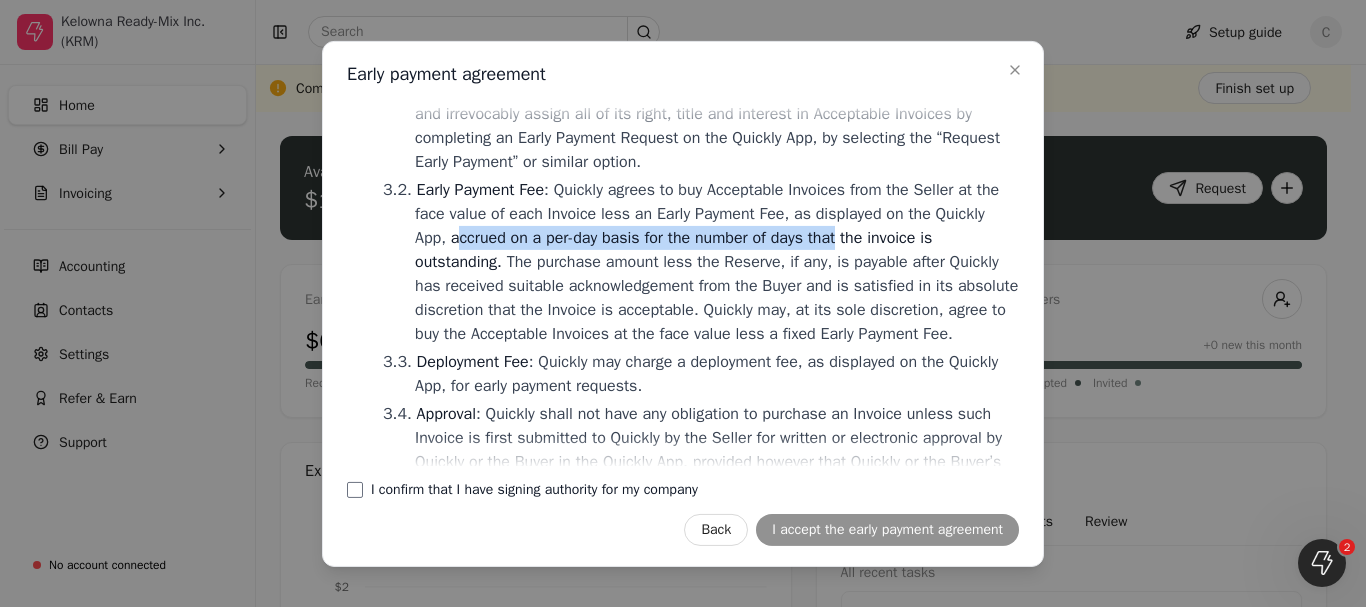 drag, startPoint x: 515, startPoint y: 239, endPoint x: 919, endPoint y: 240, distance: 404.00125 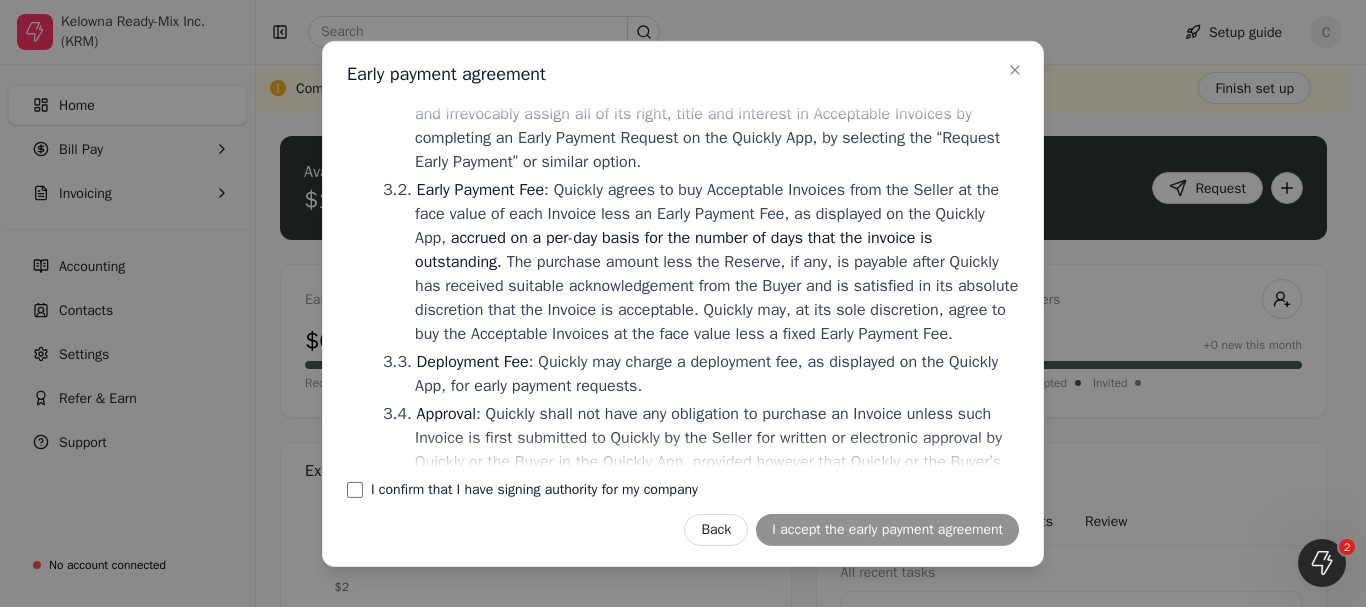 click on "Early Payment Fee : Quickly agrees to buy Acceptable Invoices from the Seller at the face value of each Invoice less an Early Payment Fee, as displayed on the Quickly App,   accrued on a per-day basis for the number of days that the invoice is outstanding.   The purchase amount less the Reserve, if any, is payable after Quickly has received suitable acknowledgement from the Buyer and is satisfied in its absolute discretion that the Invoice is acceptable. Quickly may, at its sole discretion, agree to buy the Acceptable Invoices at the face value less a fixed Early Payment Fee." at bounding box center [709, 261] 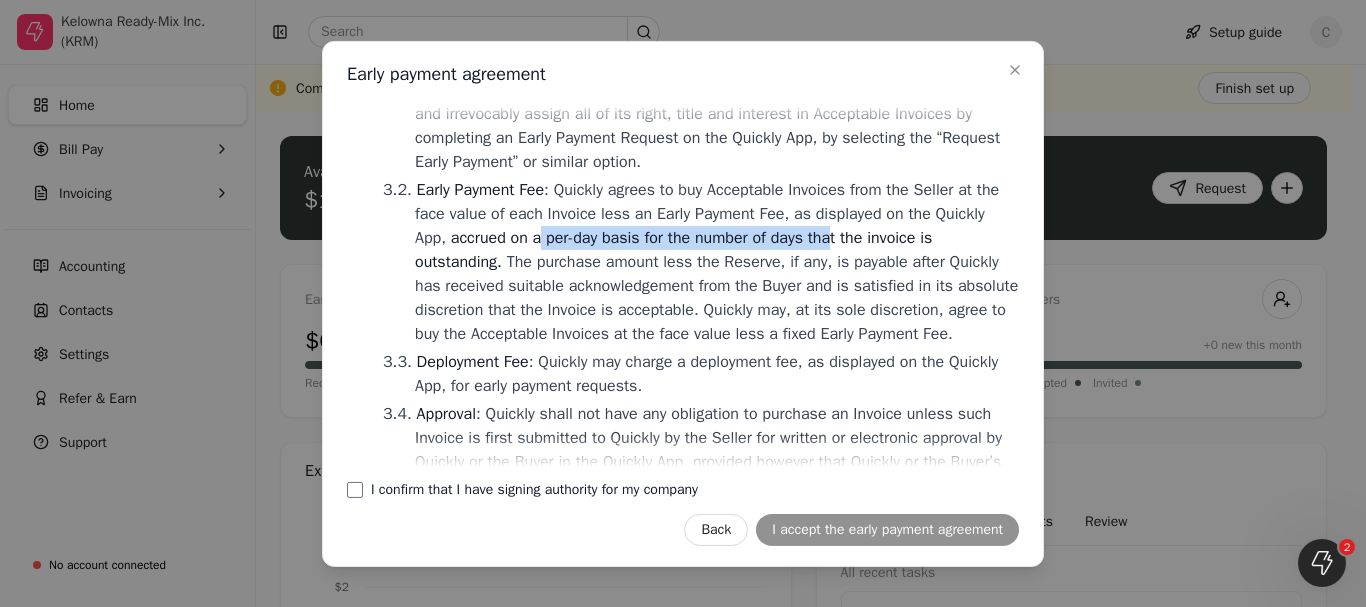 drag, startPoint x: 603, startPoint y: 244, endPoint x: 913, endPoint y: 249, distance: 310.0403 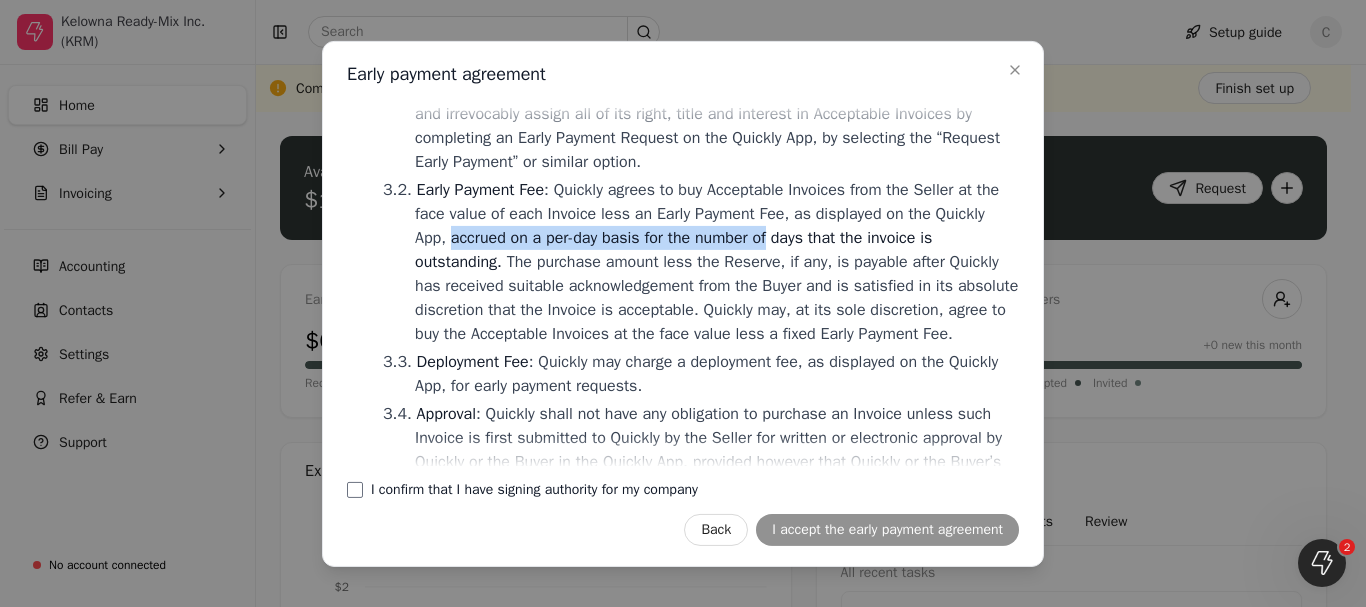 drag, startPoint x: 508, startPoint y: 241, endPoint x: 845, endPoint y: 237, distance: 337.02374 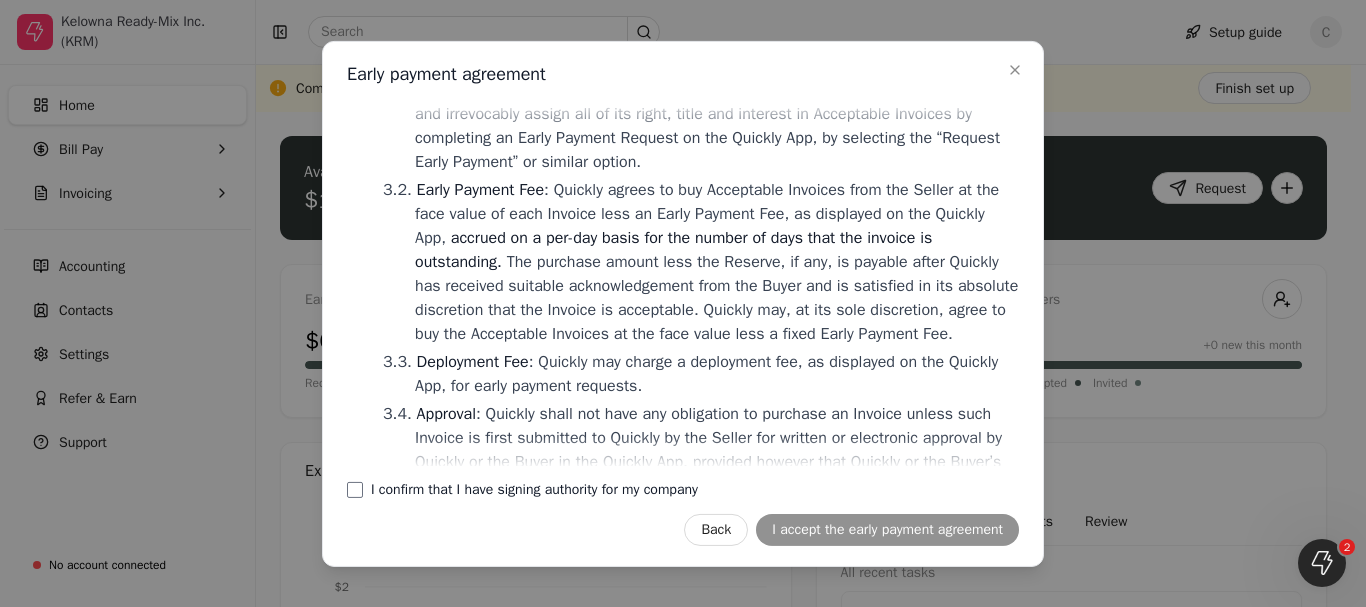 click on "Early Payment Fee : Quickly agrees to buy Acceptable Invoices from the Seller at the face value of each Invoice less an Early Payment Fee, as displayed on the Quickly App,   accrued on a per-day basis for the number of days that the invoice is outstanding.   The purchase amount less the Reserve, if any, is payable after Quickly has received suitable acknowledgement from the Buyer and is satisfied in its absolute discretion that the Invoice is acceptable. Quickly may, at its sole discretion, agree to buy the Acceptable Invoices at the face value less a fixed Early Payment Fee." at bounding box center (709, 261) 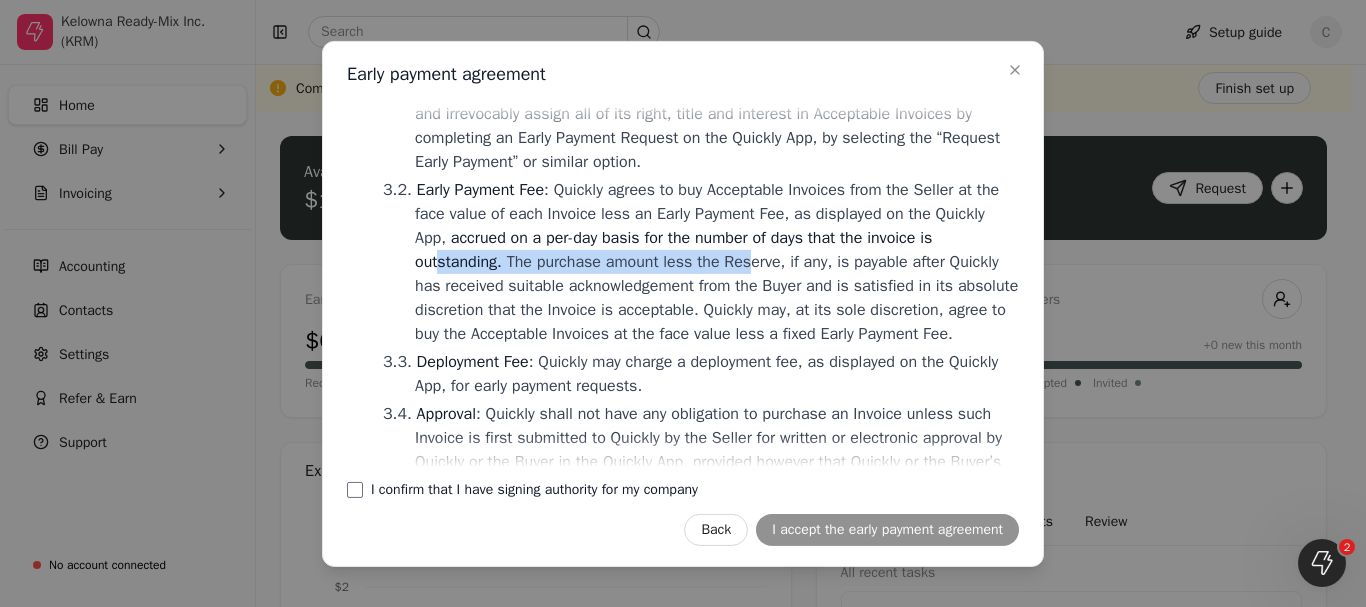 drag, startPoint x: 514, startPoint y: 263, endPoint x: 826, endPoint y: 264, distance: 312.00162 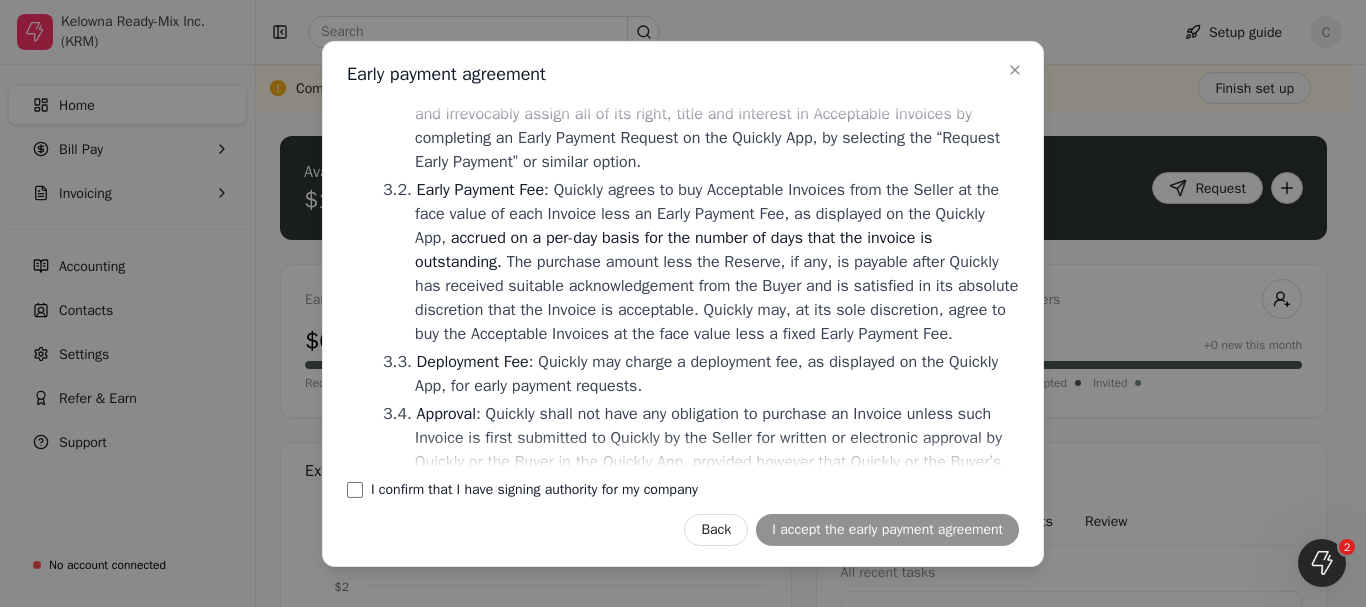 click on "Early Payment Fee : Quickly agrees to buy Acceptable Invoices from the Seller at the face value of each Invoice less an Early Payment Fee, as displayed on the Quickly App,   accrued on a per-day basis for the number of days that the invoice is outstanding.   The purchase amount less the Reserve, if any, is payable after Quickly has received suitable acknowledgement from the Buyer and is satisfied in its absolute discretion that the Invoice is acceptable. Quickly may, at its sole discretion, agree to buy the Acceptable Invoices at the face value less a fixed Early Payment Fee." at bounding box center (709, 261) 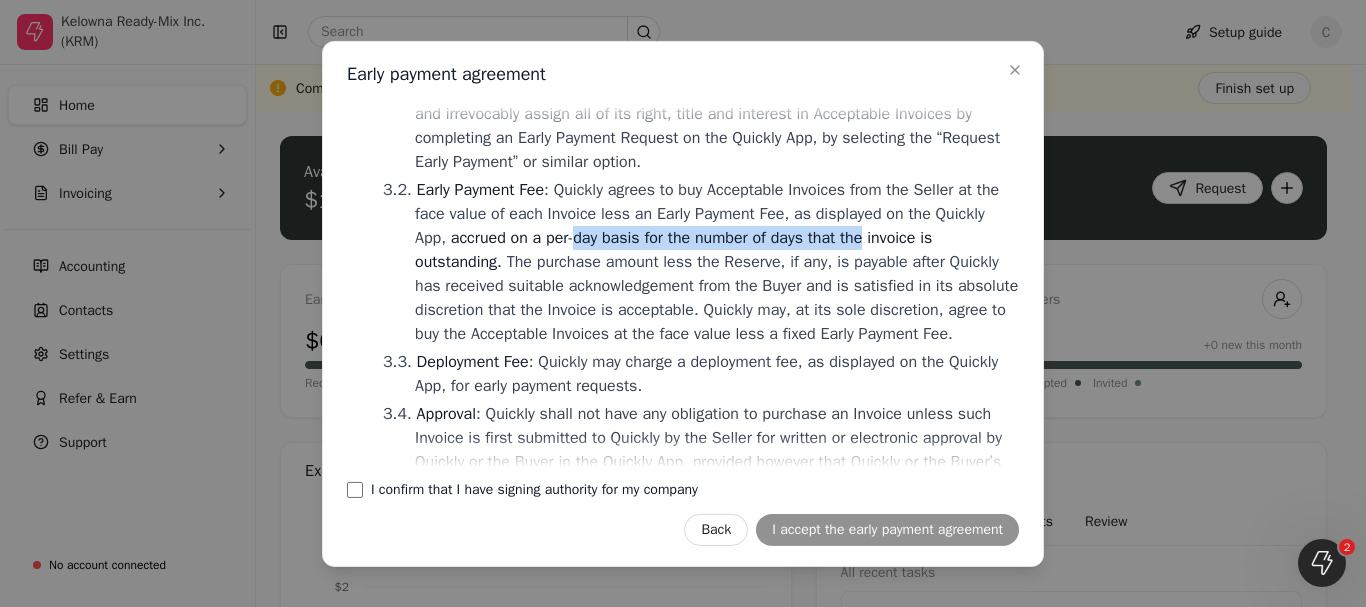 drag, startPoint x: 636, startPoint y: 239, endPoint x: 965, endPoint y: 243, distance: 329.02432 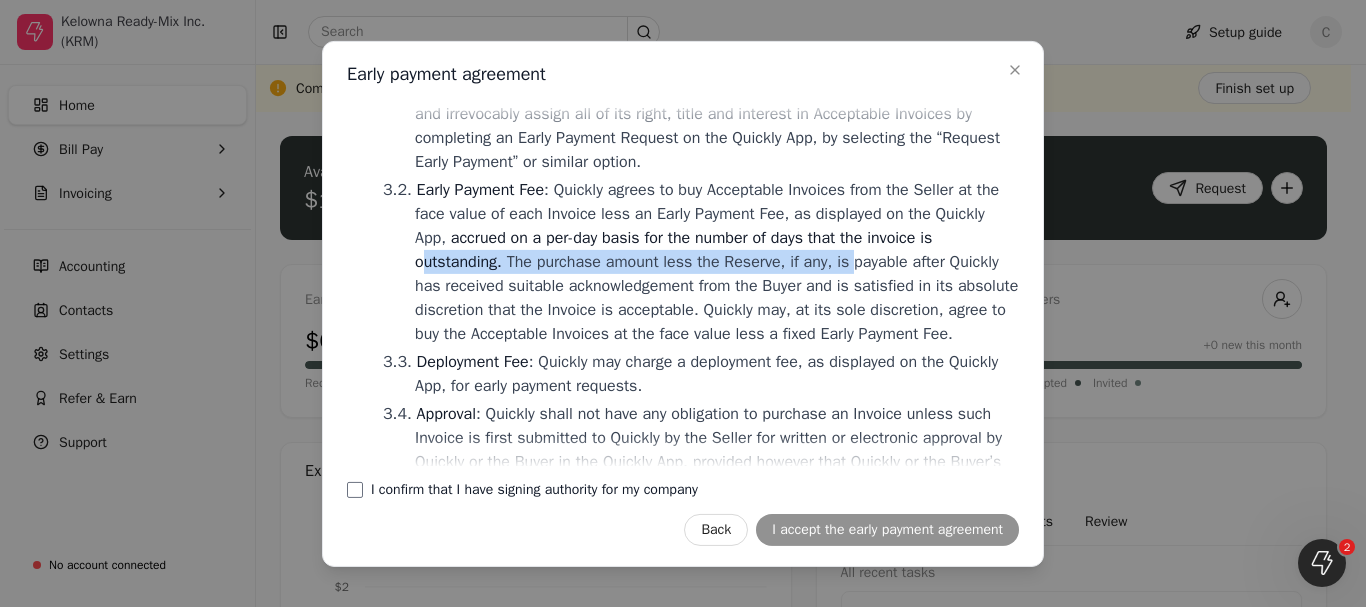 drag, startPoint x: 500, startPoint y: 260, endPoint x: 925, endPoint y: 256, distance: 425.01883 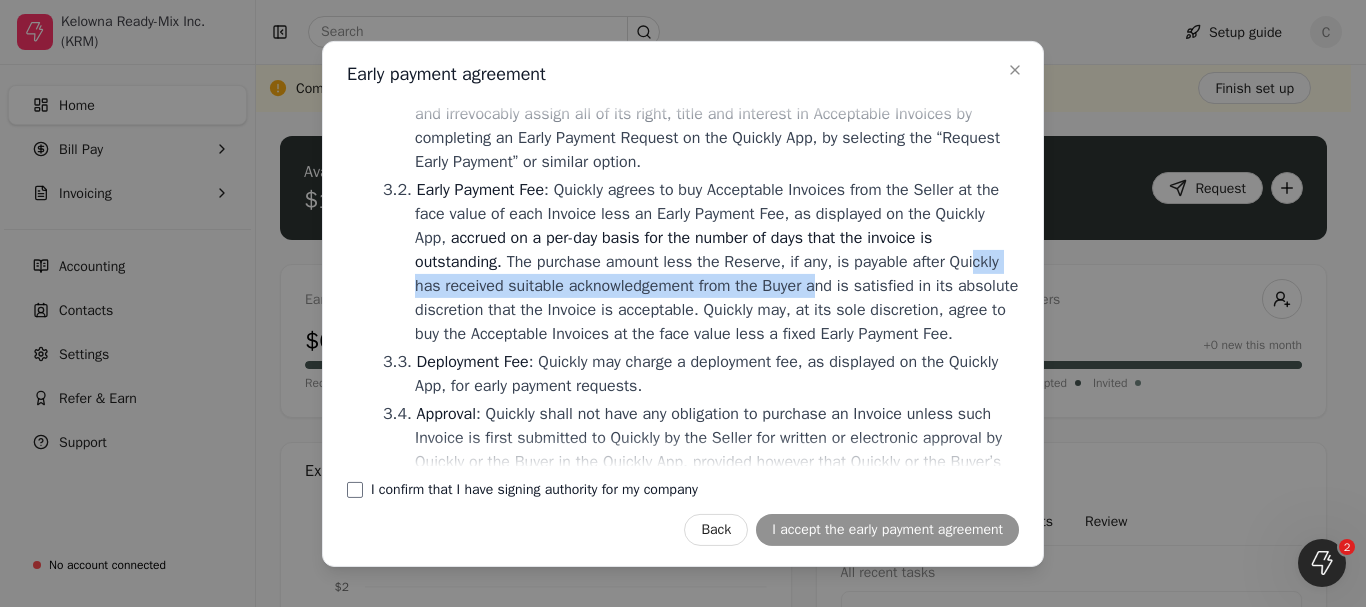 drag, startPoint x: 480, startPoint y: 285, endPoint x: 908, endPoint y: 286, distance: 428.00116 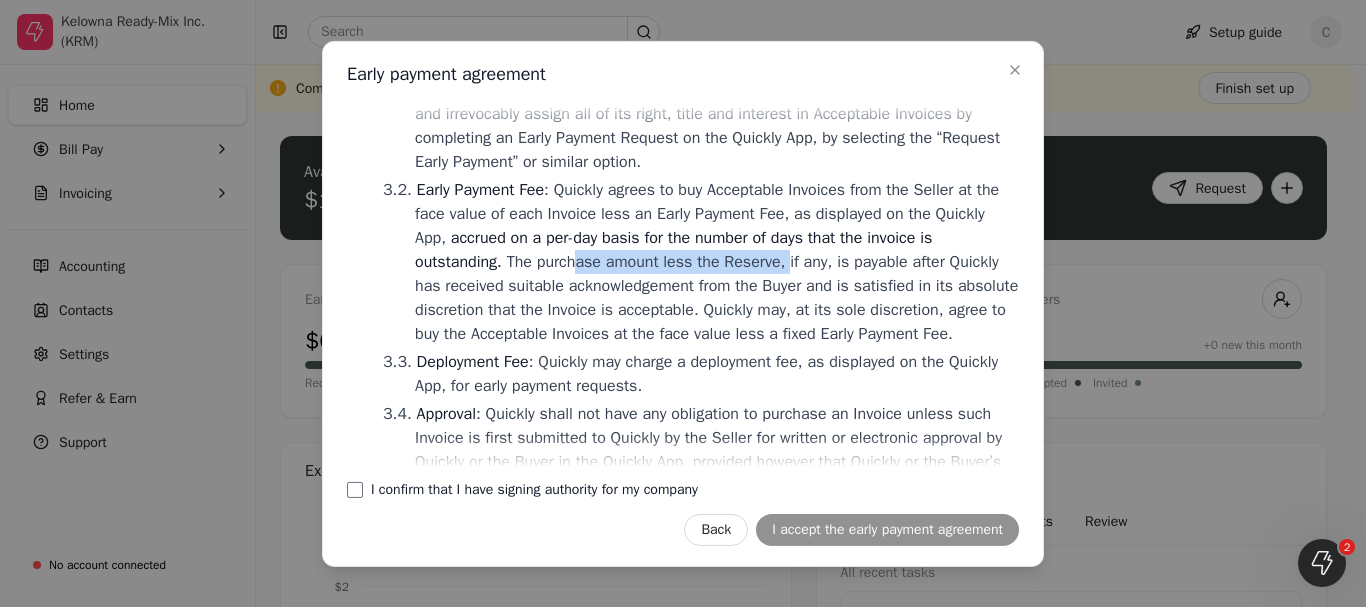 drag, startPoint x: 662, startPoint y: 257, endPoint x: 867, endPoint y: 257, distance: 205 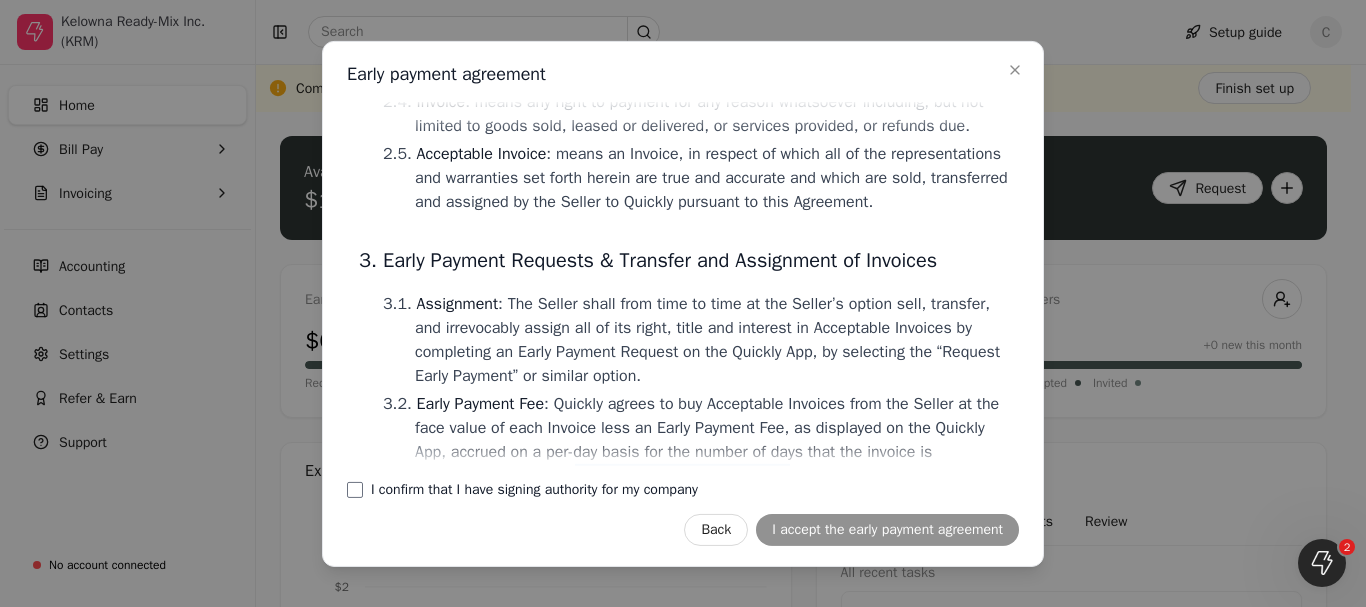 scroll, scrollTop: 700, scrollLeft: 0, axis: vertical 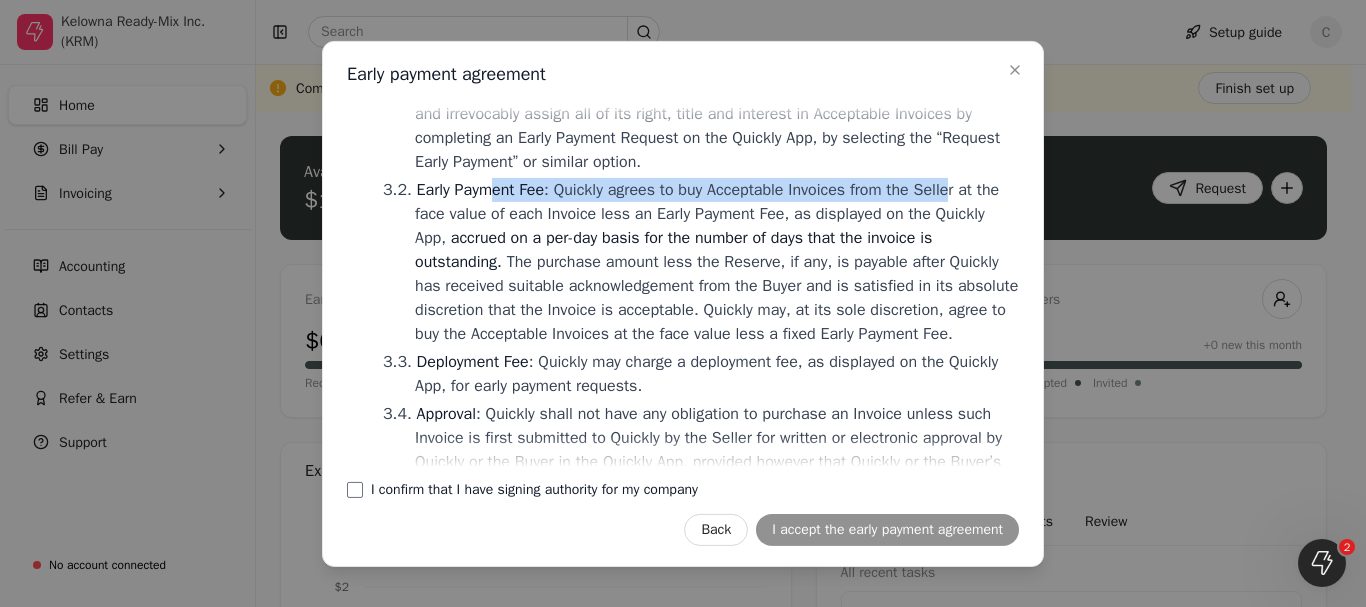 drag, startPoint x: 487, startPoint y: 193, endPoint x: 956, endPoint y: 187, distance: 469.0384 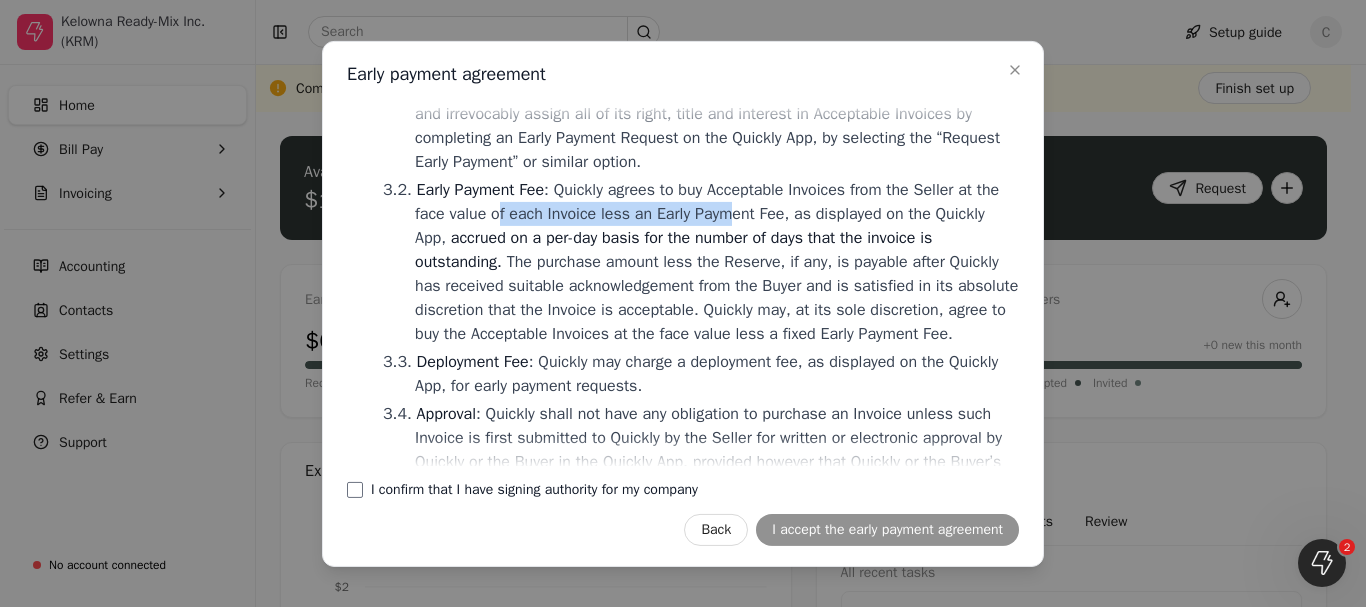 drag, startPoint x: 522, startPoint y: 217, endPoint x: 750, endPoint y: 219, distance: 228.00877 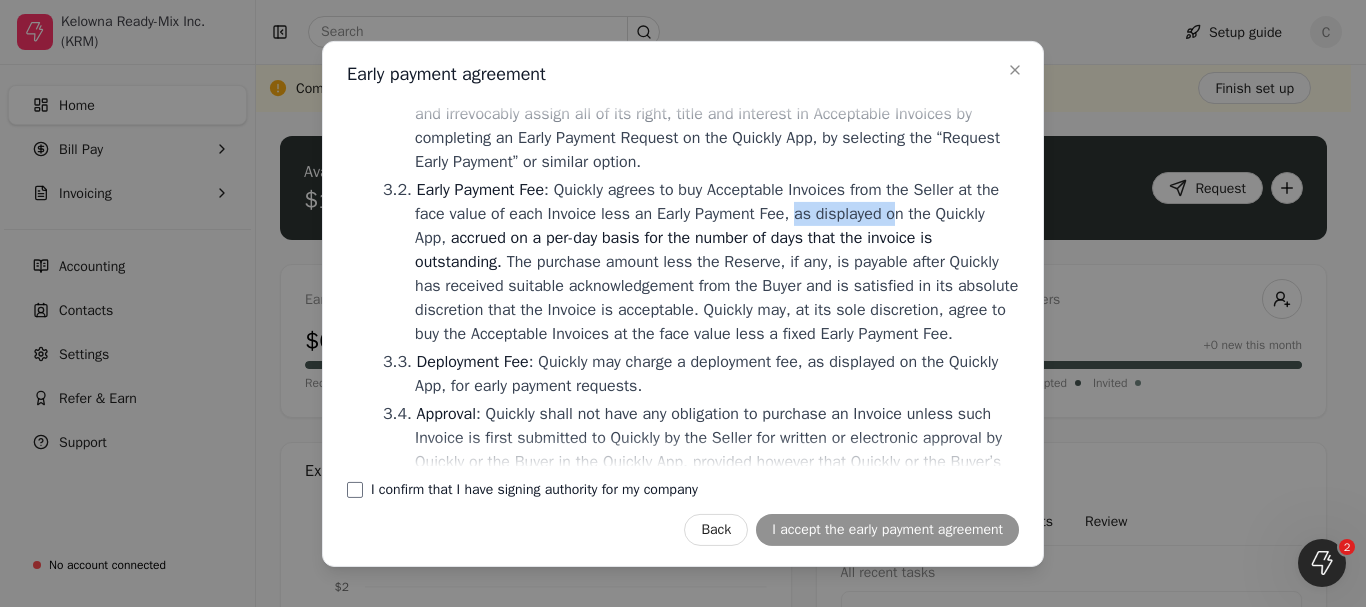drag, startPoint x: 814, startPoint y: 219, endPoint x: 919, endPoint y: 215, distance: 105.076164 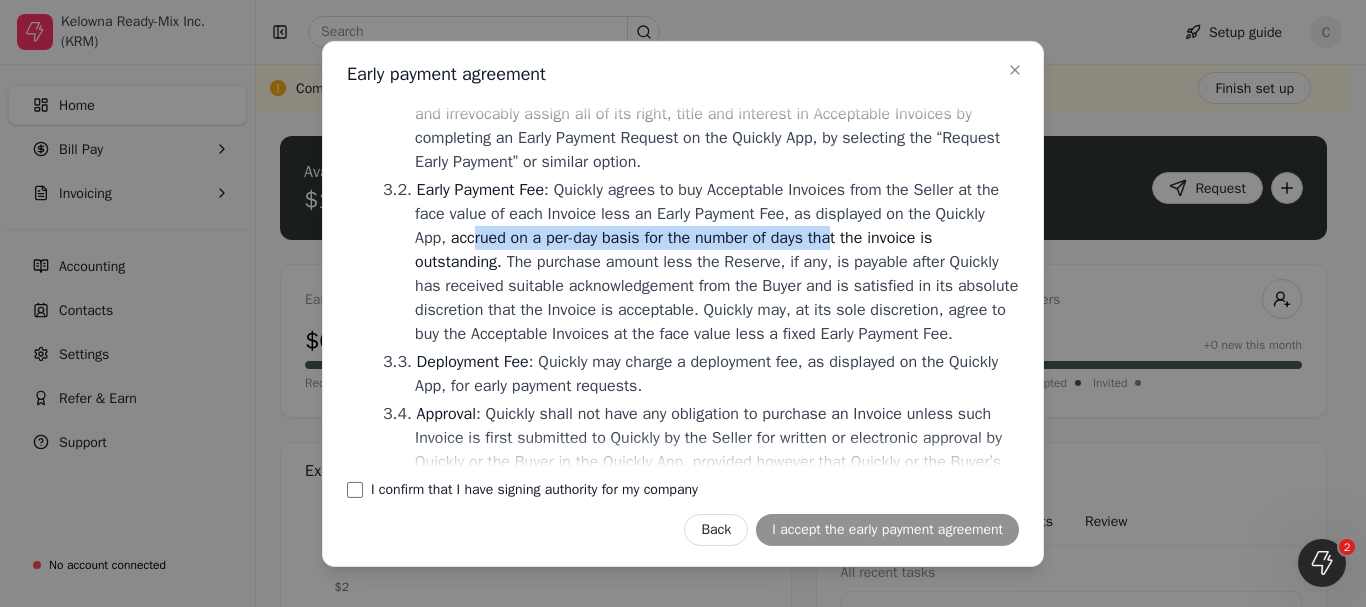 drag, startPoint x: 534, startPoint y: 239, endPoint x: 917, endPoint y: 240, distance: 383.0013 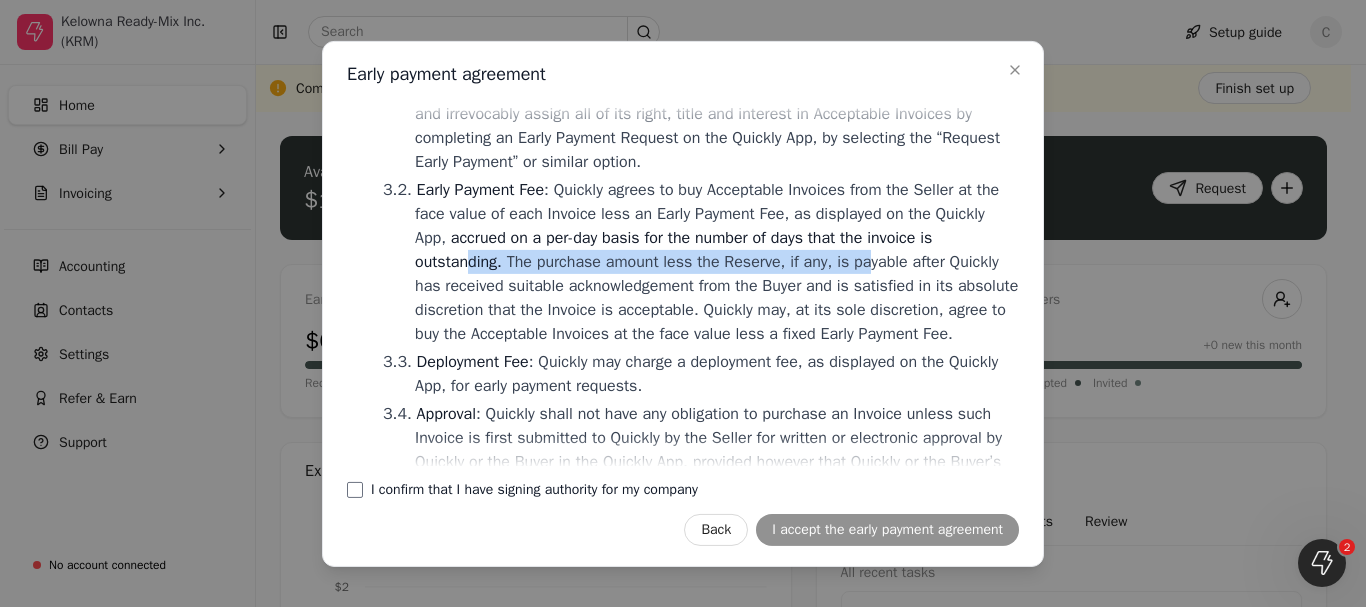 drag, startPoint x: 548, startPoint y: 264, endPoint x: 946, endPoint y: 265, distance: 398.00125 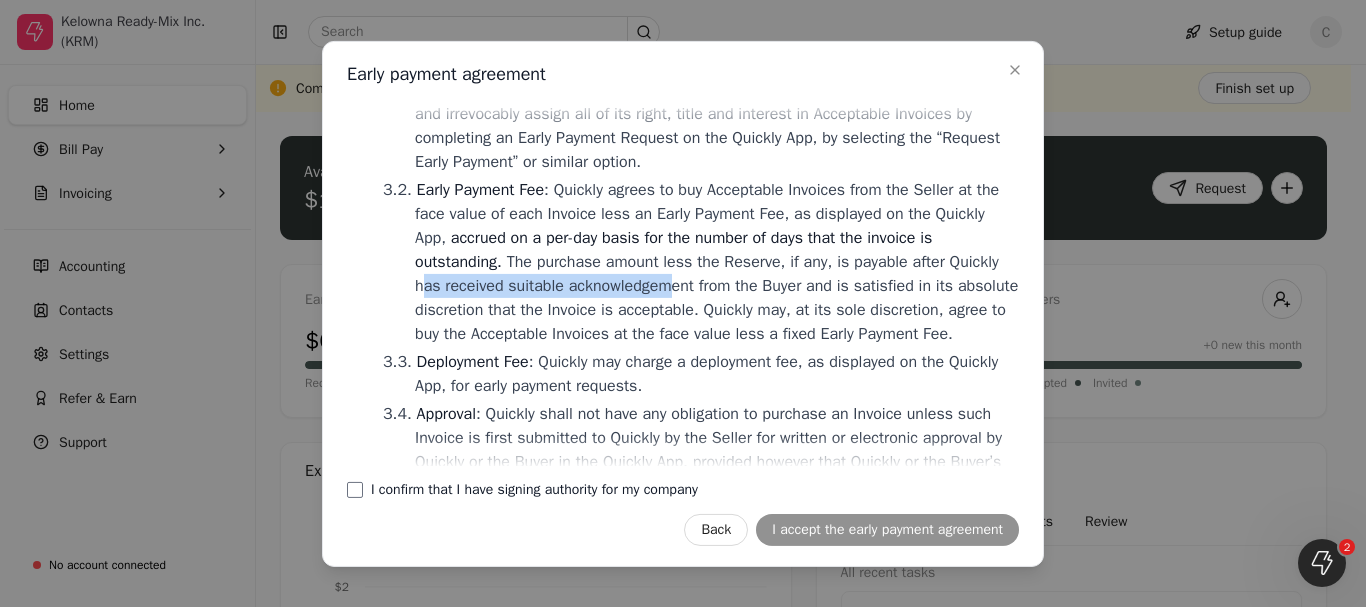 drag, startPoint x: 519, startPoint y: 283, endPoint x: 768, endPoint y: 288, distance: 249.0502 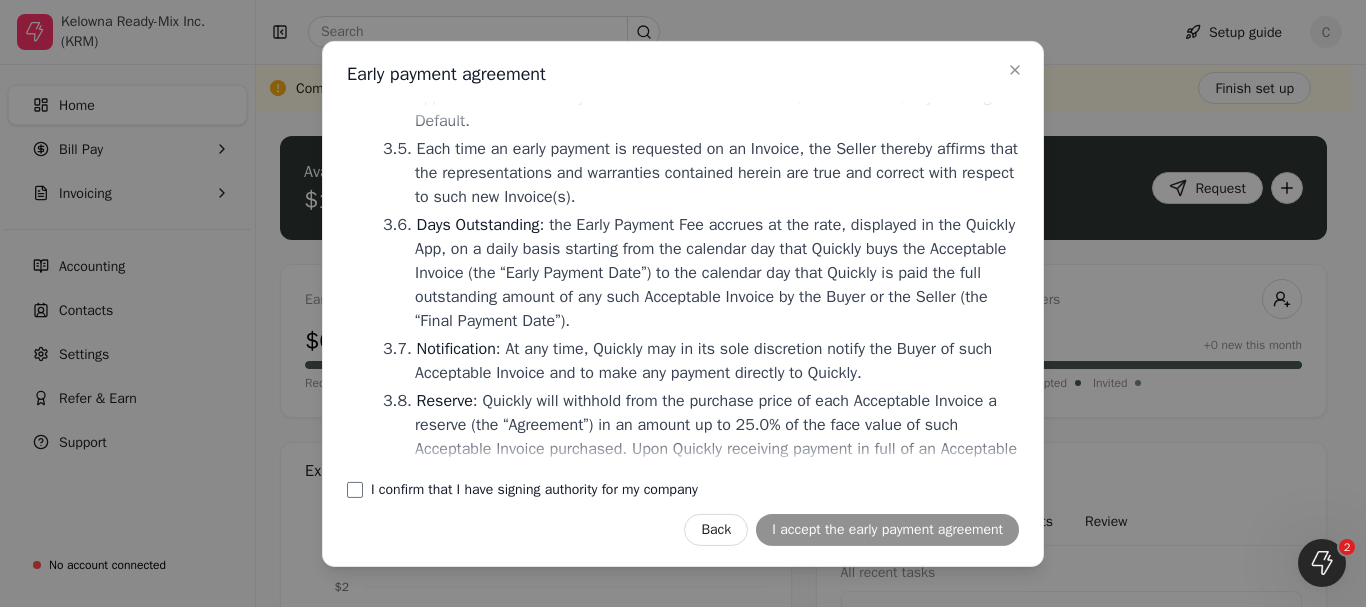 scroll, scrollTop: 1100, scrollLeft: 0, axis: vertical 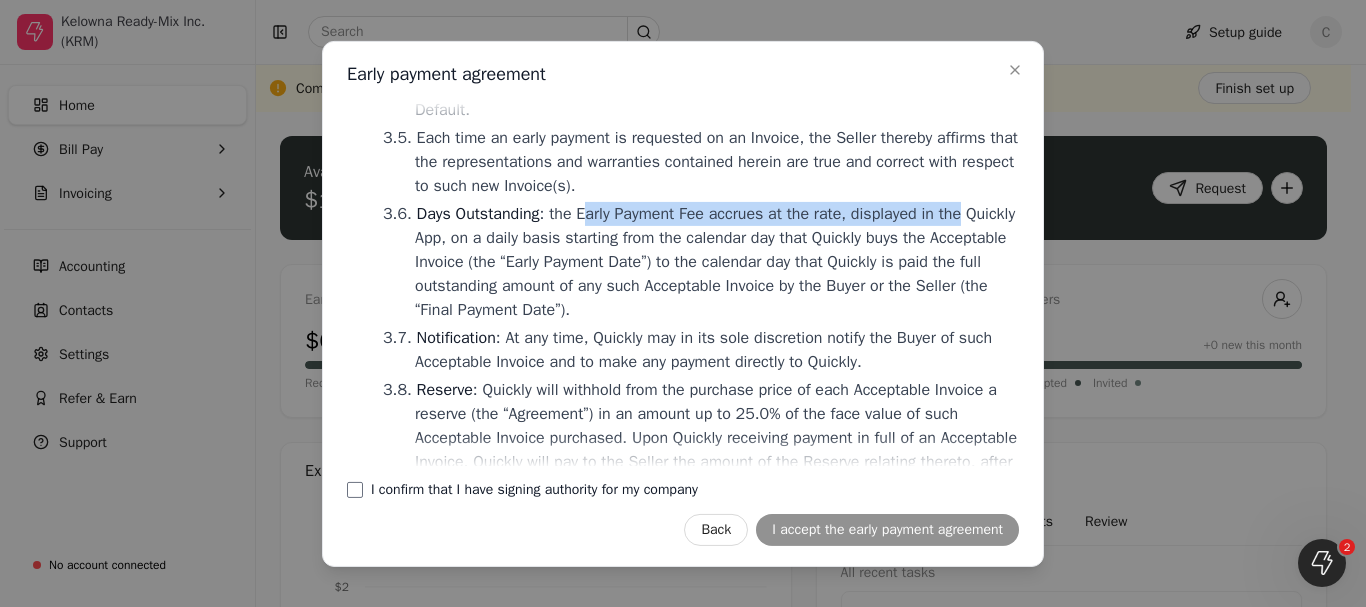 drag, startPoint x: 589, startPoint y: 235, endPoint x: 970, endPoint y: 244, distance: 381.1063 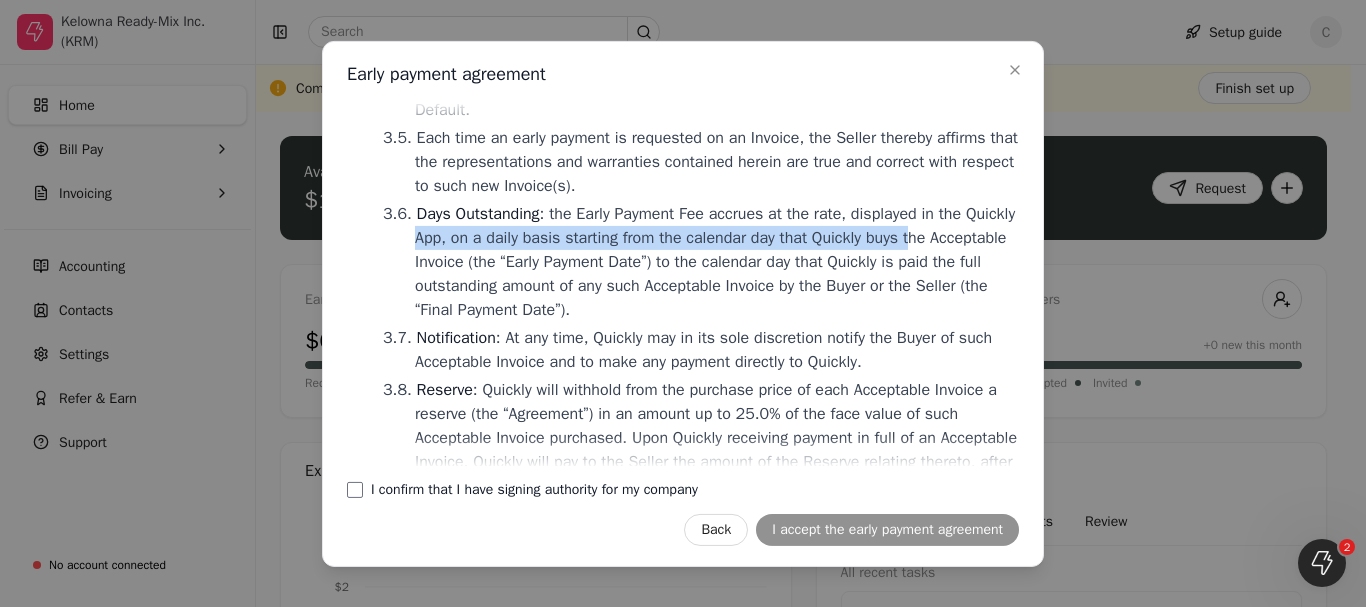 drag, startPoint x: 476, startPoint y: 266, endPoint x: 969, endPoint y: 255, distance: 493.1227 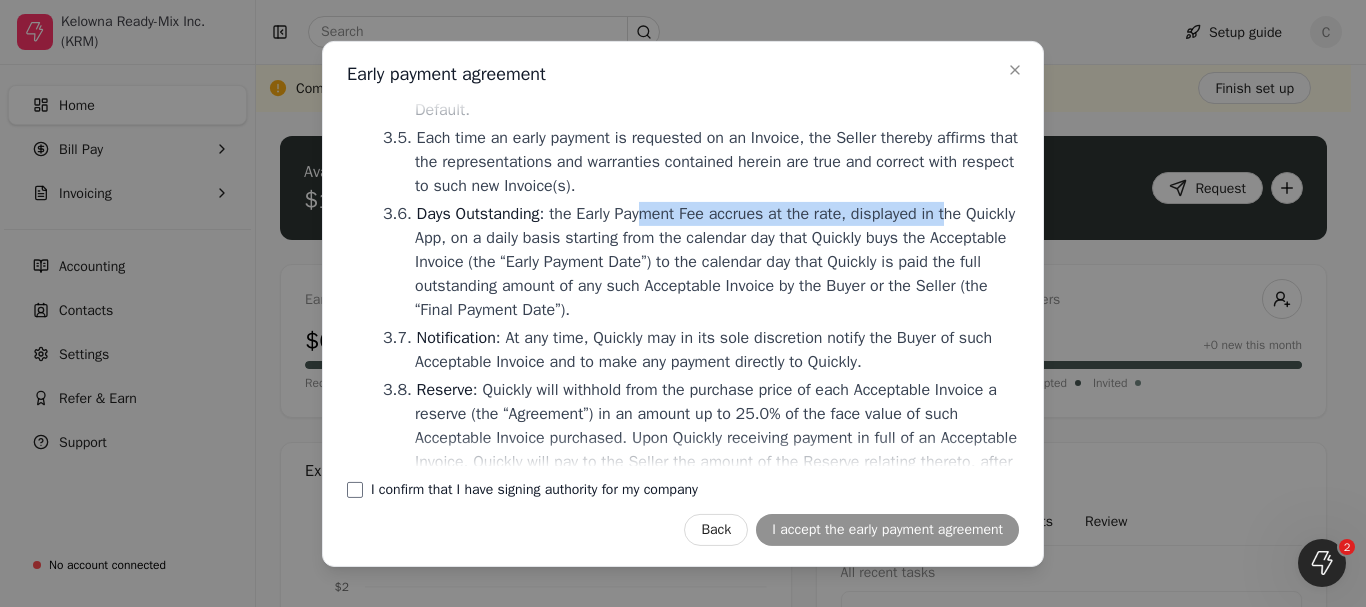 drag, startPoint x: 652, startPoint y: 235, endPoint x: 948, endPoint y: 226, distance: 296.13678 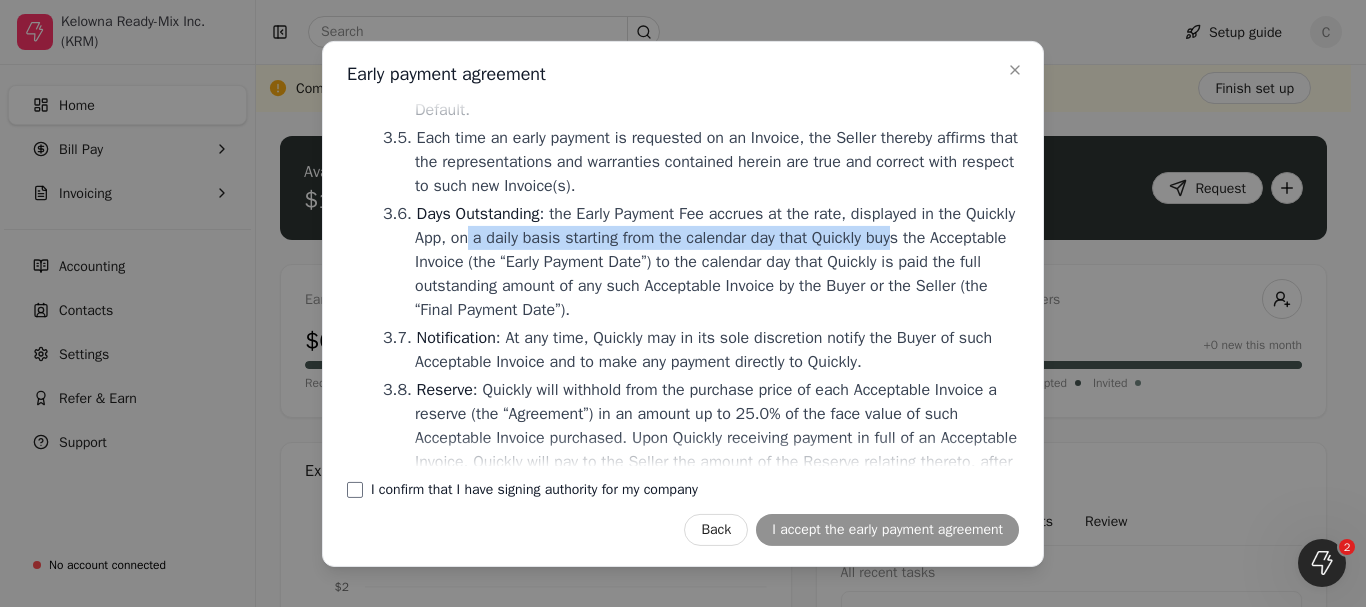 drag, startPoint x: 528, startPoint y: 269, endPoint x: 954, endPoint y: 261, distance: 426.0751 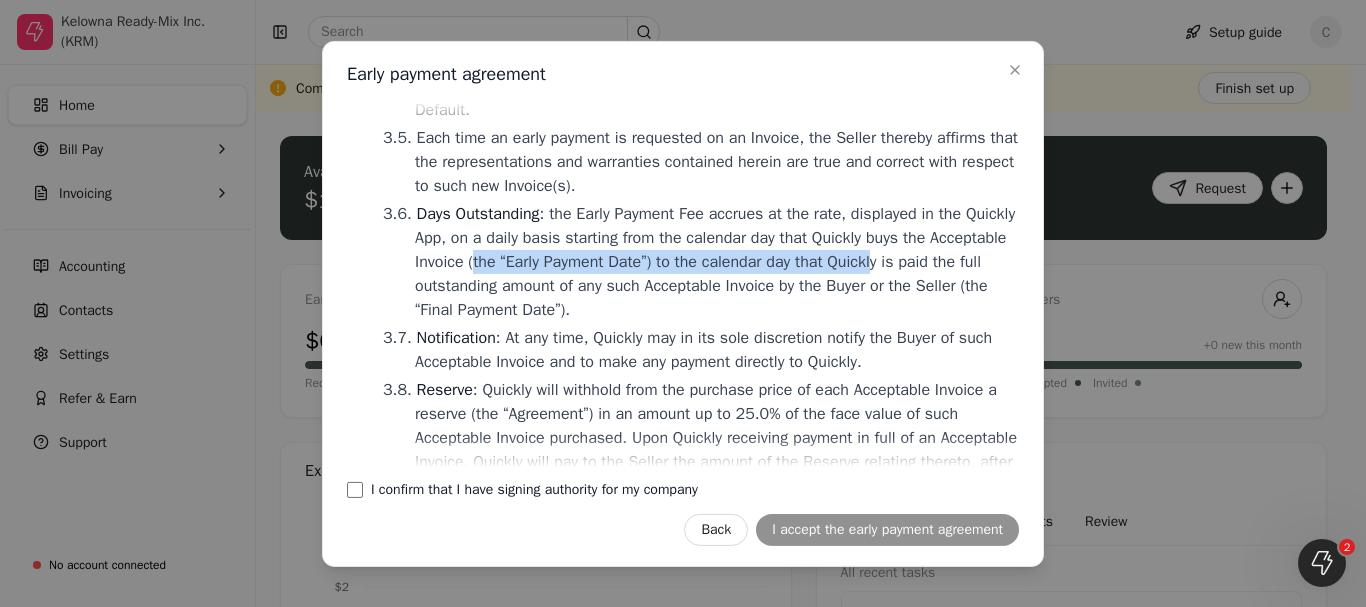drag, startPoint x: 556, startPoint y: 293, endPoint x: 959, endPoint y: 284, distance: 403.1005 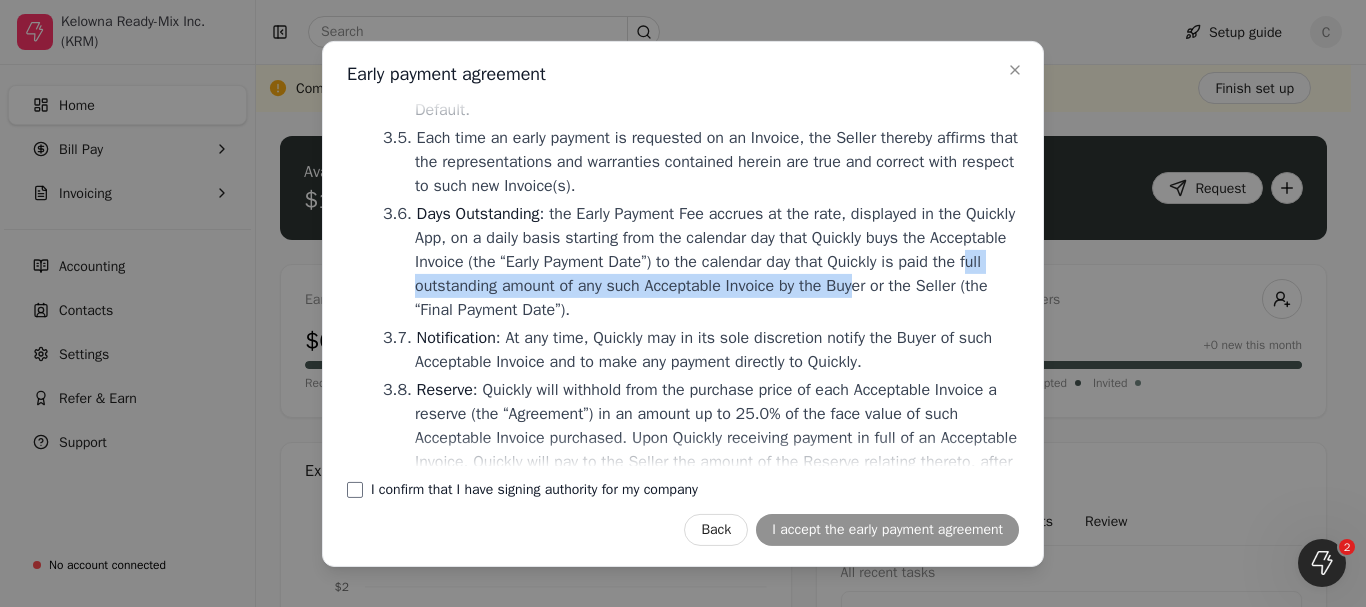 drag, startPoint x: 485, startPoint y: 313, endPoint x: 946, endPoint y: 313, distance: 461 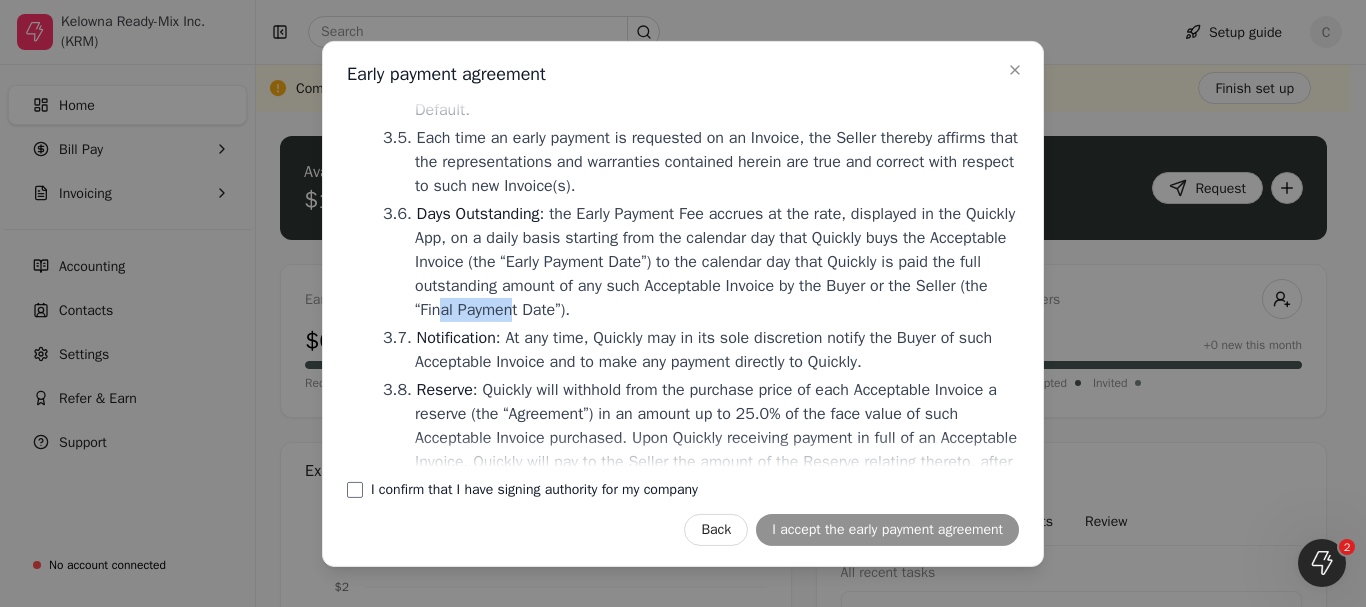 drag, startPoint x: 547, startPoint y: 339, endPoint x: 614, endPoint y: 337, distance: 67.02985 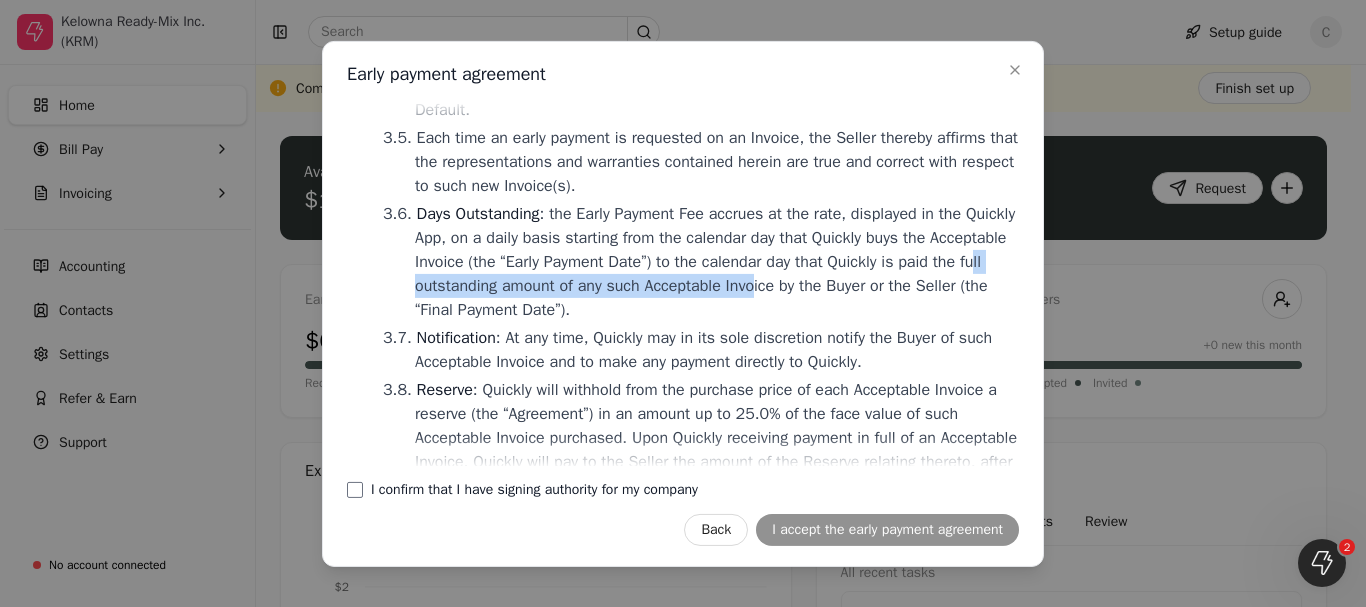 drag, startPoint x: 487, startPoint y: 309, endPoint x: 851, endPoint y: 310, distance: 364.00137 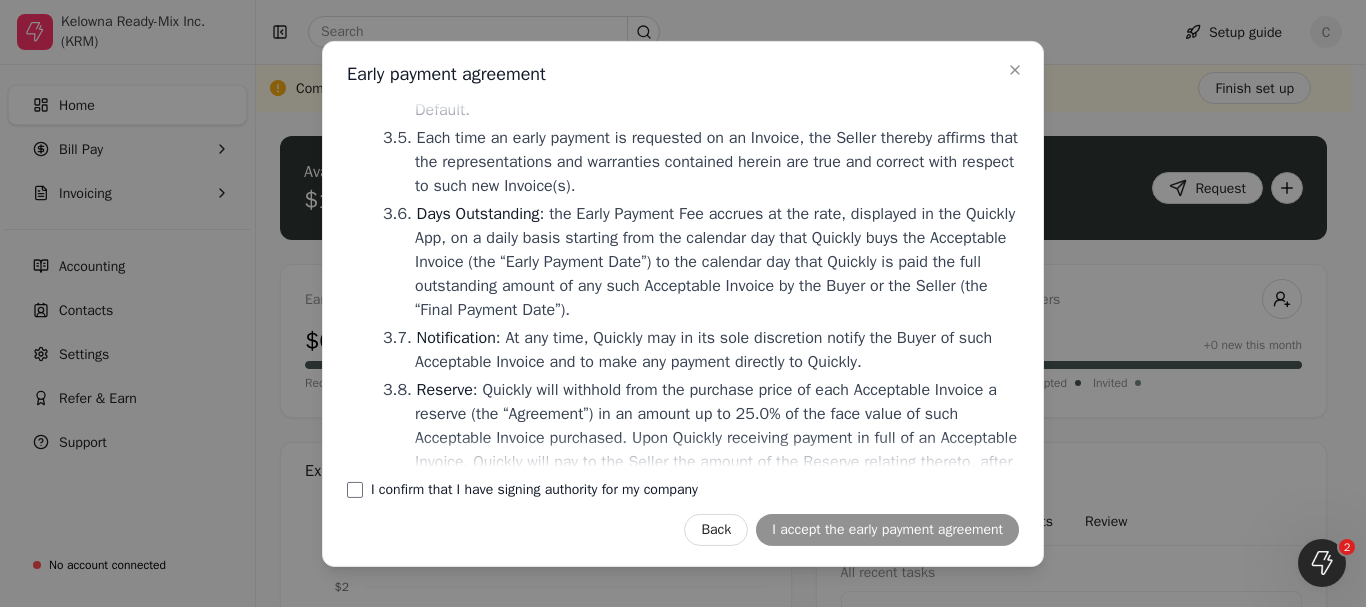 click on "Days Outstanding : the Early Payment Fee accrues at the rate, displayed in the Quickly App, on a daily basis starting from the calendar day that Quickly buys the Acceptable Invoice (the “Early Payment Date”) to the calendar day that Quickly is paid the full outstanding amount of any such Acceptable Invoice by the Buyer or the Seller (the “Final Payment Date”)." at bounding box center (709, 261) 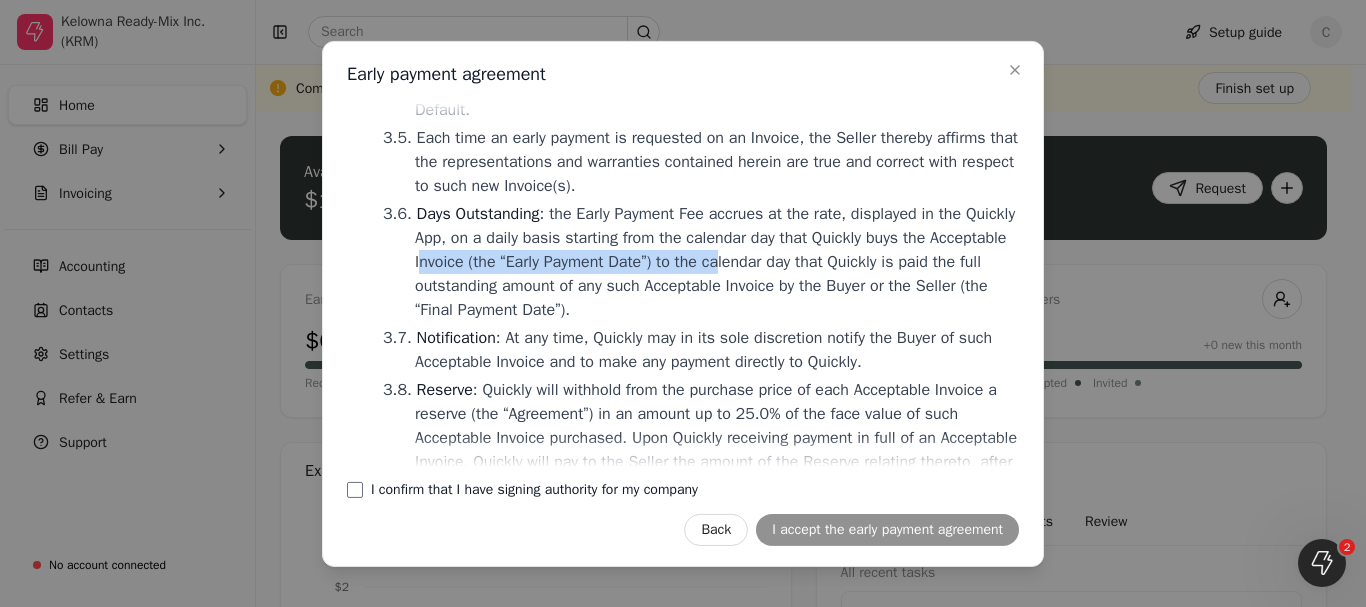 drag, startPoint x: 502, startPoint y: 290, endPoint x: 802, endPoint y: 289, distance: 300.00168 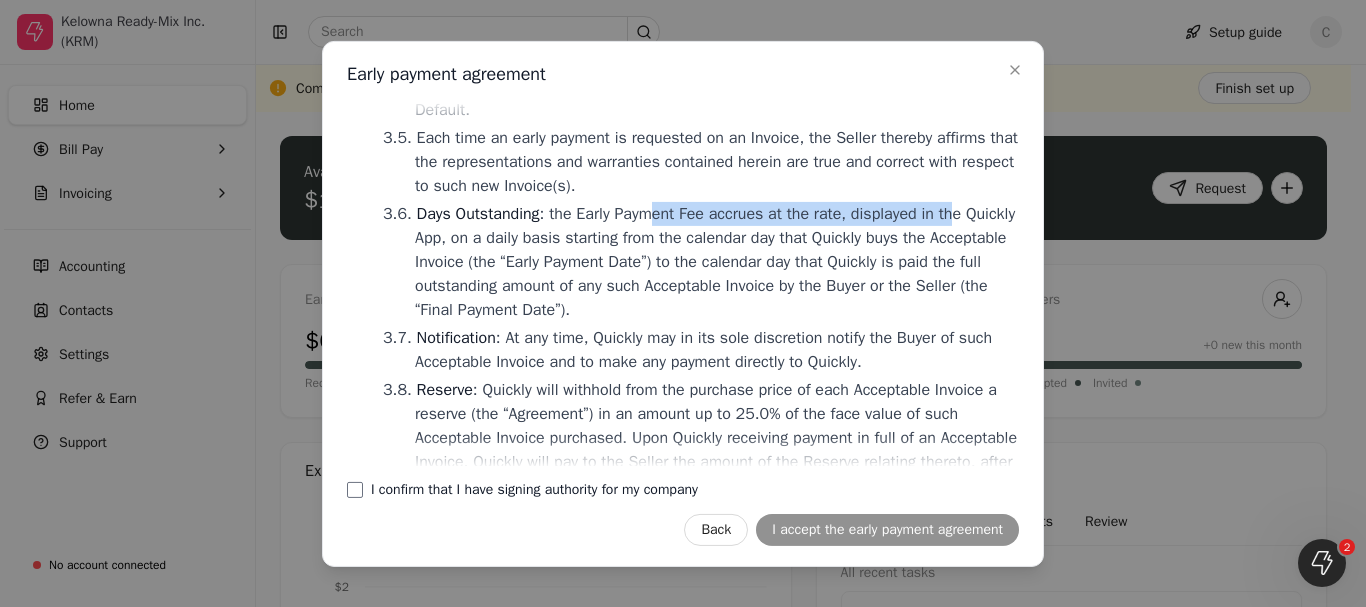 drag, startPoint x: 658, startPoint y: 244, endPoint x: 955, endPoint y: 244, distance: 297 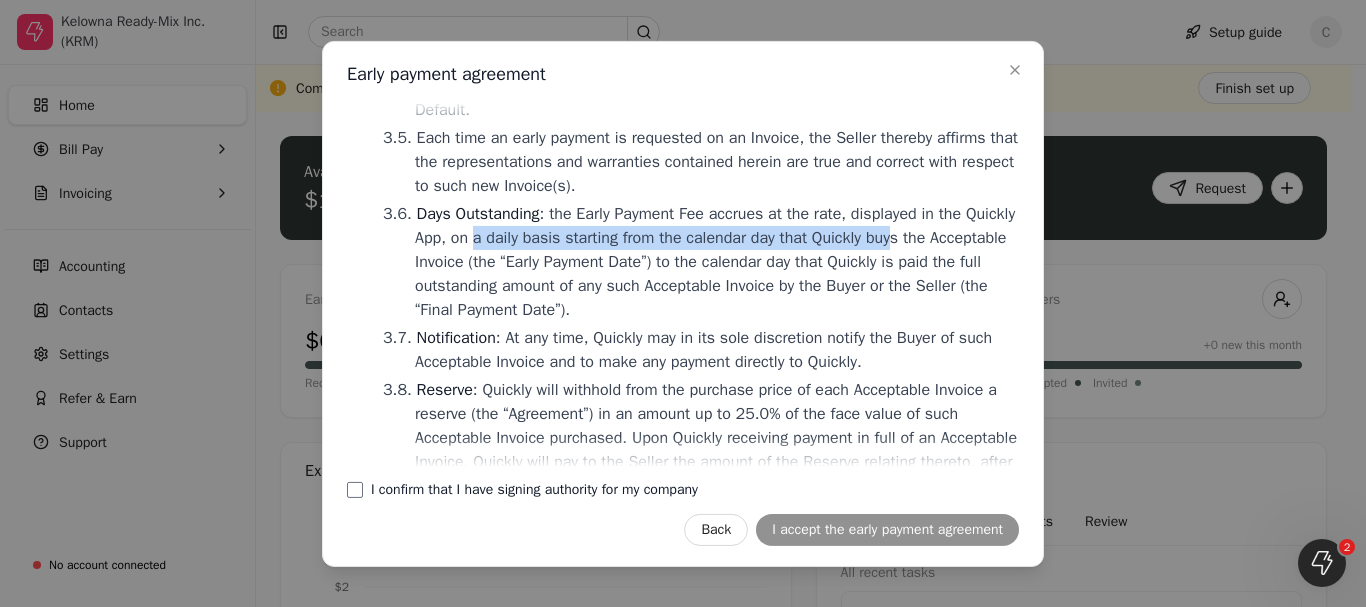drag, startPoint x: 529, startPoint y: 270, endPoint x: 950, endPoint y: 261, distance: 421.0962 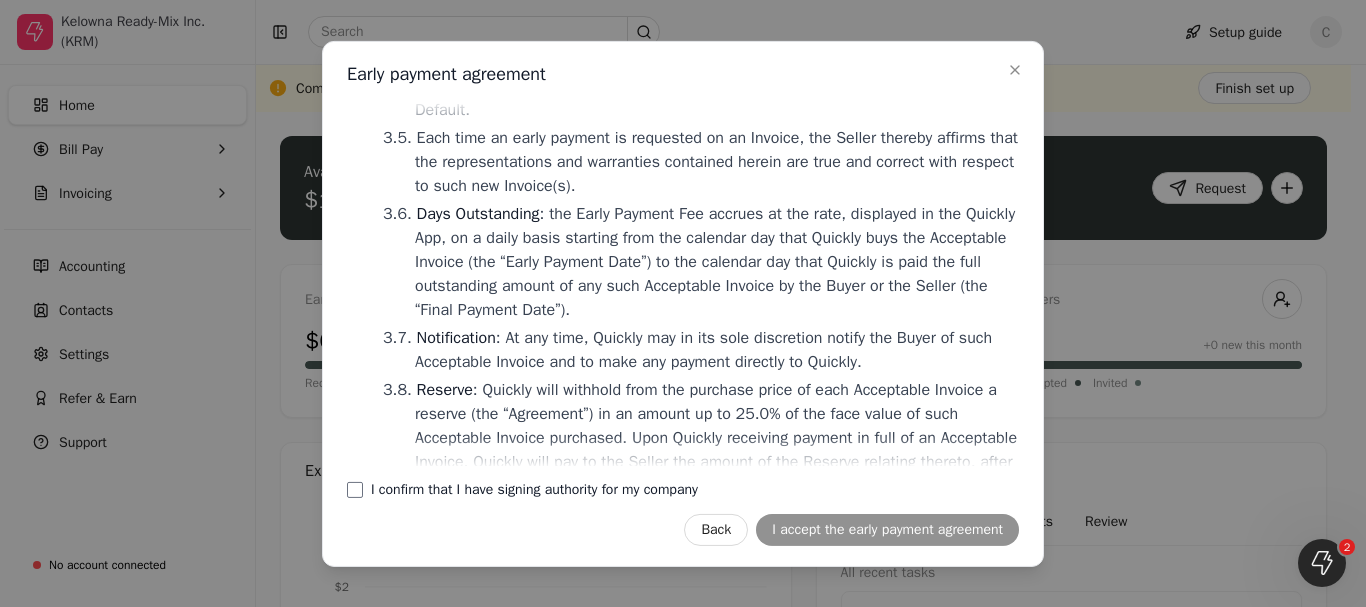 click on "Days Outstanding : the Early Payment Fee accrues at the rate, displayed in the Quickly App, on a daily basis starting from the calendar day that Quickly buys the Acceptable Invoice (the “Early Payment Date”) to the calendar day that Quickly is paid the full outstanding amount of any such Acceptable Invoice by the Buyer or the Seller (the “Final Payment Date”)." at bounding box center (709, 261) 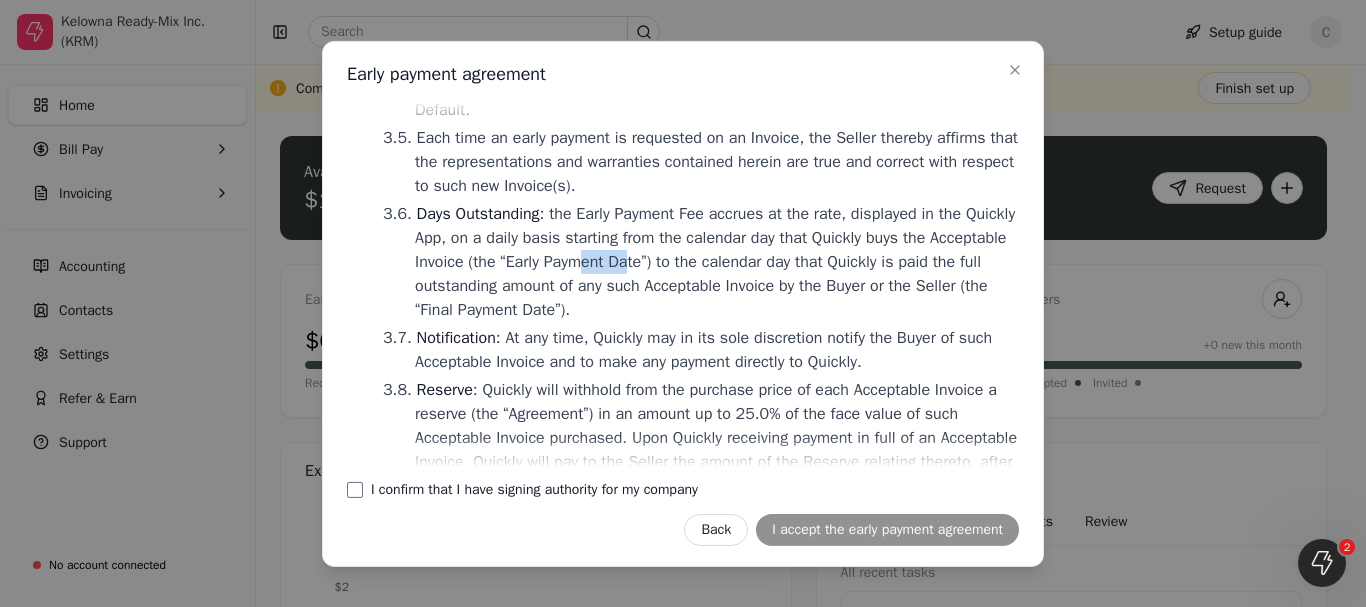 drag, startPoint x: 668, startPoint y: 287, endPoint x: 712, endPoint y: 286, distance: 44.011364 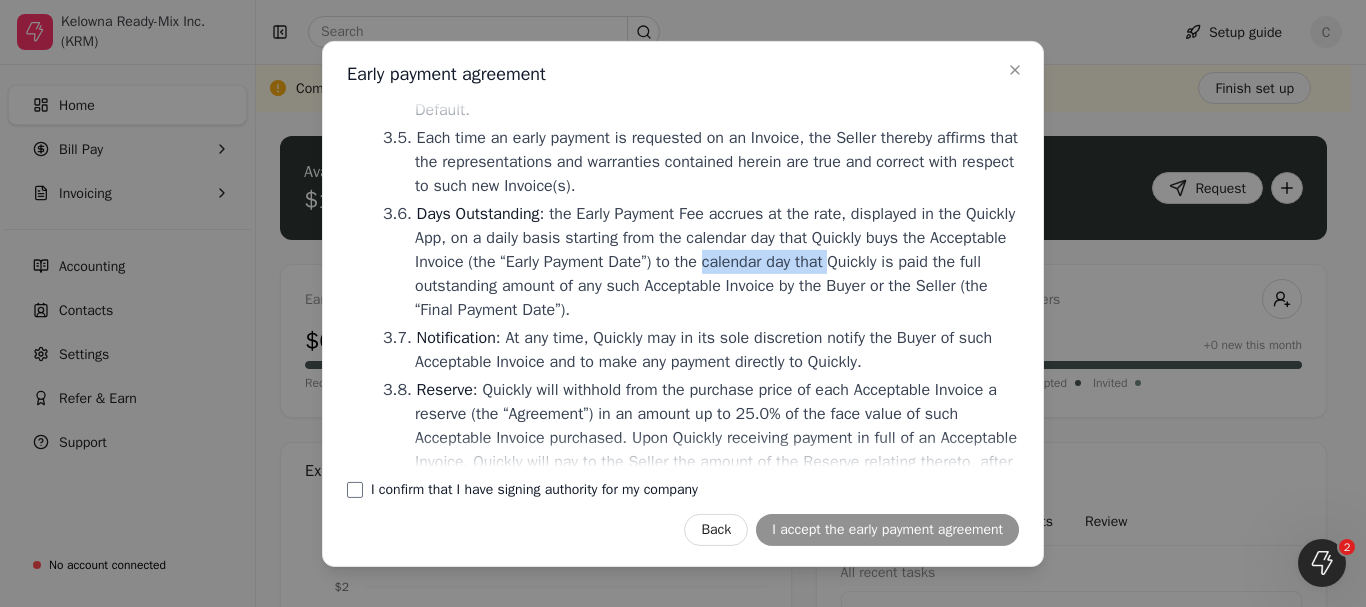 drag, startPoint x: 790, startPoint y: 286, endPoint x: 918, endPoint y: 286, distance: 128 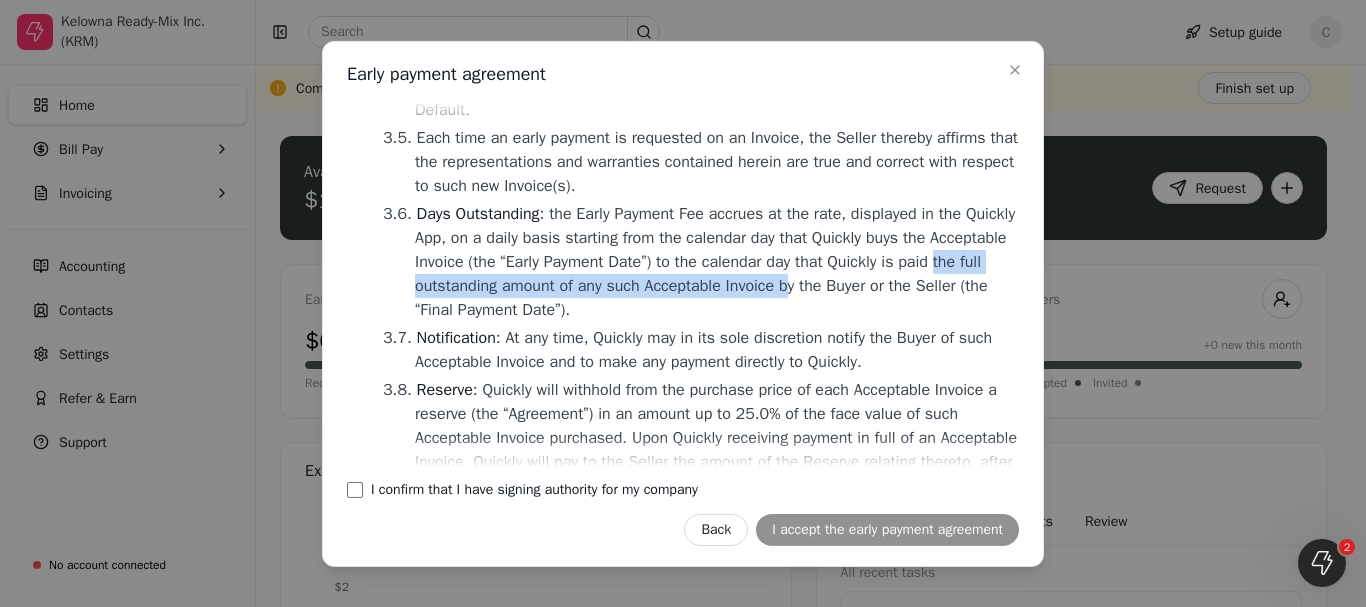 drag, startPoint x: 452, startPoint y: 308, endPoint x: 886, endPoint y: 304, distance: 434.01843 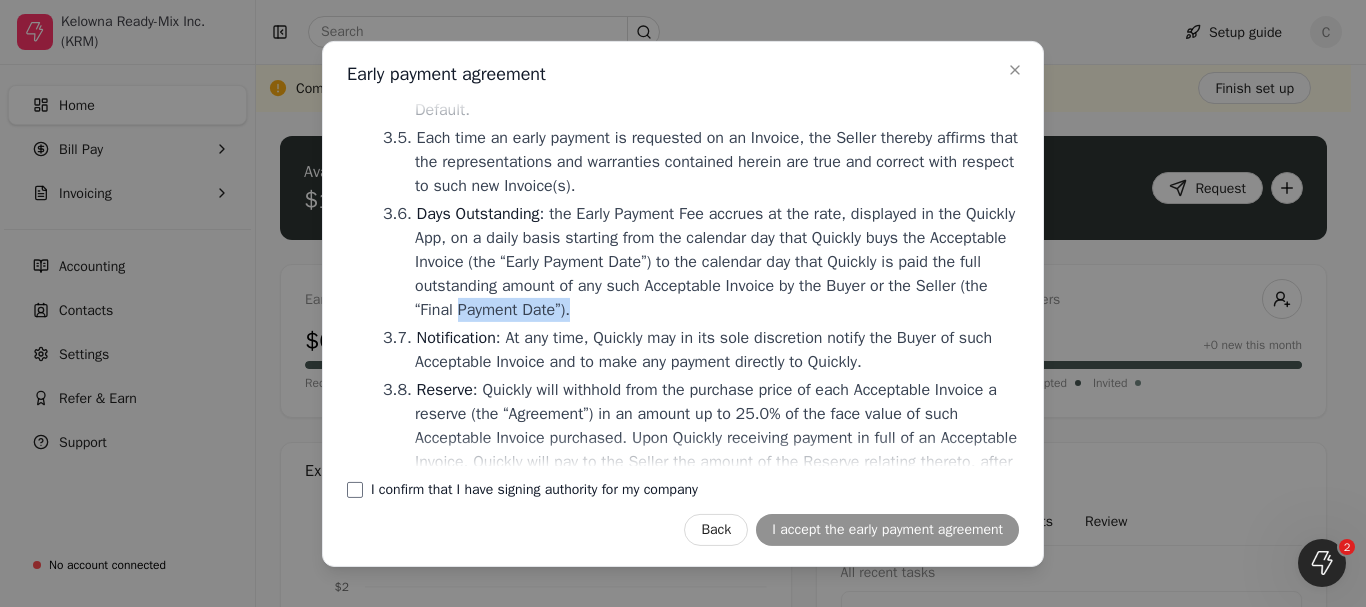 drag, startPoint x: 561, startPoint y: 336, endPoint x: 704, endPoint y: 334, distance: 143.01399 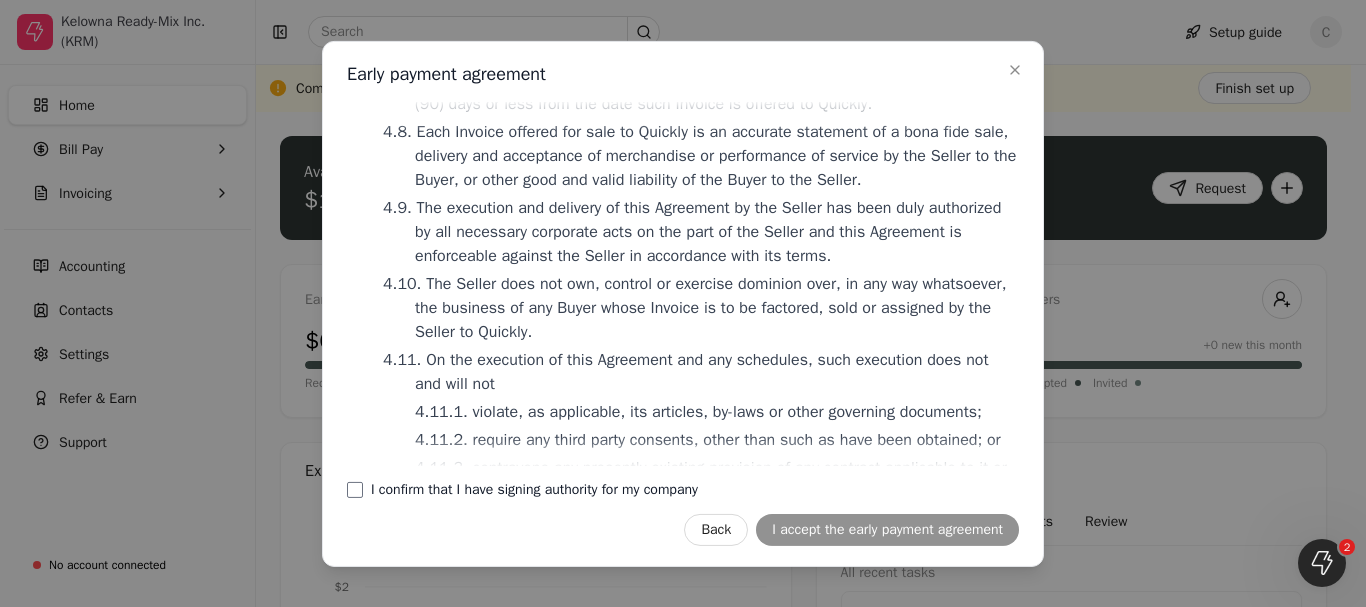 scroll, scrollTop: 3000, scrollLeft: 0, axis: vertical 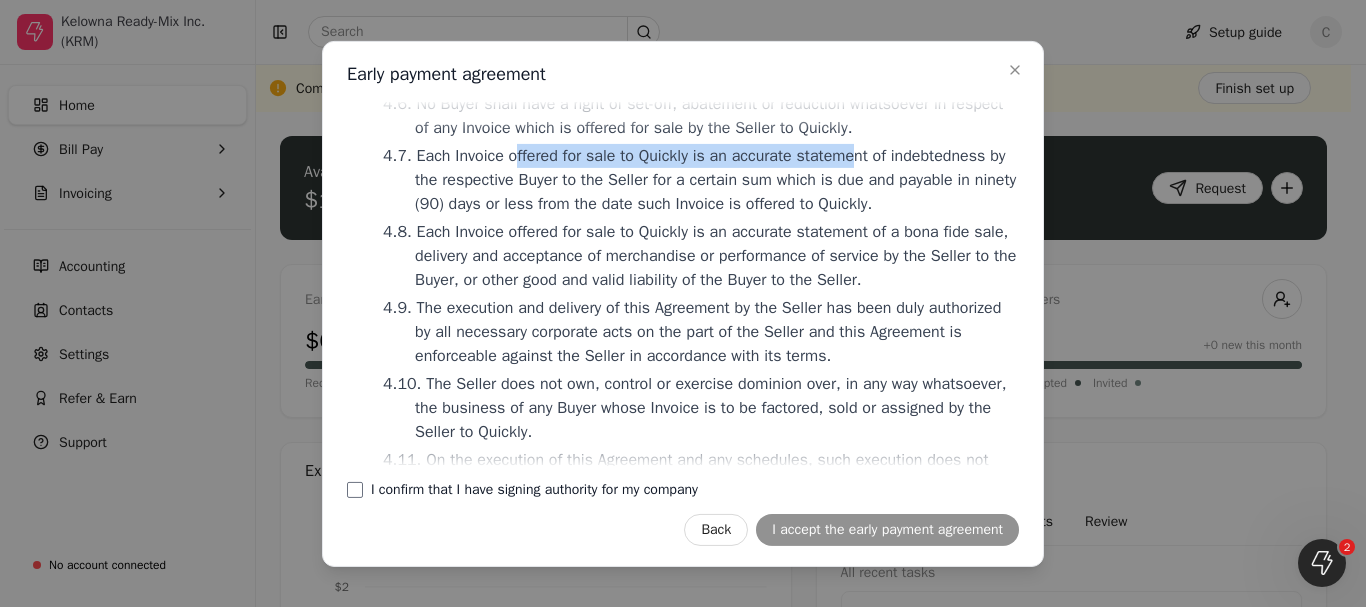 drag, startPoint x: 512, startPoint y: 231, endPoint x: 850, endPoint y: 221, distance: 338.1479 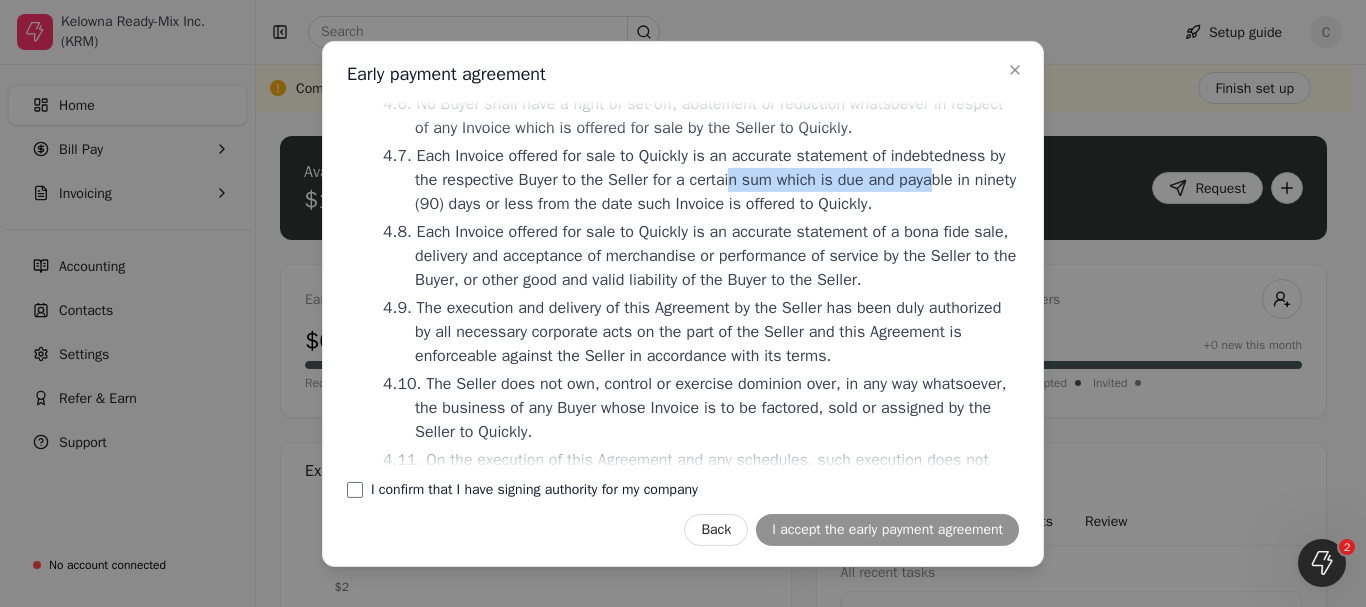 drag, startPoint x: 726, startPoint y: 245, endPoint x: 929, endPoint y: 249, distance: 203.0394 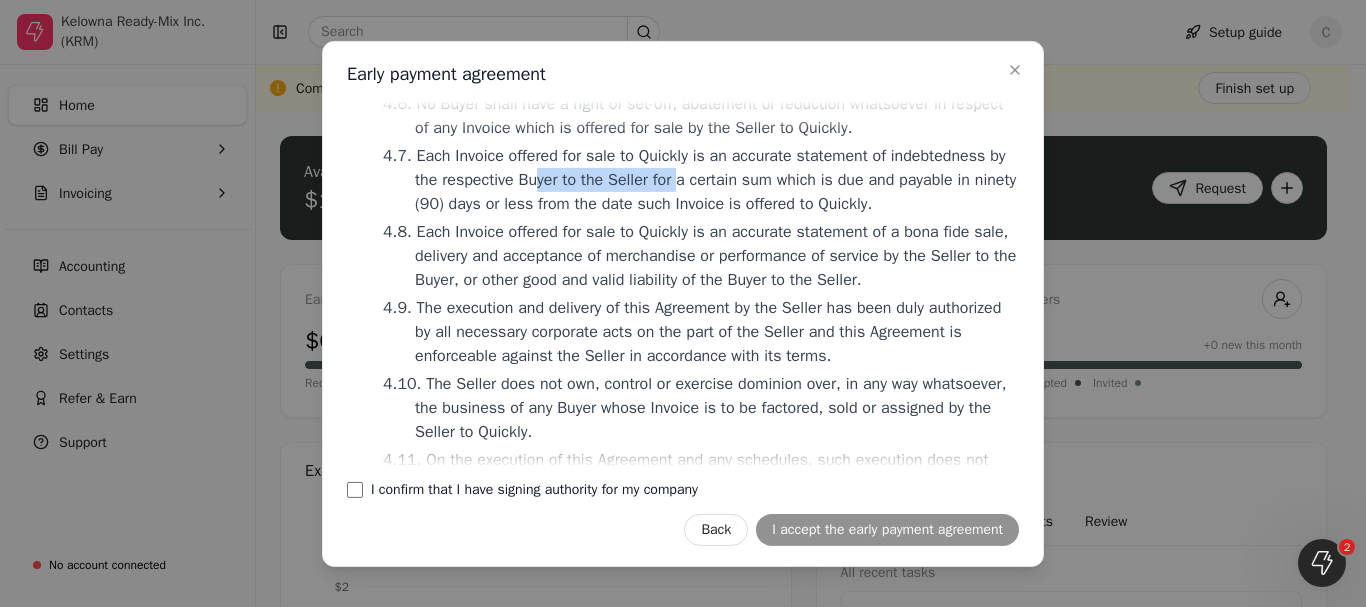 drag, startPoint x: 539, startPoint y: 255, endPoint x: 675, endPoint y: 256, distance: 136.00368 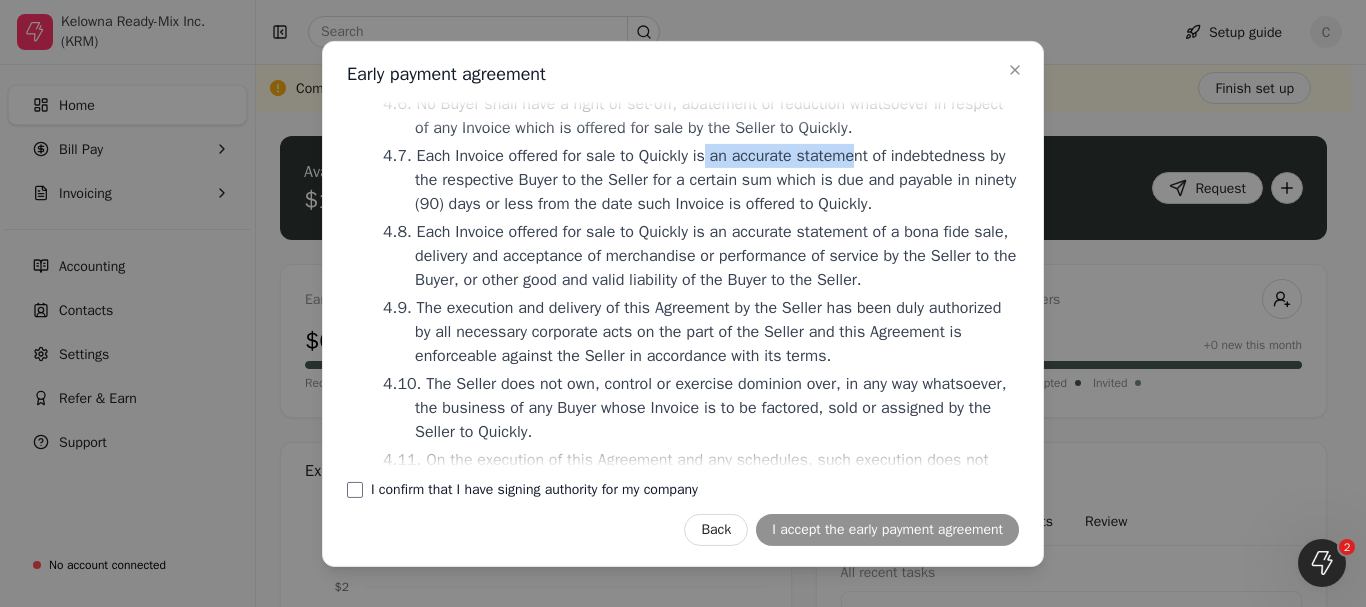 drag, startPoint x: 702, startPoint y: 228, endPoint x: 844, endPoint y: 231, distance: 142.0317 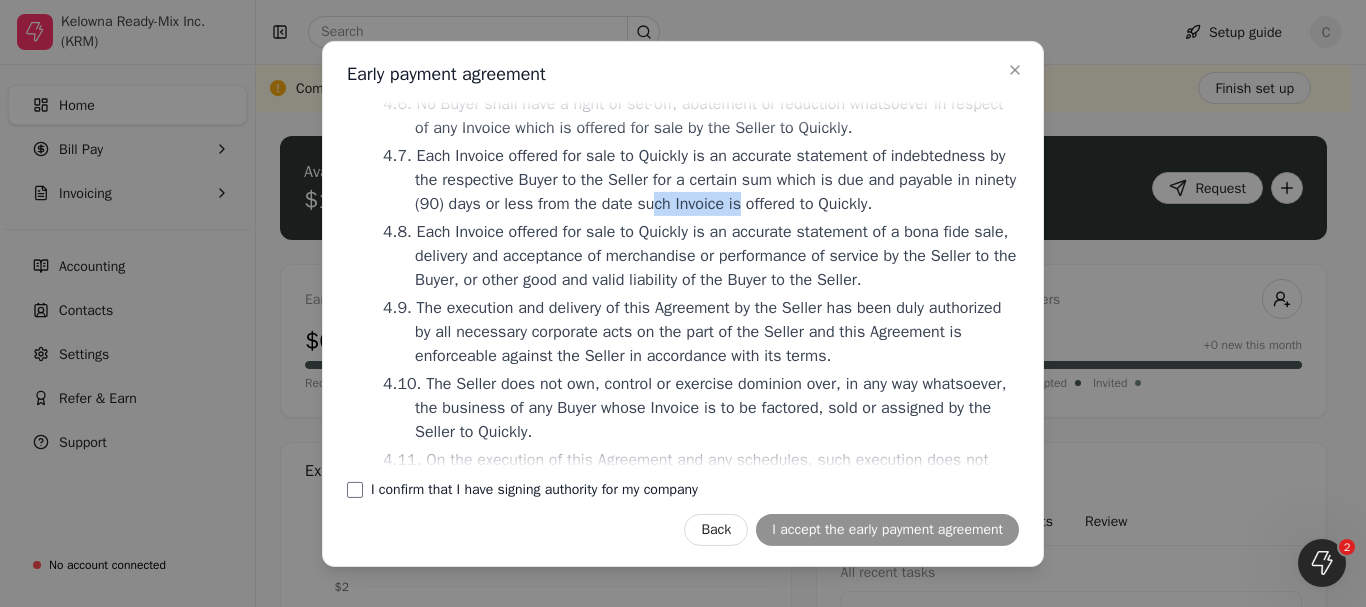 drag, startPoint x: 700, startPoint y: 273, endPoint x: 781, endPoint y: 277, distance: 81.09871 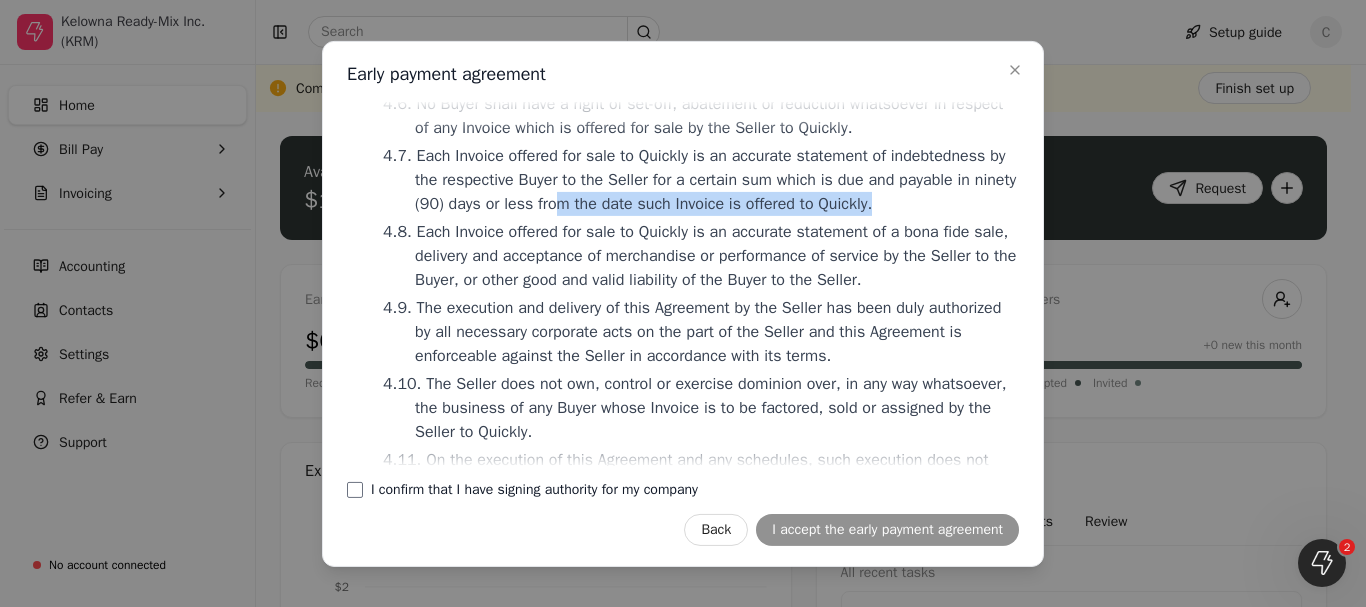 drag, startPoint x: 598, startPoint y: 277, endPoint x: 938, endPoint y: 277, distance: 340 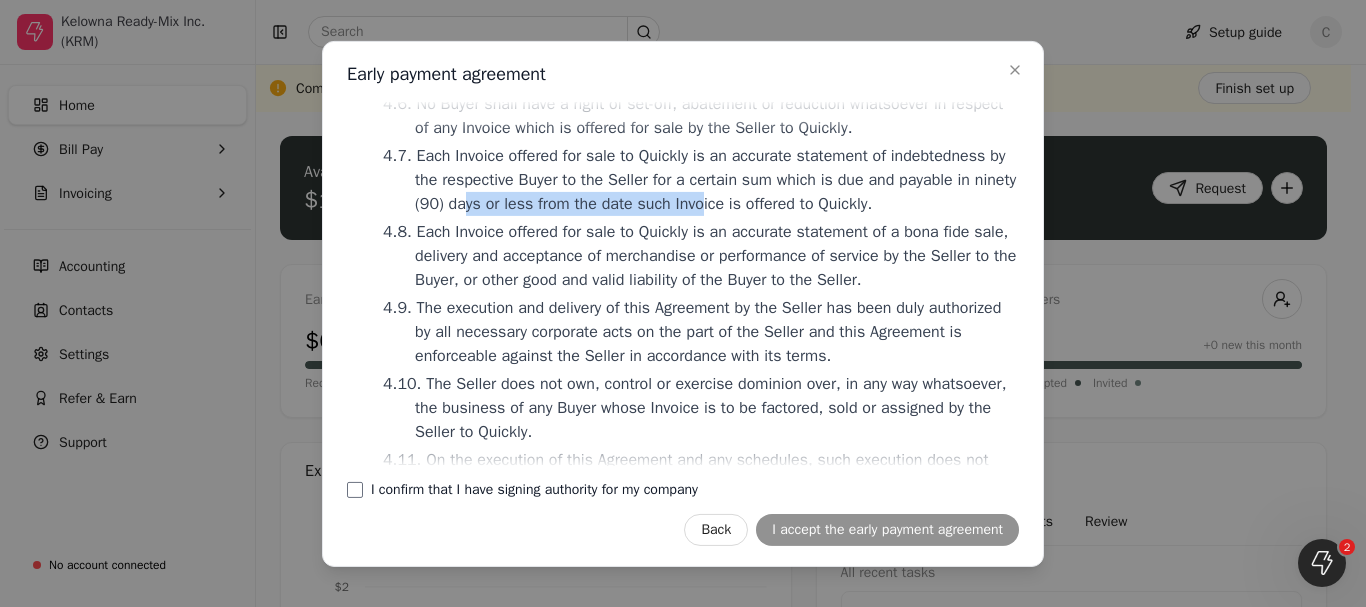 drag, startPoint x: 513, startPoint y: 276, endPoint x: 749, endPoint y: 276, distance: 236 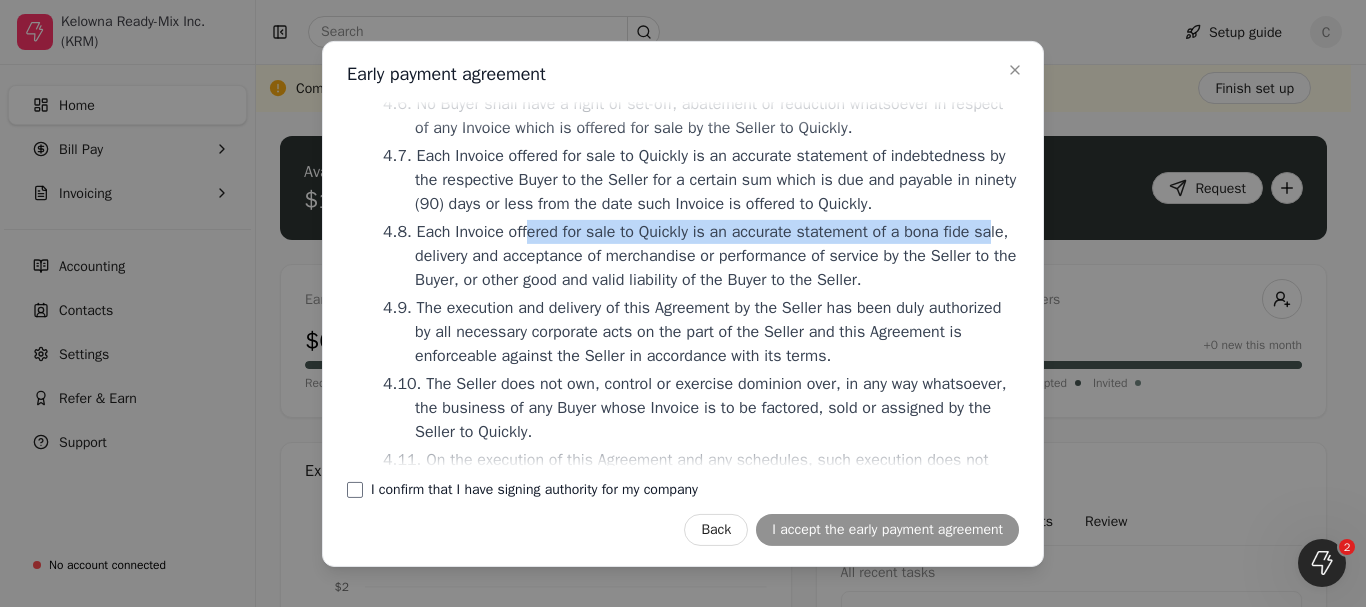 drag, startPoint x: 522, startPoint y: 307, endPoint x: 985, endPoint y: 307, distance: 463 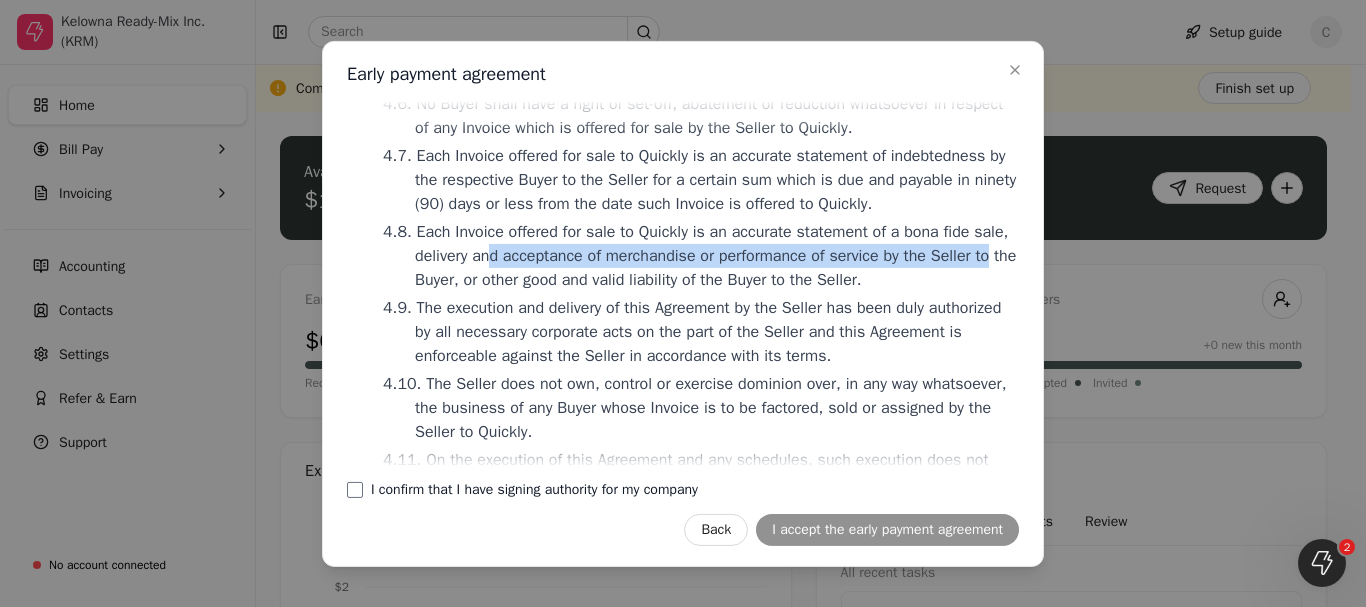 drag, startPoint x: 496, startPoint y: 321, endPoint x: 995, endPoint y: 325, distance: 499.01602 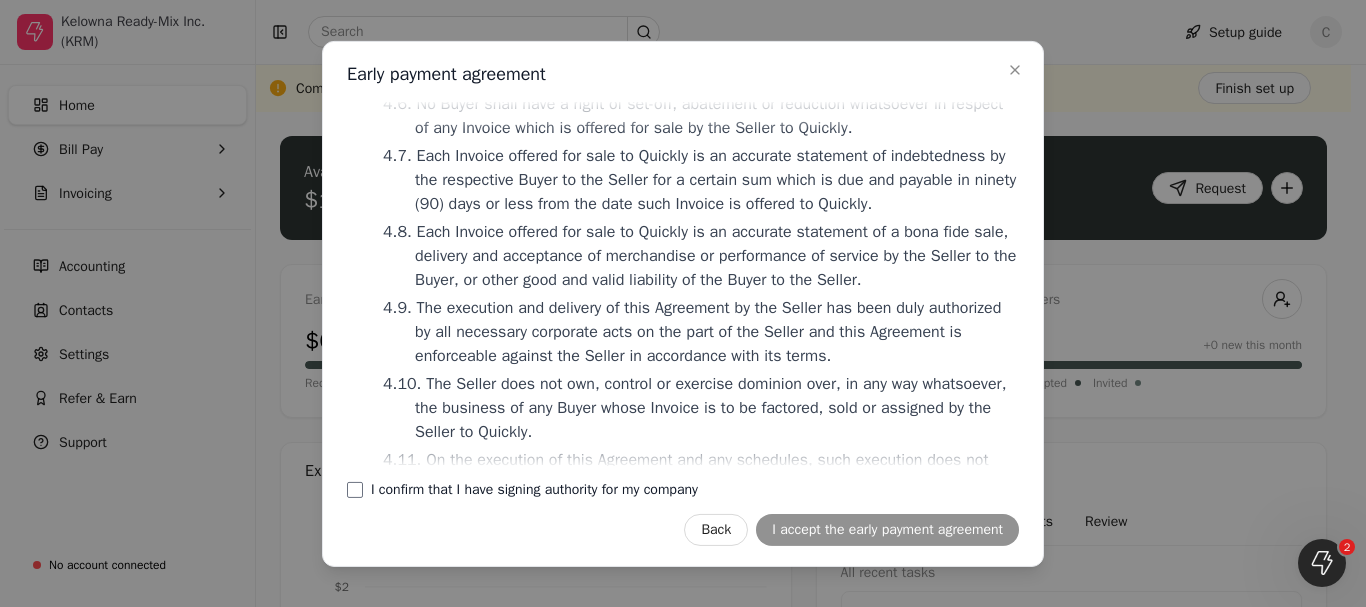 click on "Each Invoice offered for sale to Quickly is an accurate statement of a bona fide sale, delivery and acceptance of merchandise or performance of service by the Seller to the Buyer, or other good and valid liability of the Buyer to the Seller." at bounding box center (709, 255) 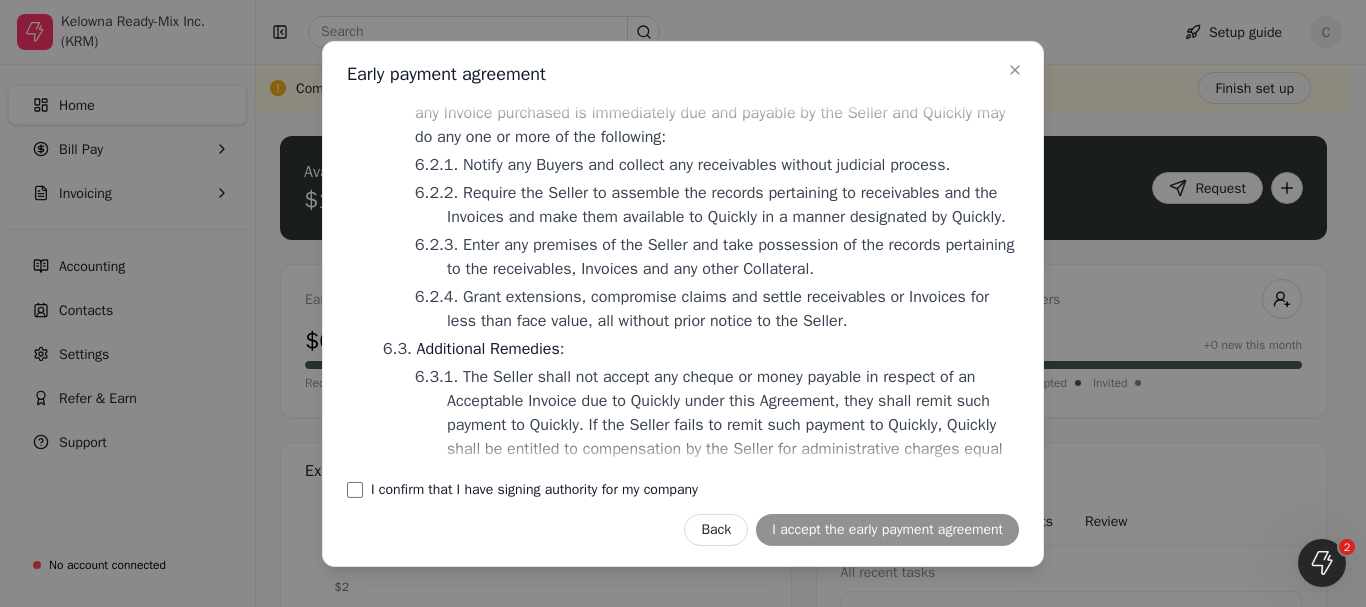 scroll, scrollTop: 4600, scrollLeft: 0, axis: vertical 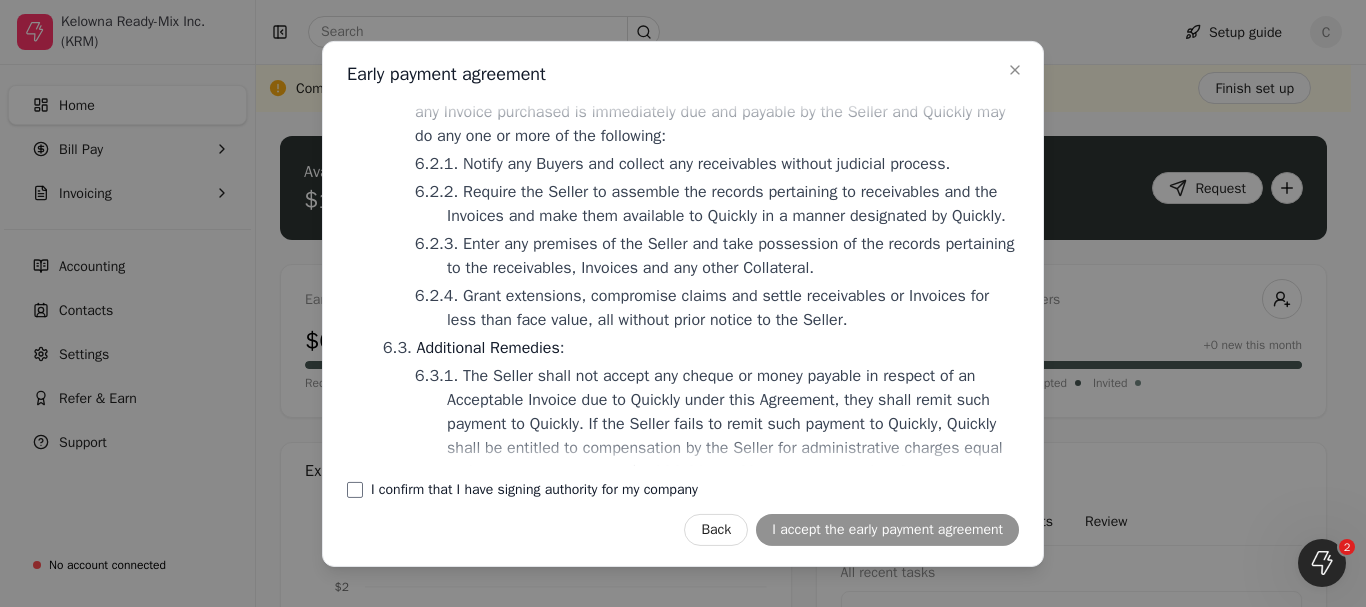 drag, startPoint x: 778, startPoint y: 193, endPoint x: 857, endPoint y: 190, distance: 79.05694 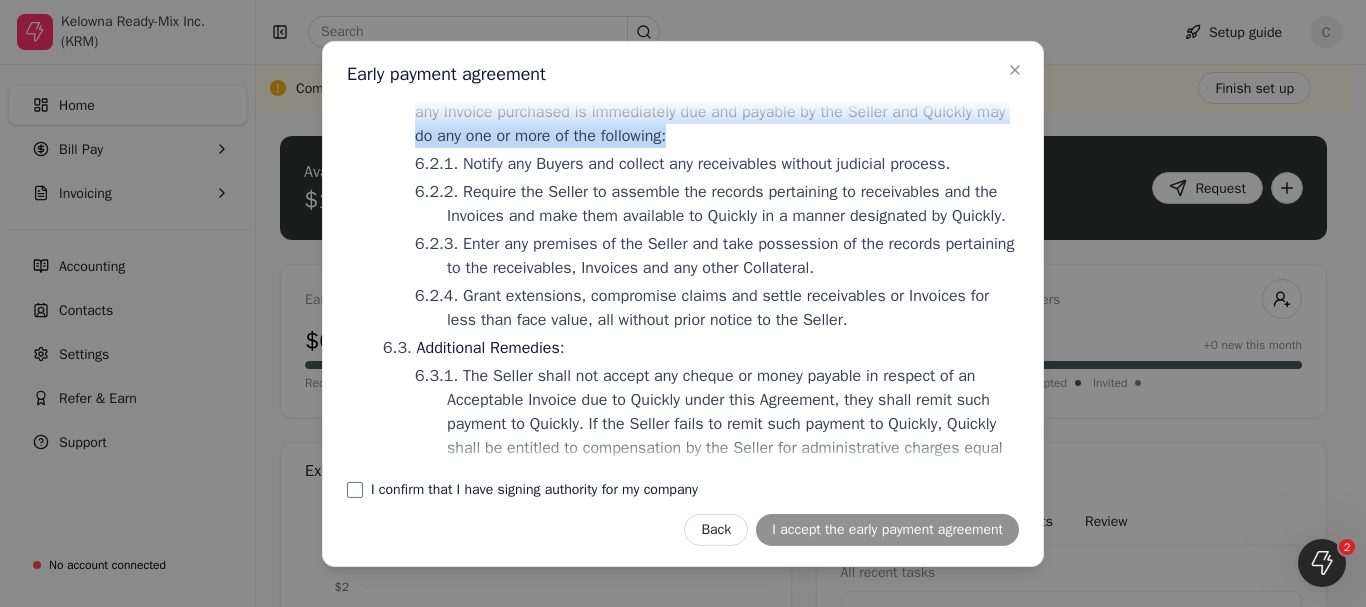 drag, startPoint x: 486, startPoint y: 216, endPoint x: 994, endPoint y: 220, distance: 508.01575 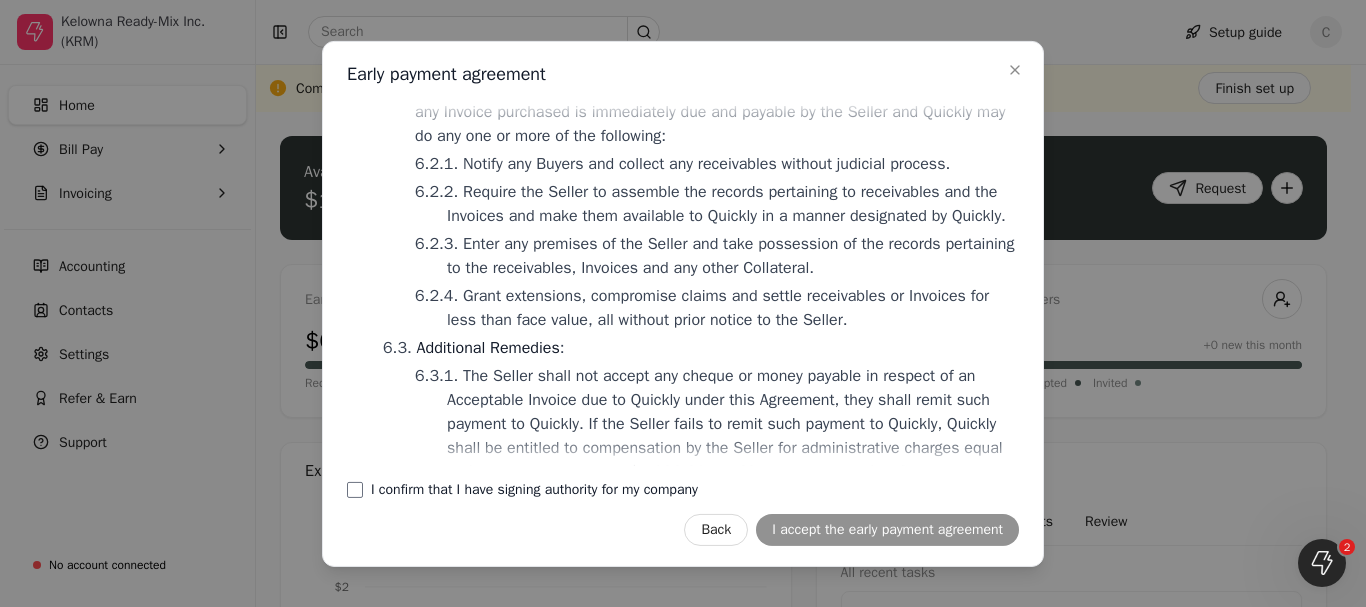 click on "Notify any Buyers and collect any receivables without judicial process." at bounding box center (725, 163) 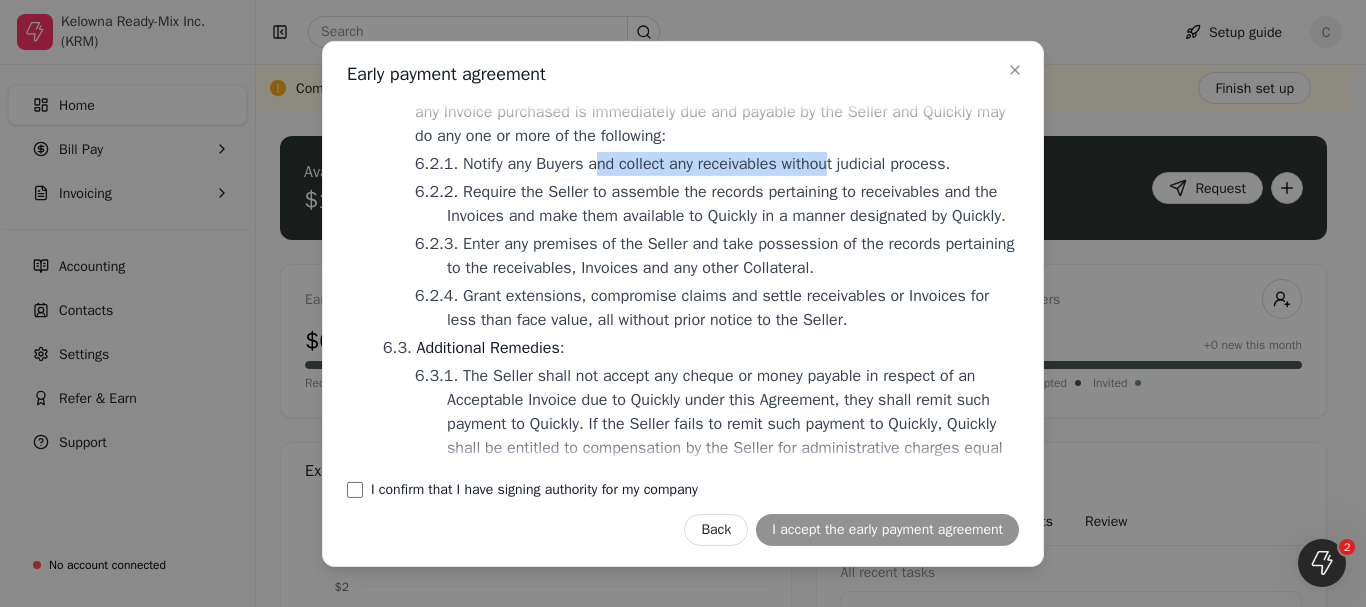 drag, startPoint x: 593, startPoint y: 260, endPoint x: 822, endPoint y: 260, distance: 229 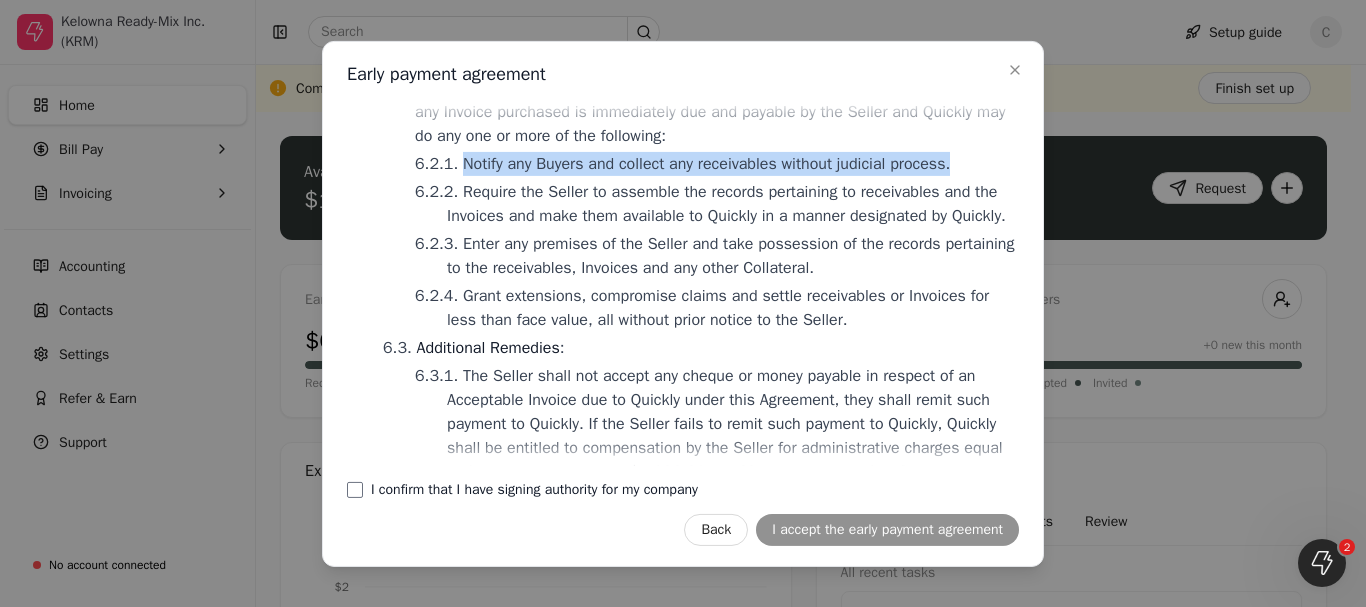 drag, startPoint x: 457, startPoint y: 260, endPoint x: 967, endPoint y: 258, distance: 510.00394 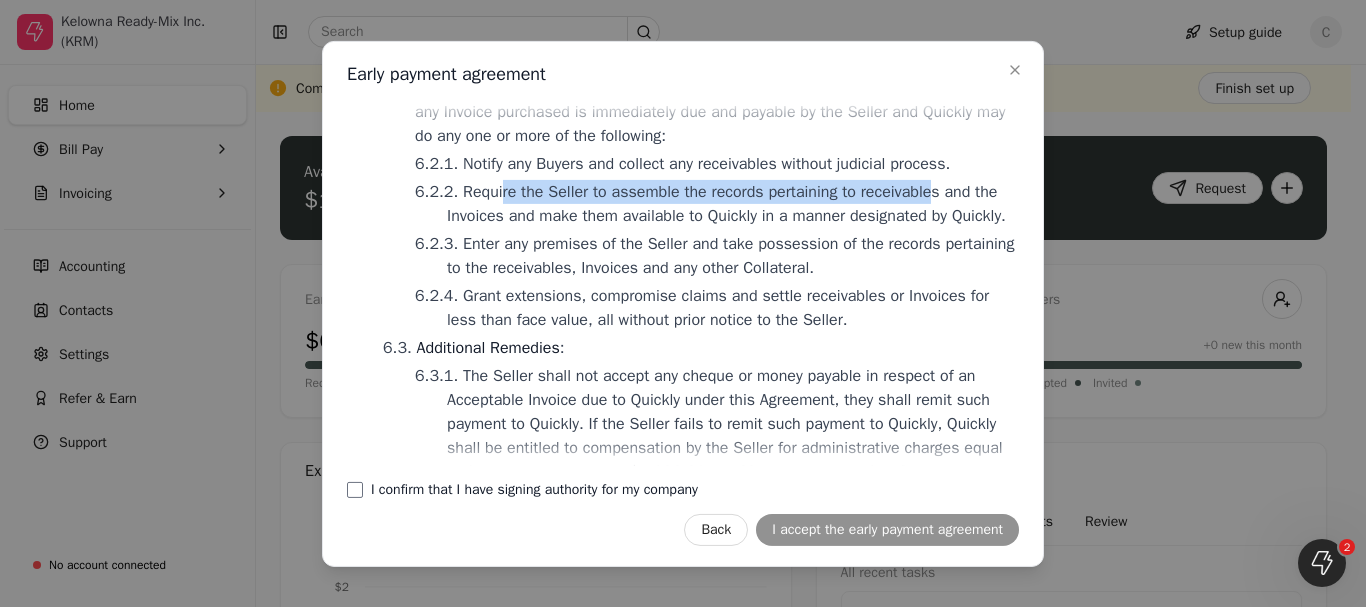 drag, startPoint x: 496, startPoint y: 284, endPoint x: 921, endPoint y: 288, distance: 425.01883 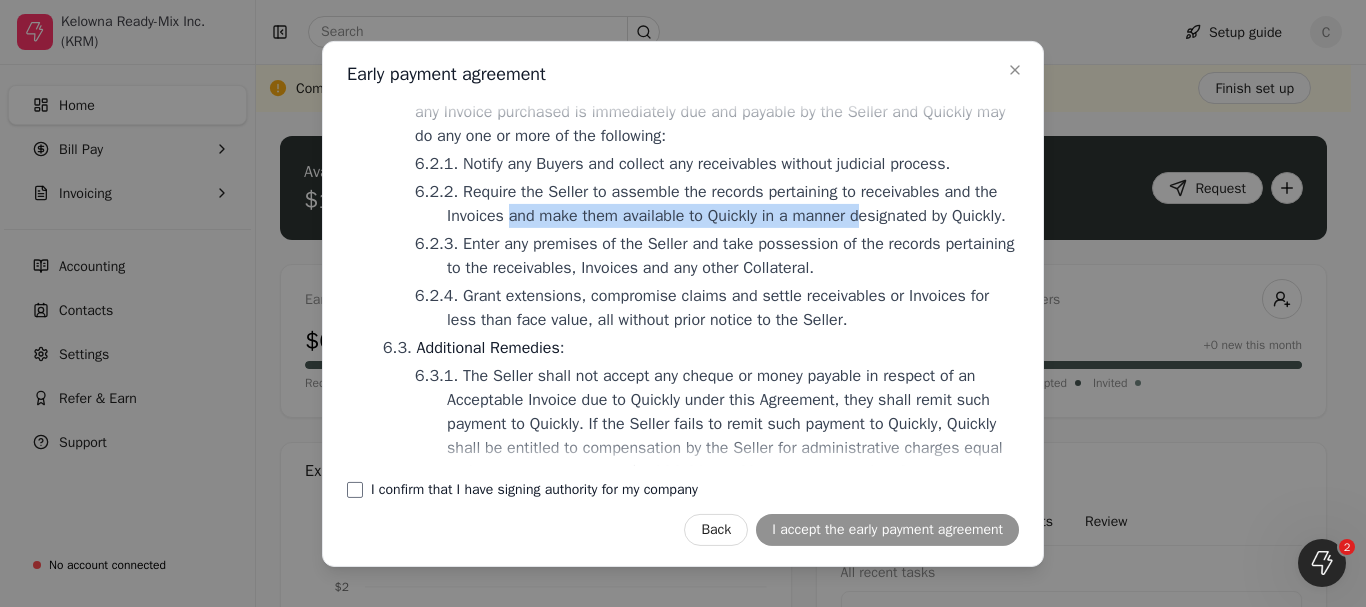 drag, startPoint x: 510, startPoint y: 311, endPoint x: 863, endPoint y: 311, distance: 353 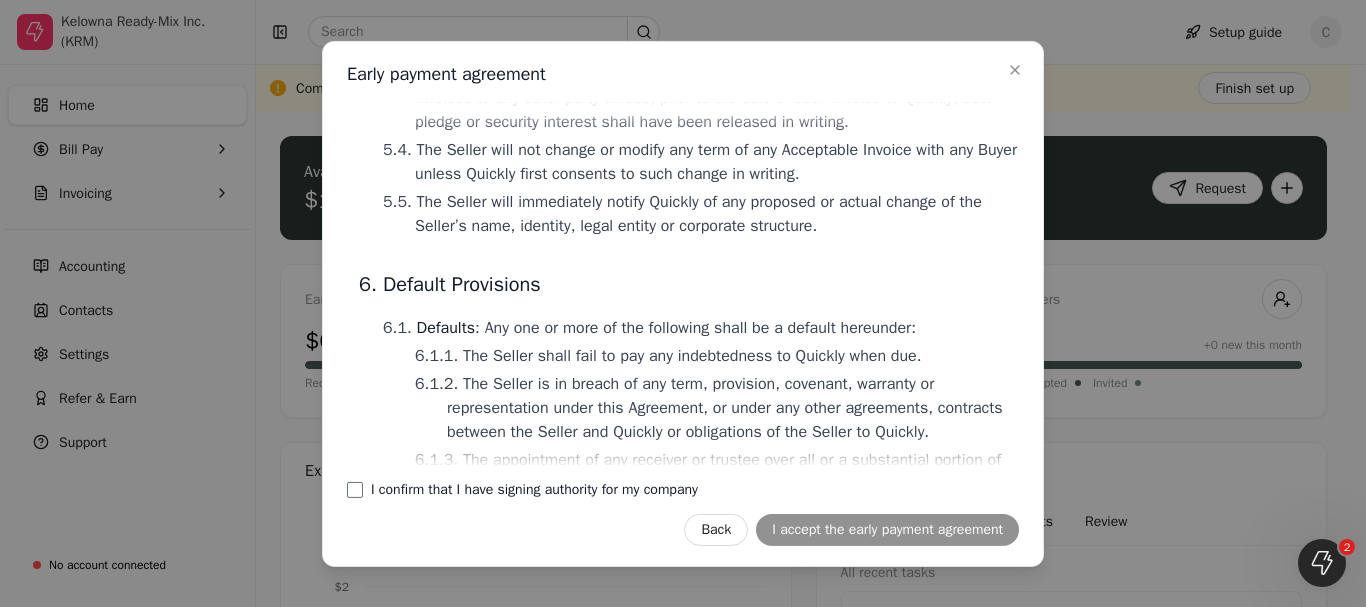 scroll, scrollTop: 3900, scrollLeft: 0, axis: vertical 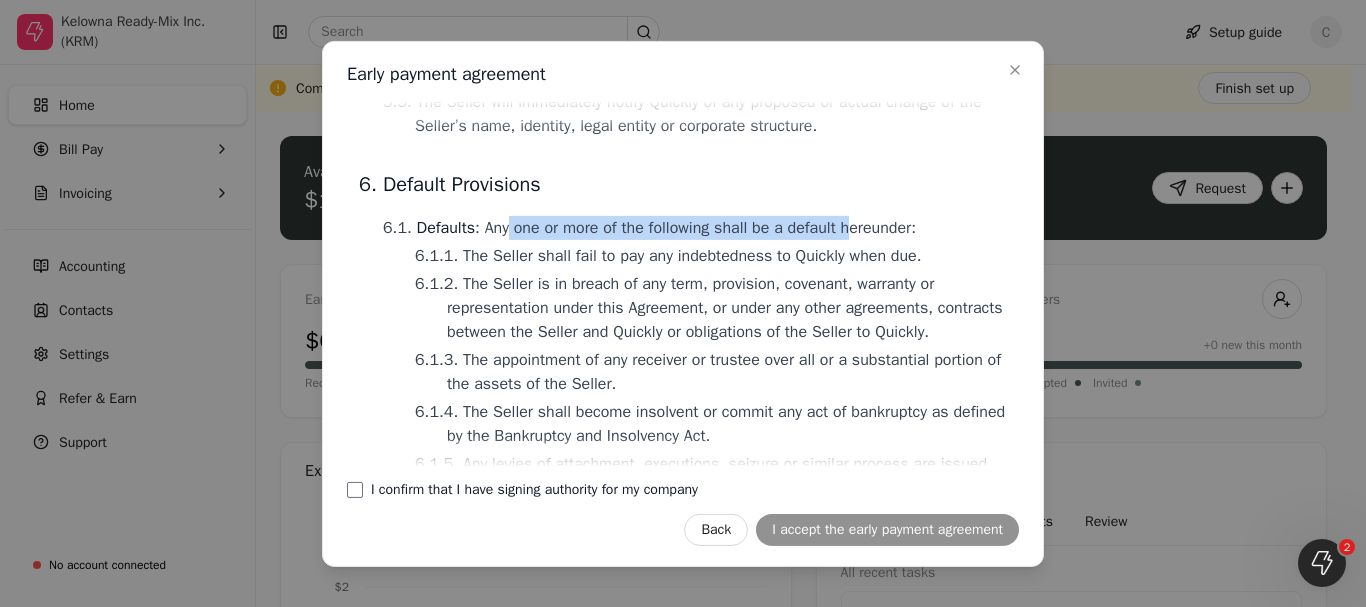drag, startPoint x: 511, startPoint y: 292, endPoint x: 853, endPoint y: 296, distance: 342.02338 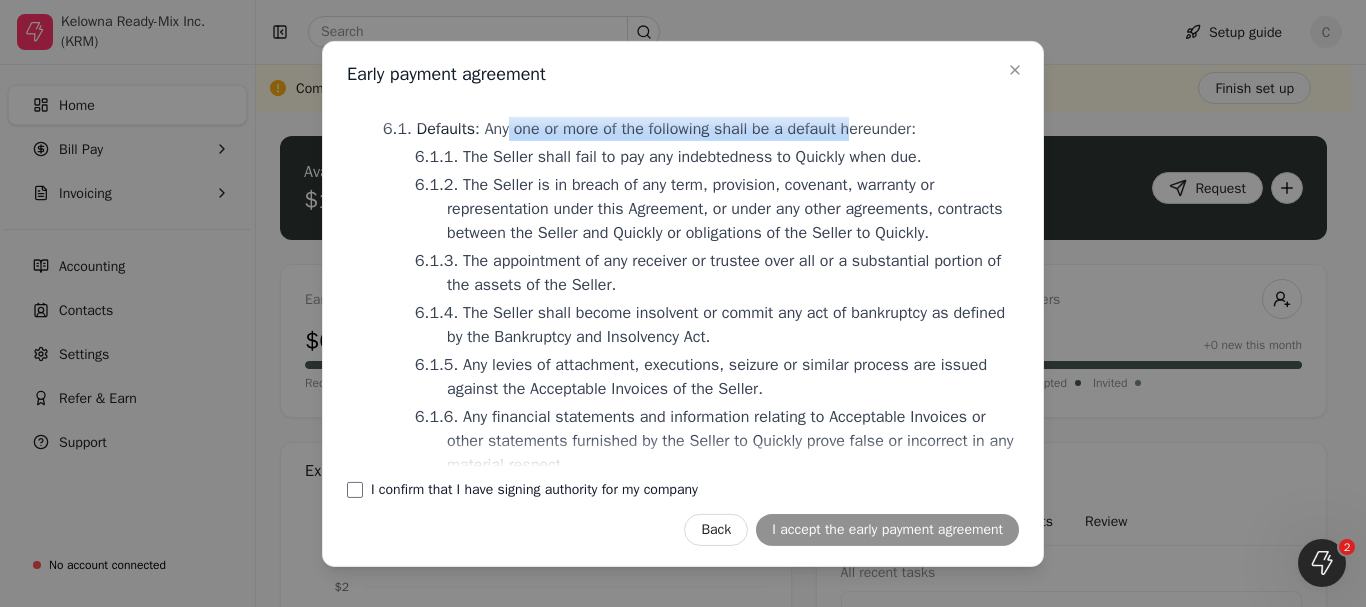 scroll, scrollTop: 4000, scrollLeft: 0, axis: vertical 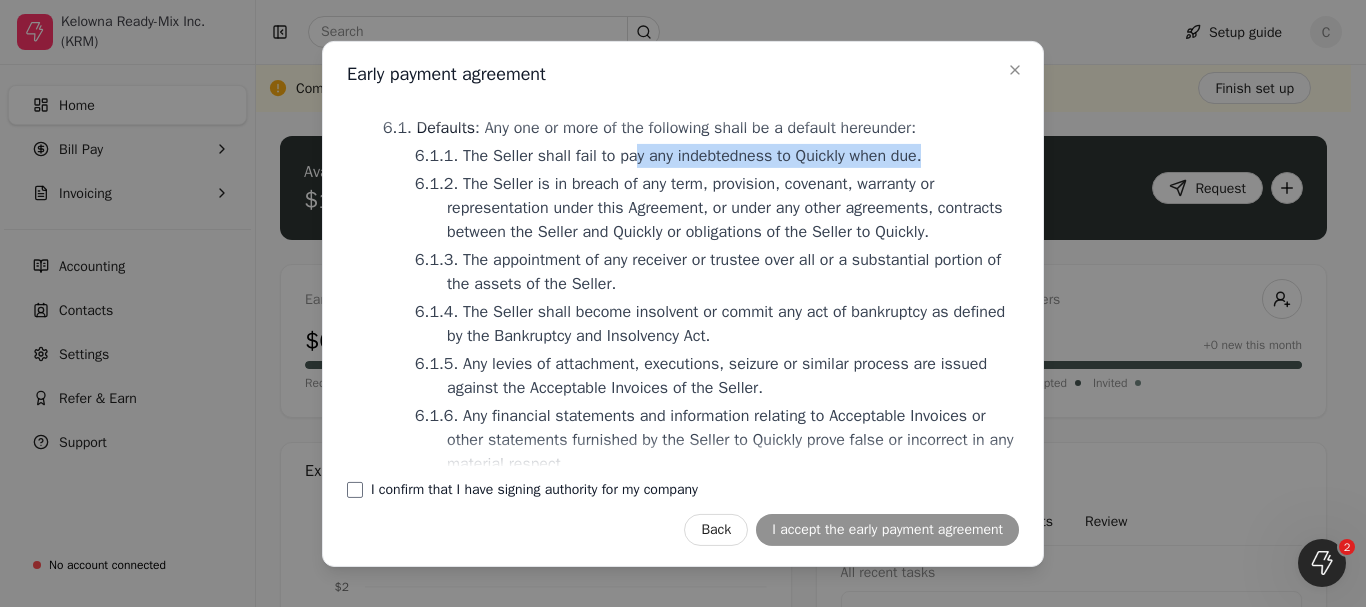 drag, startPoint x: 628, startPoint y: 235, endPoint x: 919, endPoint y: 214, distance: 291.75674 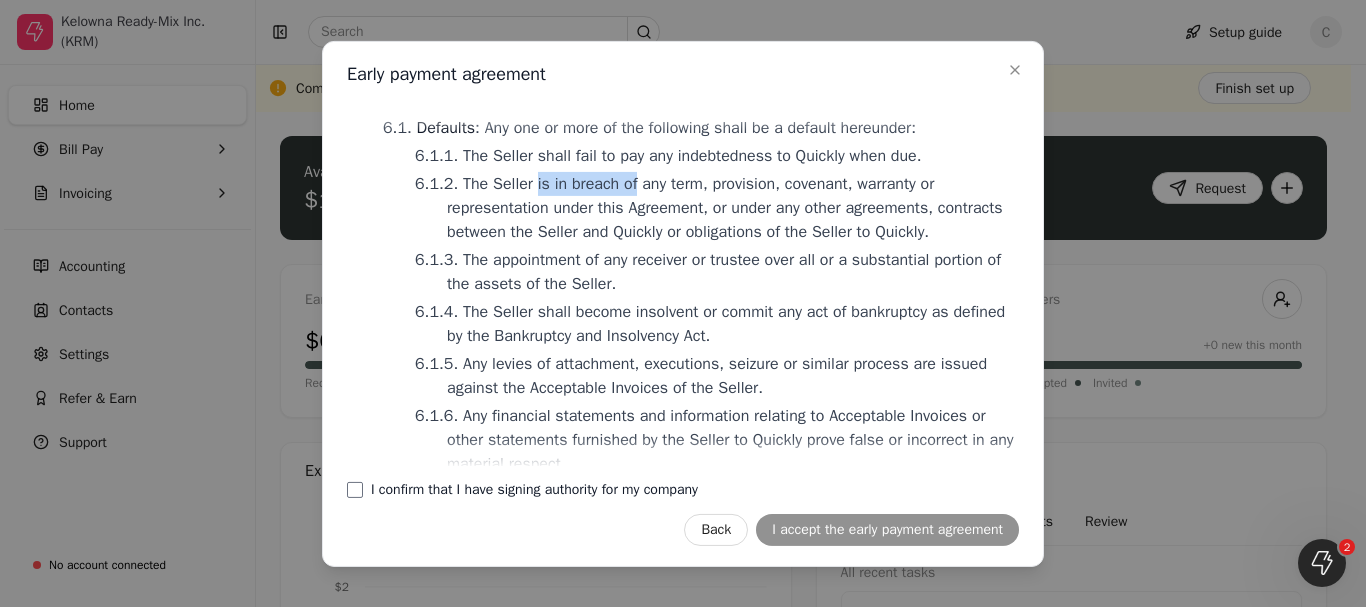drag, startPoint x: 528, startPoint y: 265, endPoint x: 626, endPoint y: 263, distance: 98.02041 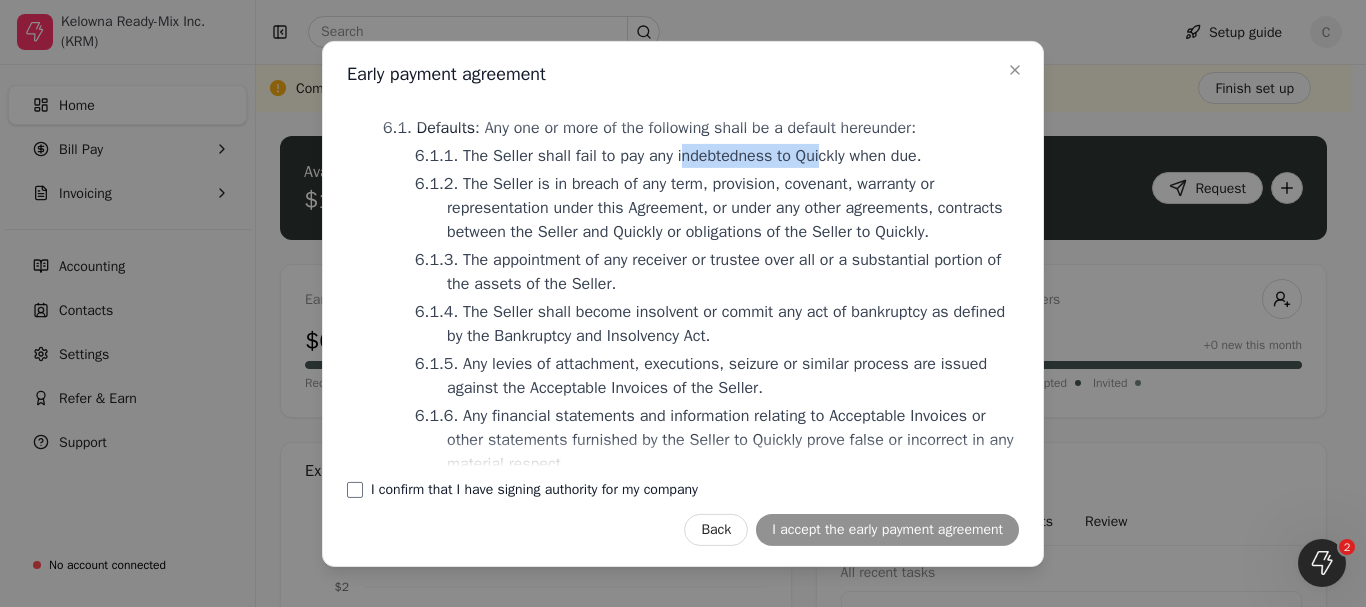 drag, startPoint x: 674, startPoint y: 231, endPoint x: 813, endPoint y: 231, distance: 139 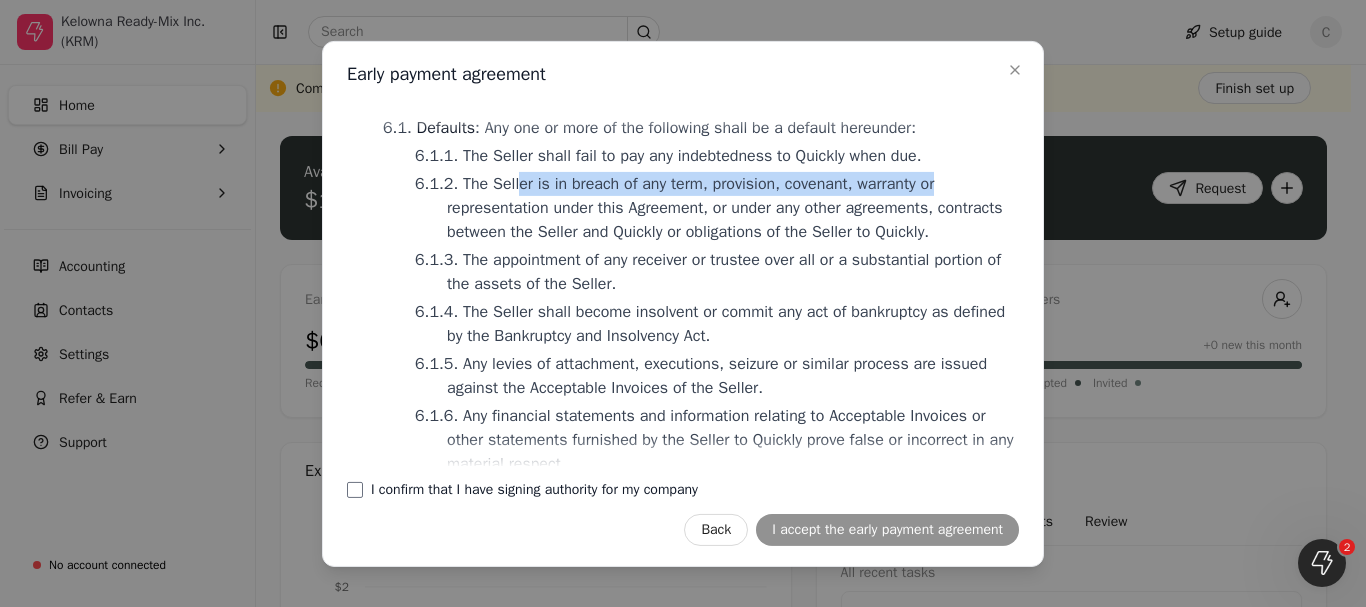 drag, startPoint x: 513, startPoint y: 253, endPoint x: 962, endPoint y: 261, distance: 449.07126 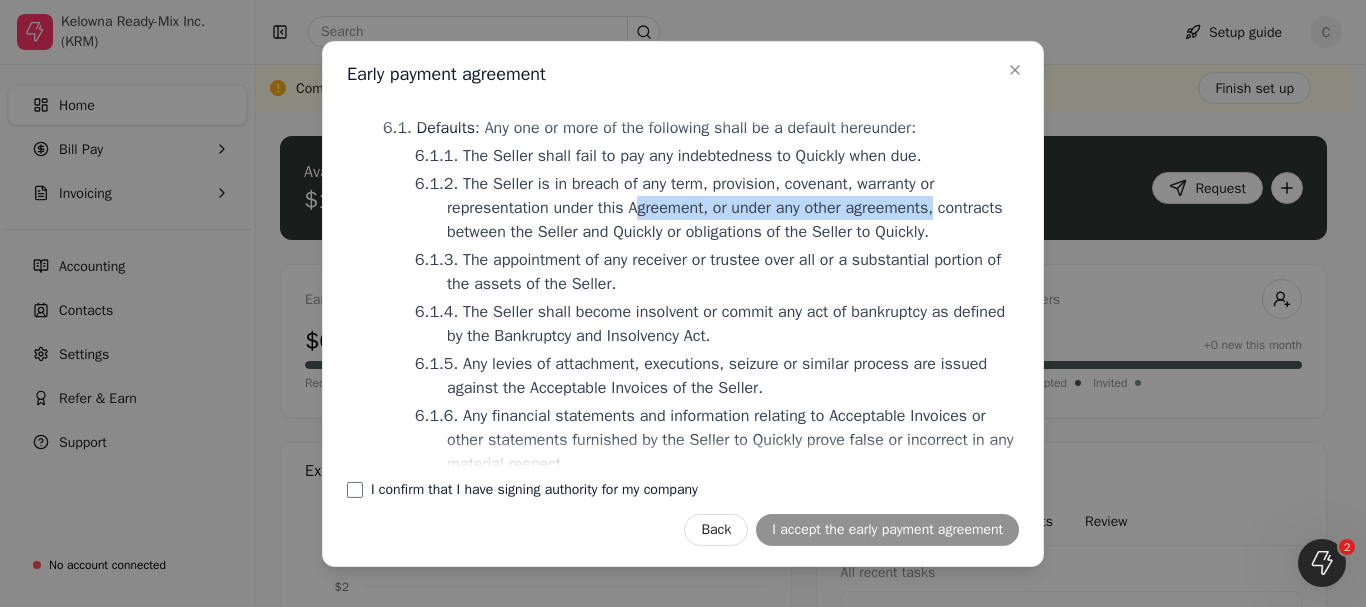 drag, startPoint x: 643, startPoint y: 284, endPoint x: 961, endPoint y: 278, distance: 318.0566 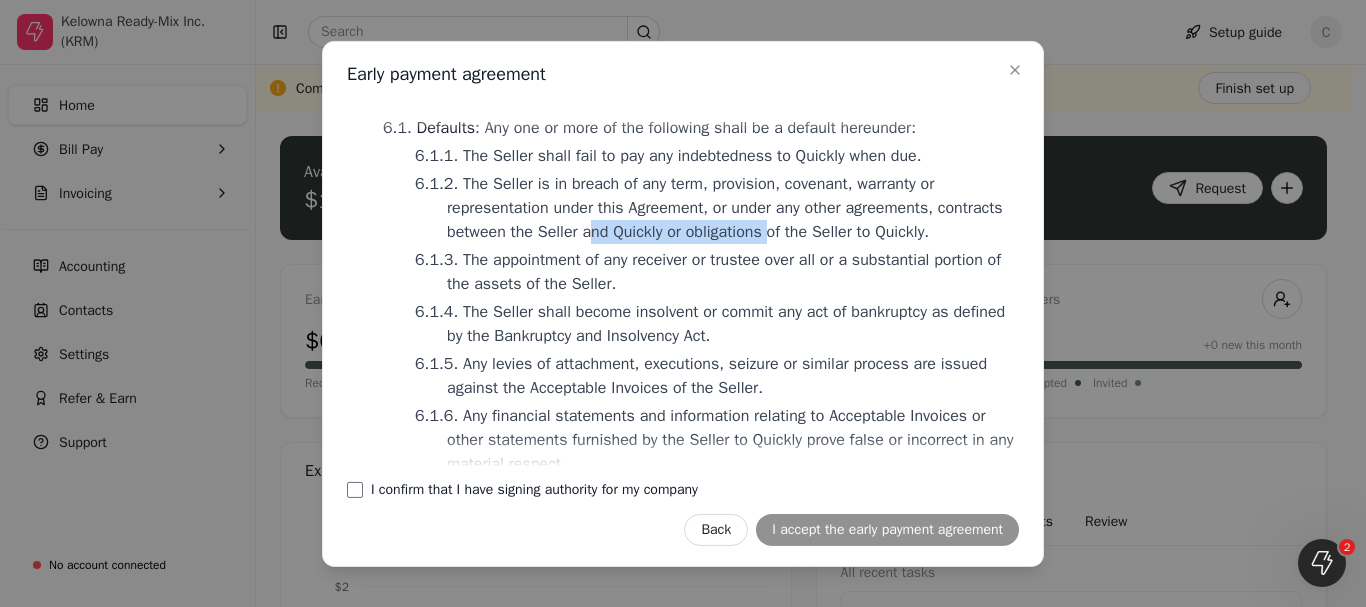 drag, startPoint x: 656, startPoint y: 303, endPoint x: 844, endPoint y: 305, distance: 188.01064 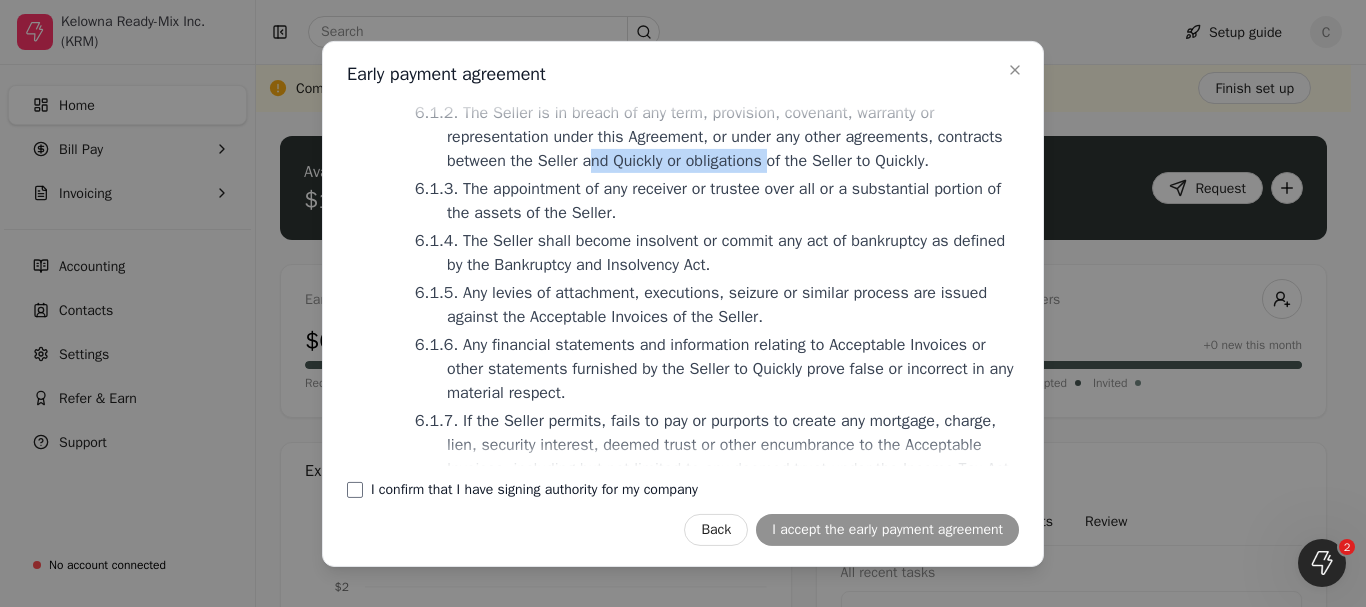 scroll, scrollTop: 4100, scrollLeft: 0, axis: vertical 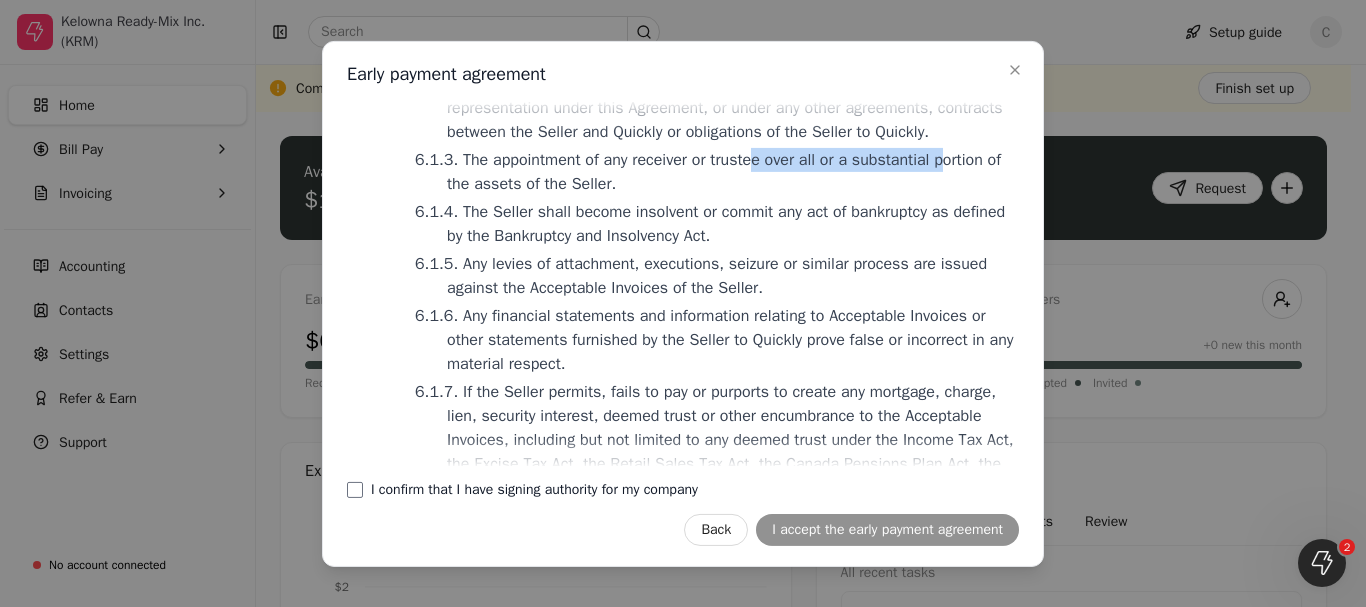 drag, startPoint x: 747, startPoint y: 253, endPoint x: 937, endPoint y: 256, distance: 190.02368 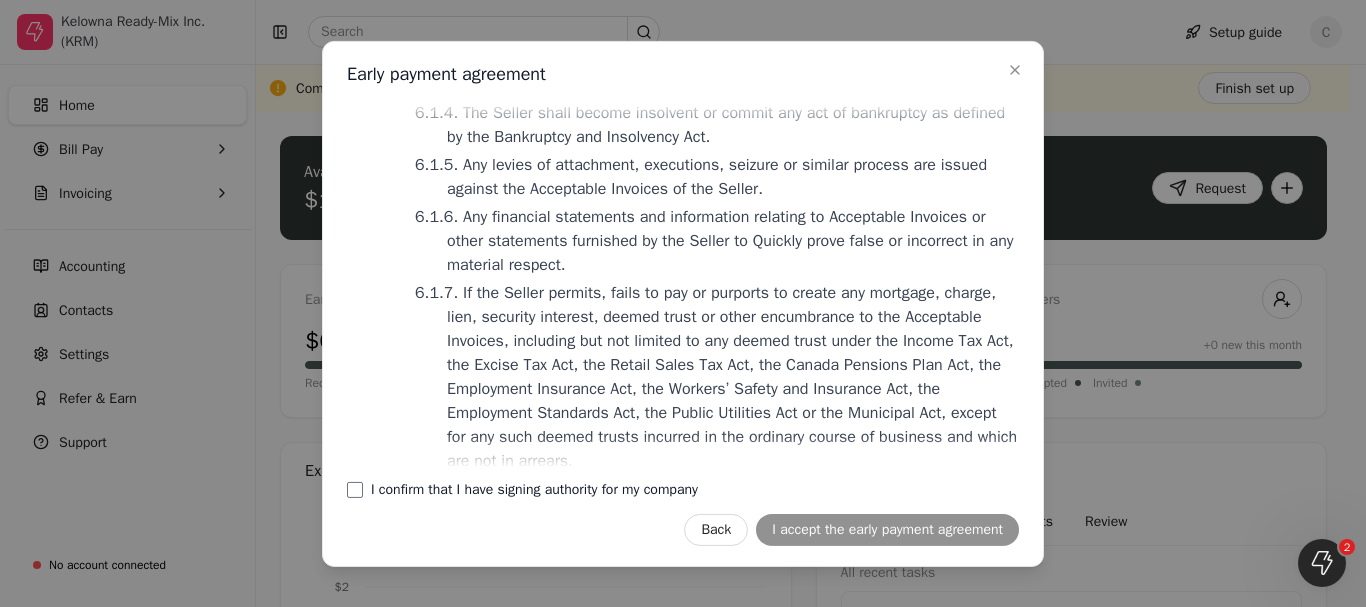scroll, scrollTop: 4200, scrollLeft: 0, axis: vertical 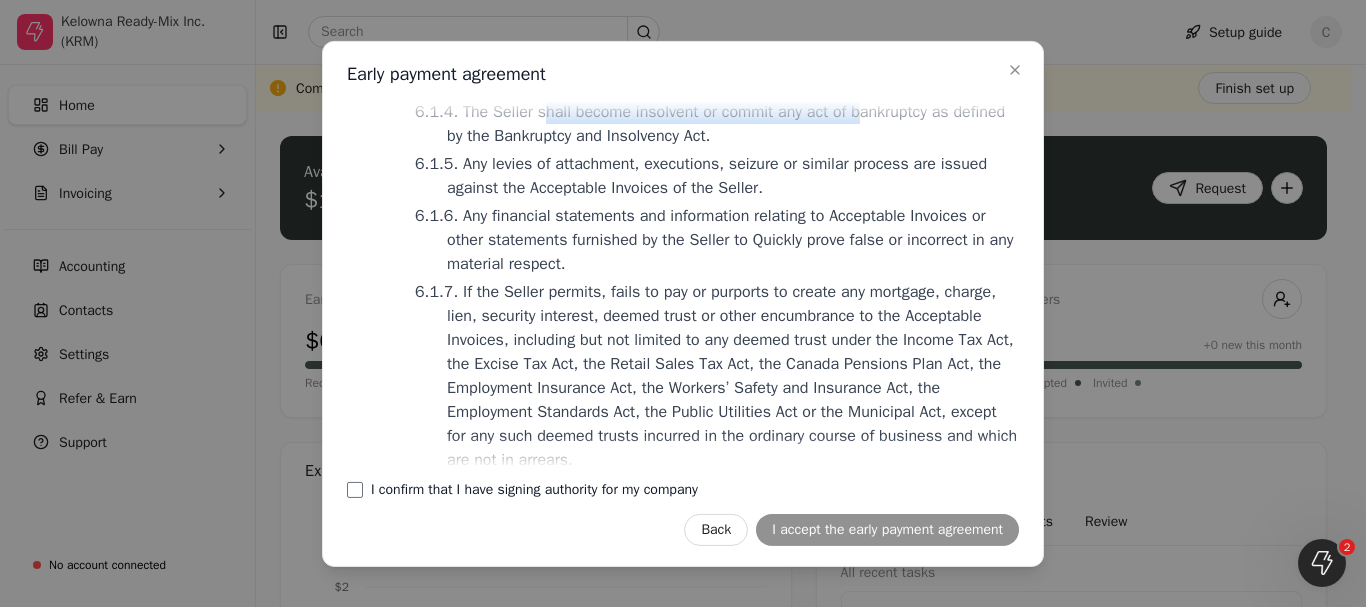 drag, startPoint x: 540, startPoint y: 205, endPoint x: 855, endPoint y: 211, distance: 315.05713 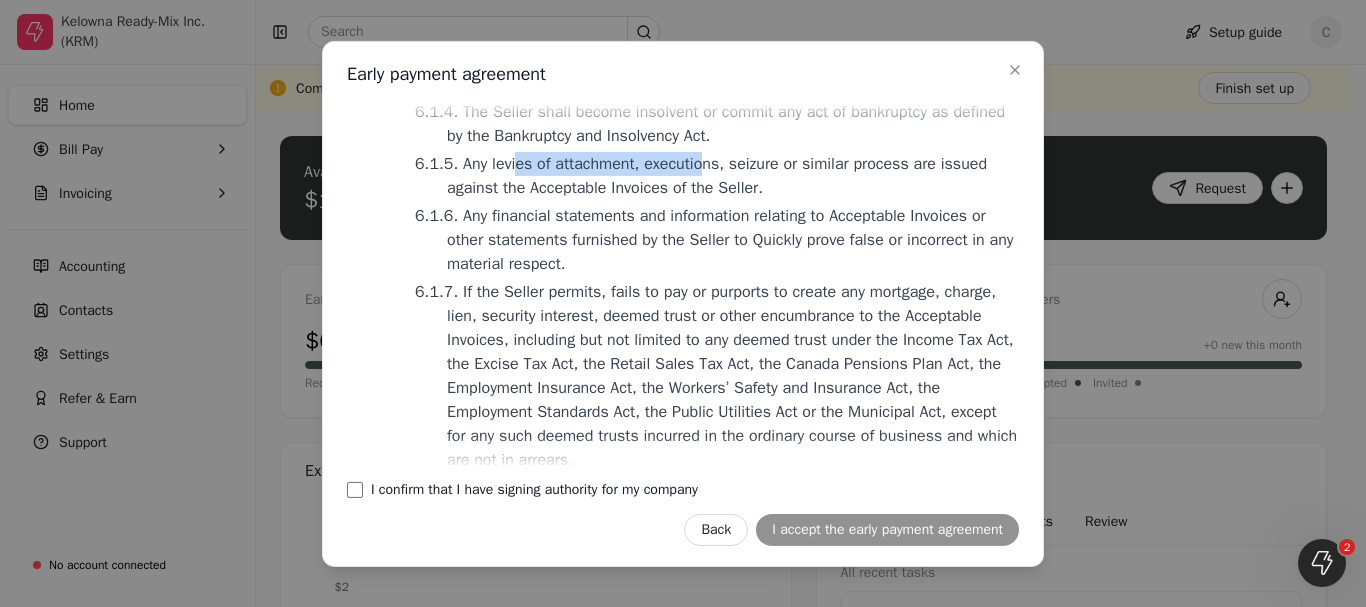 drag, startPoint x: 515, startPoint y: 267, endPoint x: 695, endPoint y: 269, distance: 180.01111 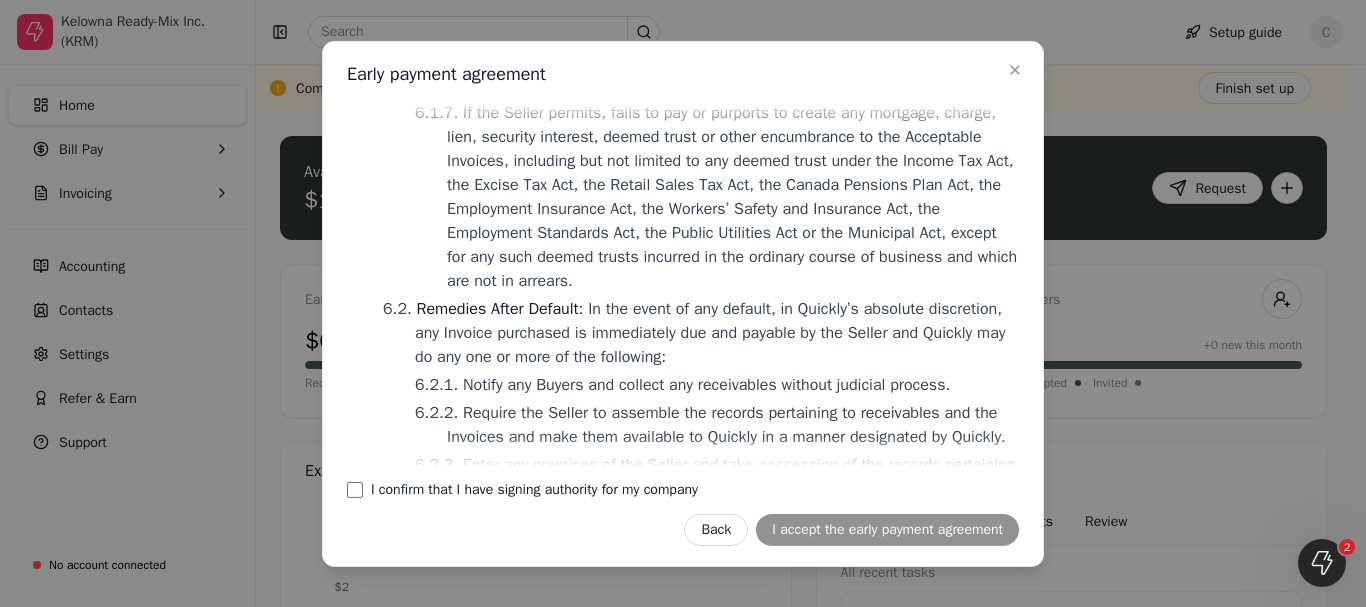 scroll, scrollTop: 4160, scrollLeft: 0, axis: vertical 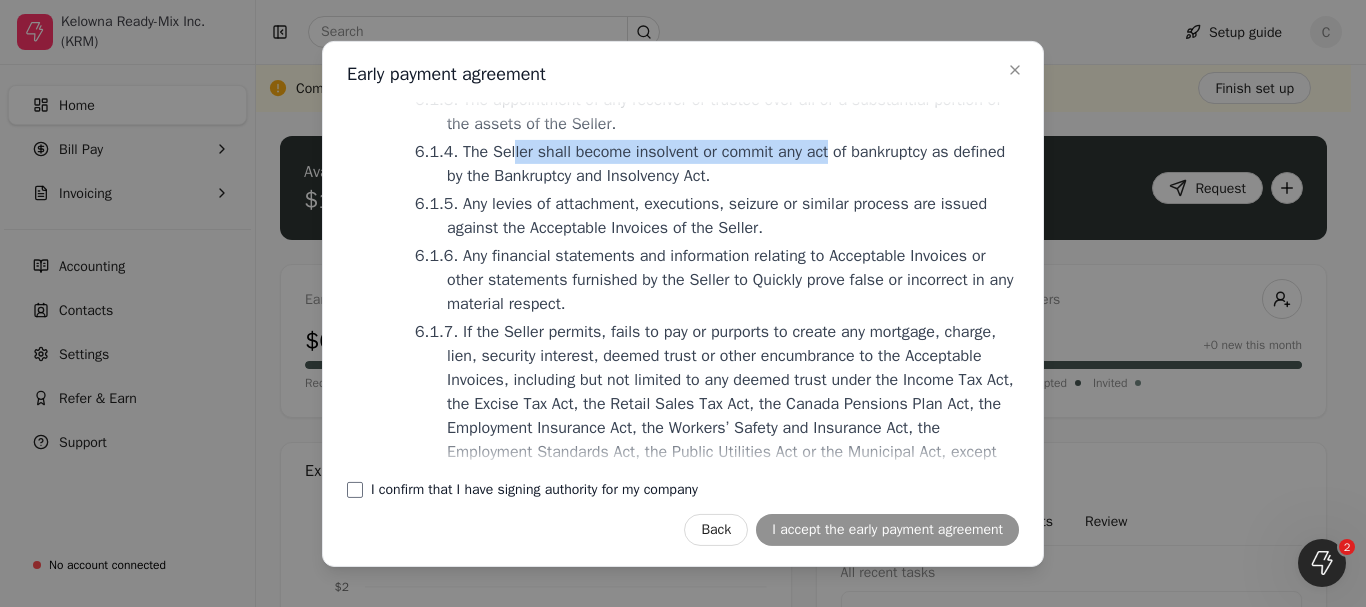 drag, startPoint x: 508, startPoint y: 250, endPoint x: 822, endPoint y: 256, distance: 314.0573 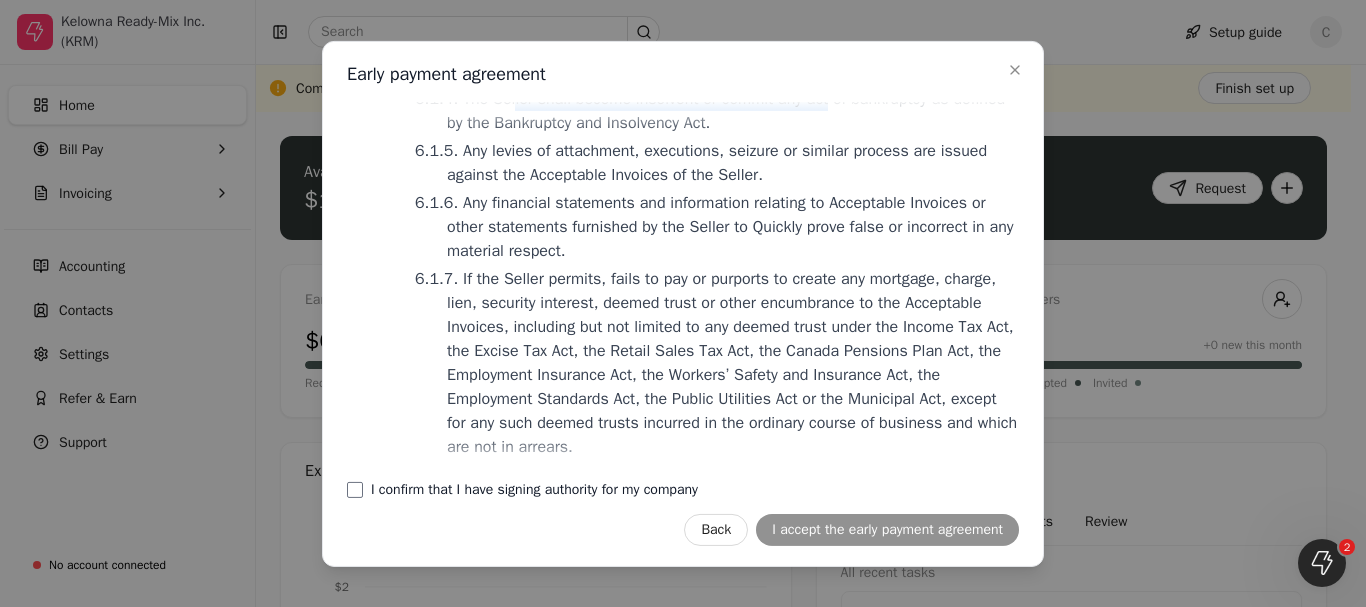 scroll, scrollTop: 4260, scrollLeft: 0, axis: vertical 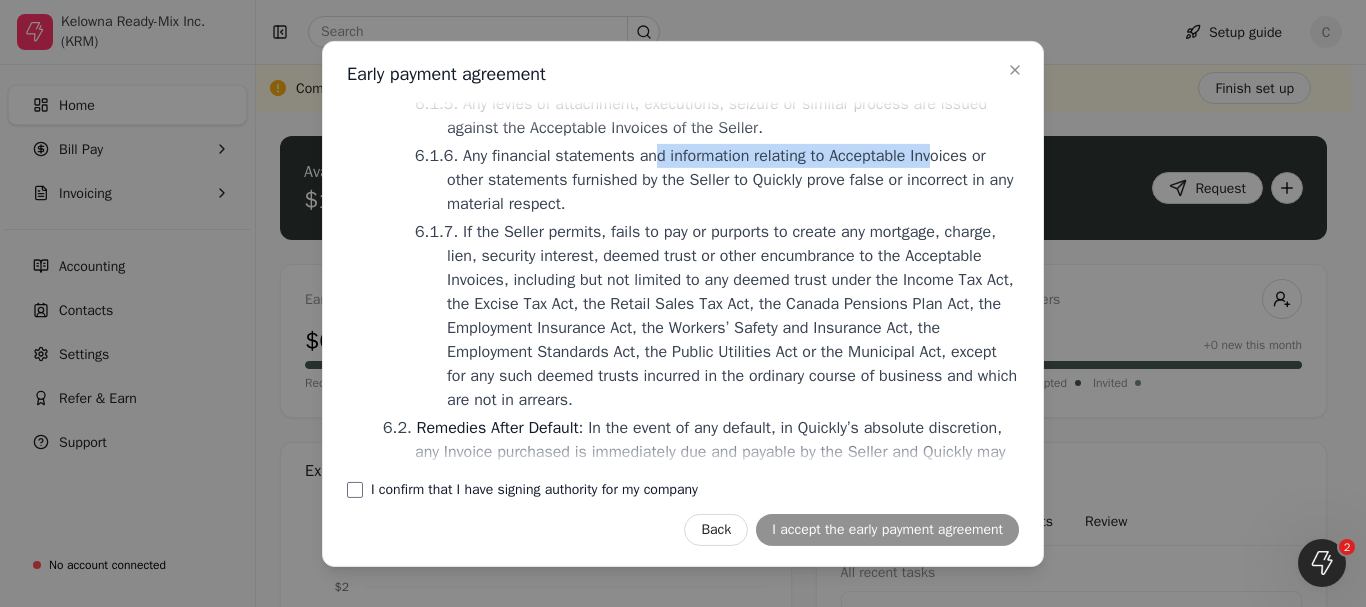 drag, startPoint x: 645, startPoint y: 250, endPoint x: 928, endPoint y: 254, distance: 283.02826 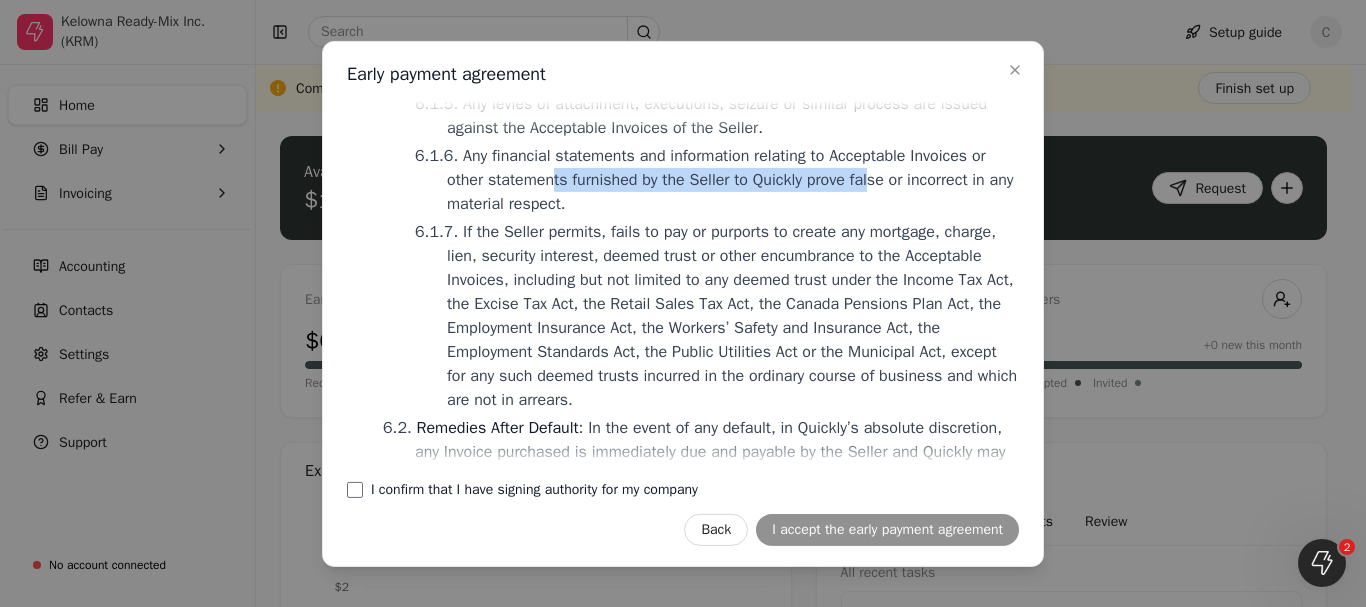 drag, startPoint x: 552, startPoint y: 271, endPoint x: 871, endPoint y: 275, distance: 319.0251 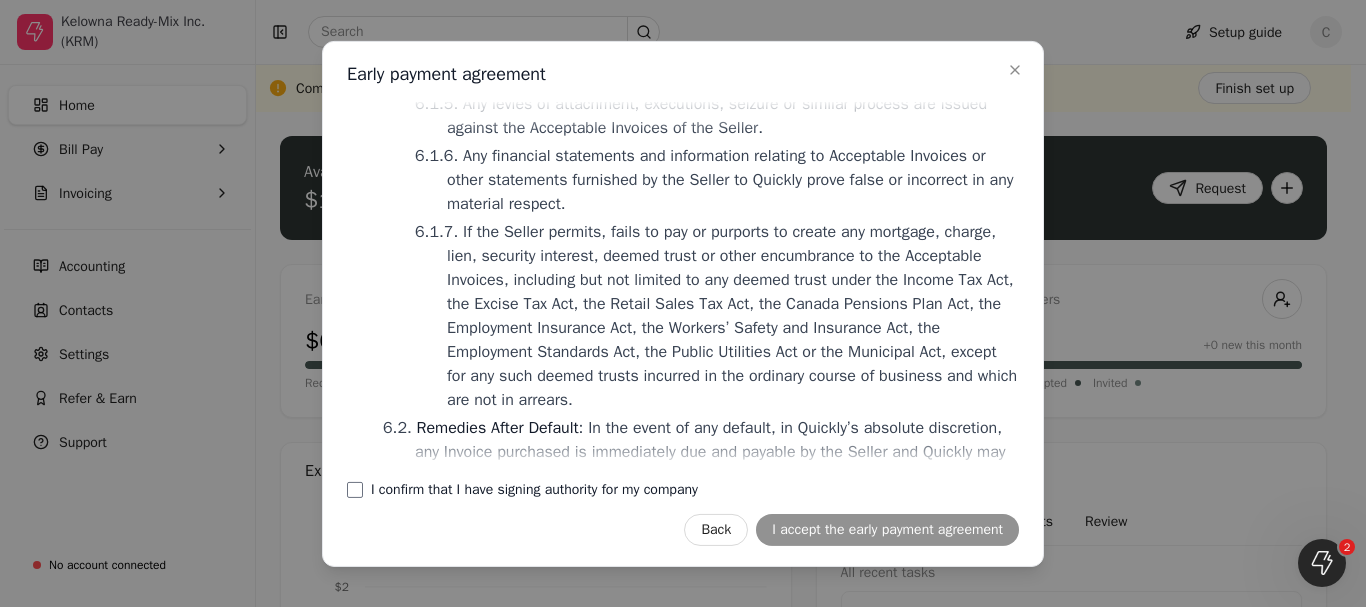 click on "Any financial statements and information relating to Acceptable Invoices or other statements furnished by the Seller to Quickly prove false or incorrect in any material respect." at bounding box center (725, 179) 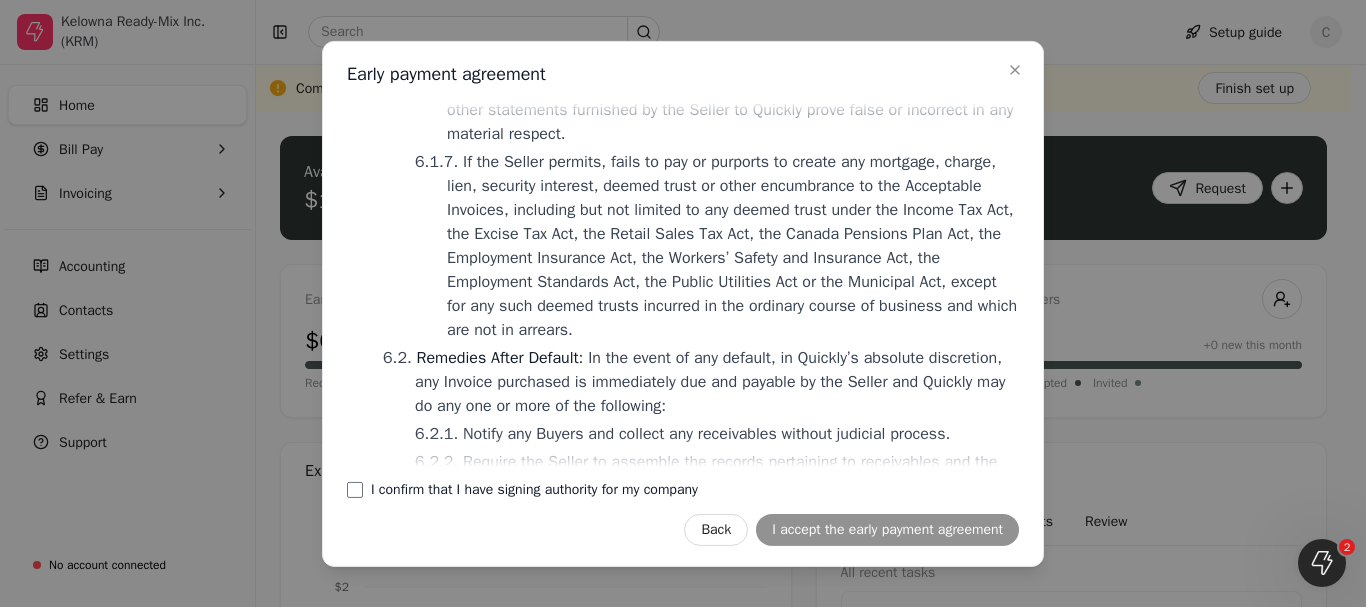 scroll, scrollTop: 4360, scrollLeft: 0, axis: vertical 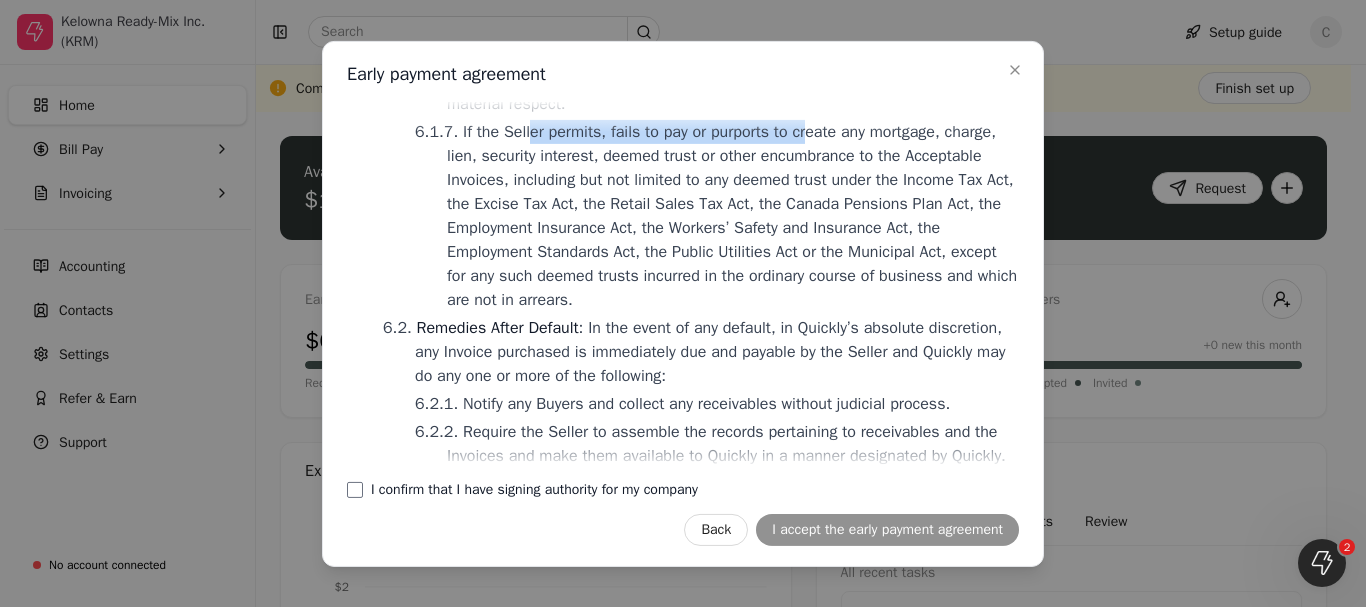drag, startPoint x: 524, startPoint y: 228, endPoint x: 796, endPoint y: 229, distance: 272.00183 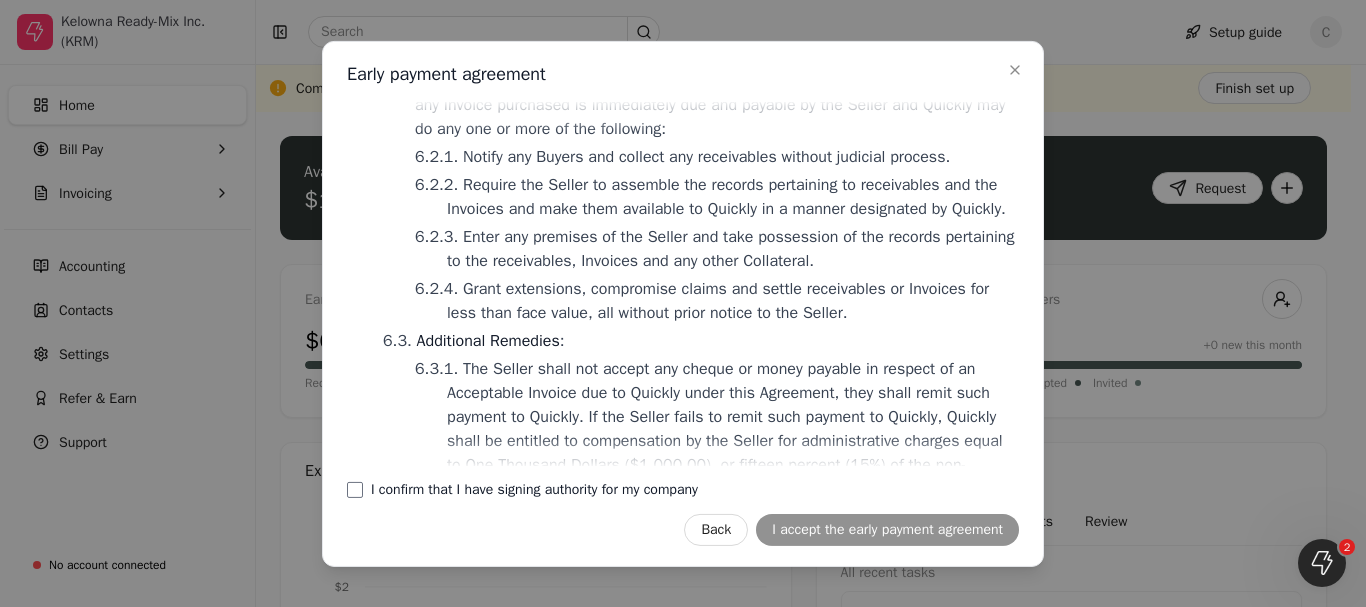 scroll, scrollTop: 4660, scrollLeft: 0, axis: vertical 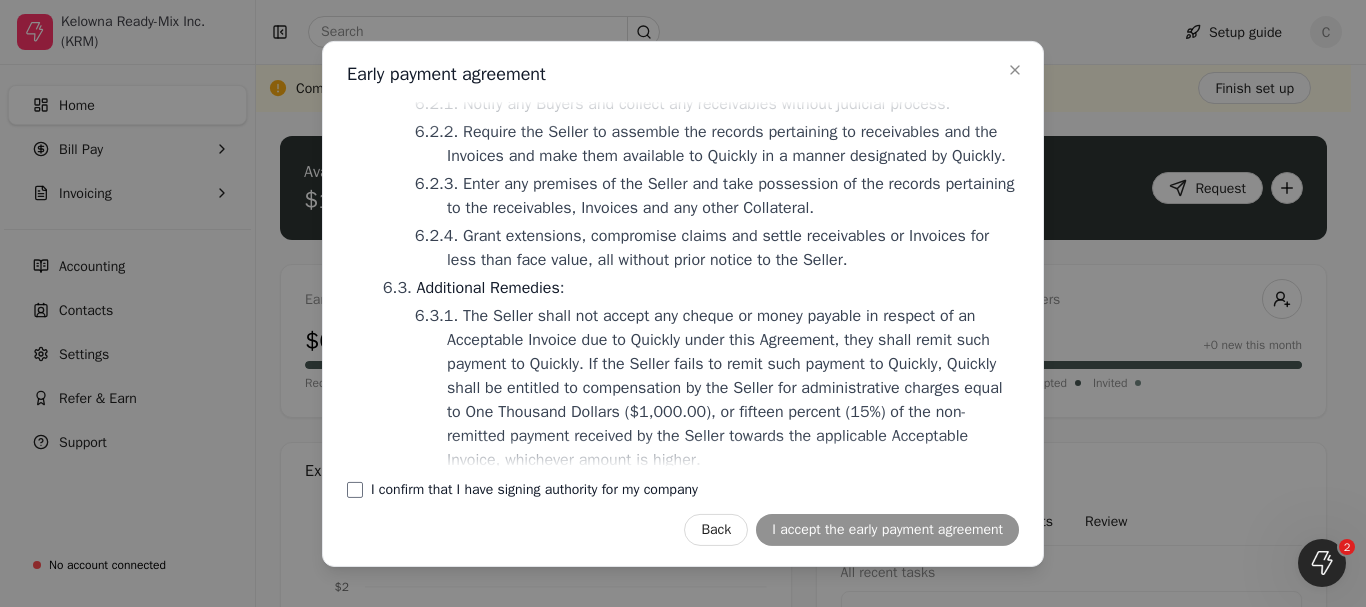 drag, startPoint x: 430, startPoint y: 177, endPoint x: 640, endPoint y: 178, distance: 210.00238 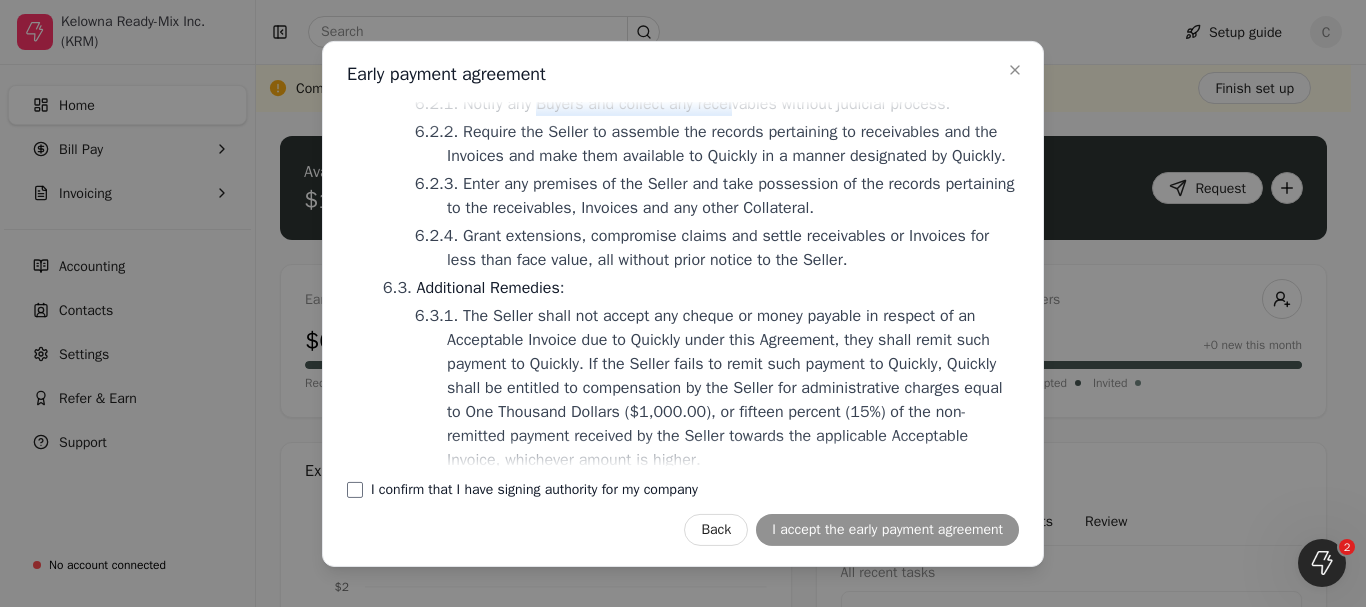 drag, startPoint x: 537, startPoint y: 202, endPoint x: 730, endPoint y: 202, distance: 193 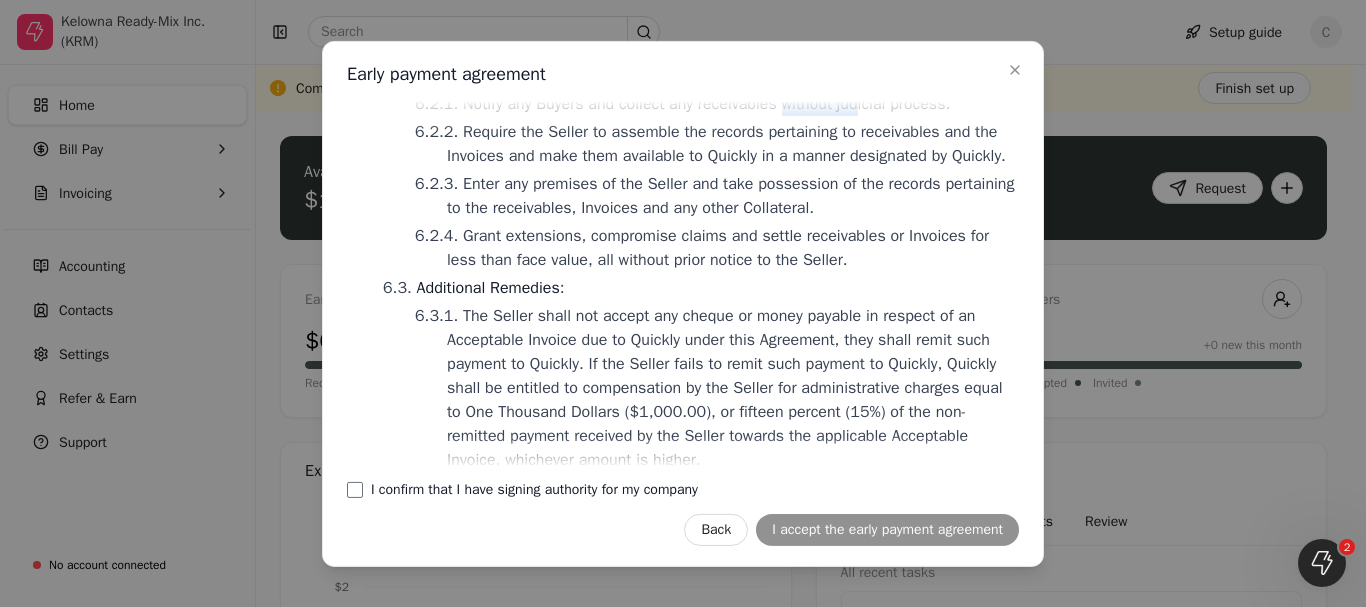 drag, startPoint x: 776, startPoint y: 202, endPoint x: 858, endPoint y: 204, distance: 82.02438 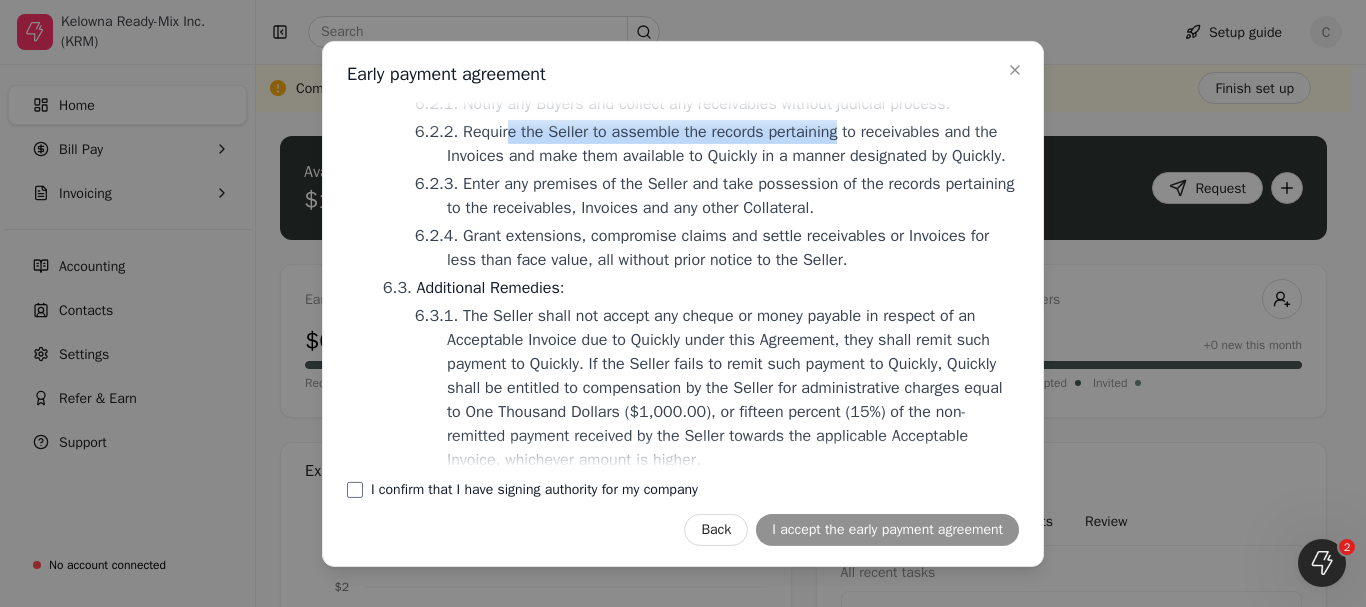 drag, startPoint x: 503, startPoint y: 230, endPoint x: 828, endPoint y: 232, distance: 325.00616 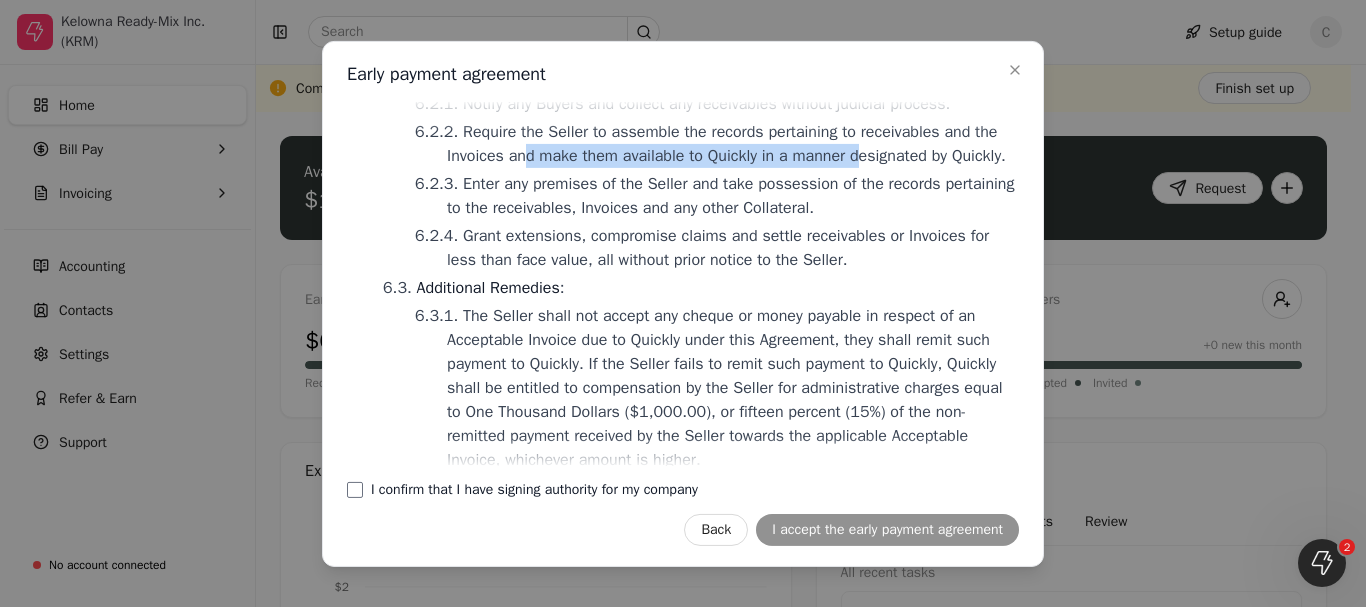 drag, startPoint x: 526, startPoint y: 259, endPoint x: 863, endPoint y: 249, distance: 337.14835 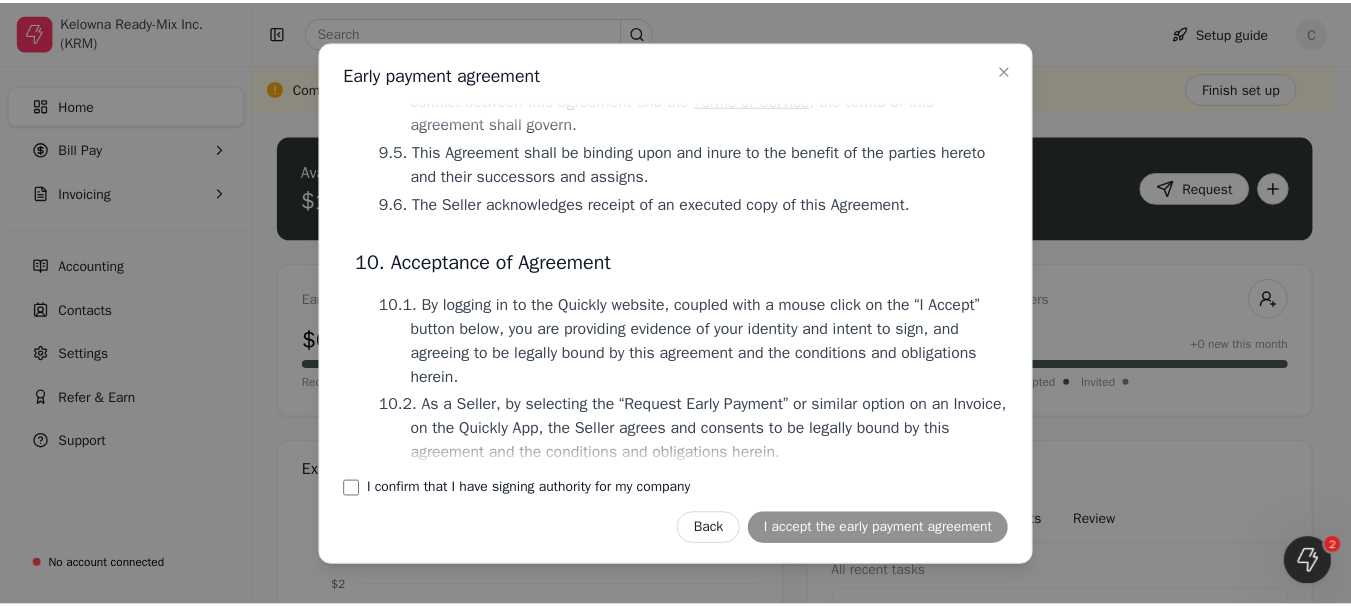scroll, scrollTop: 6182, scrollLeft: 0, axis: vertical 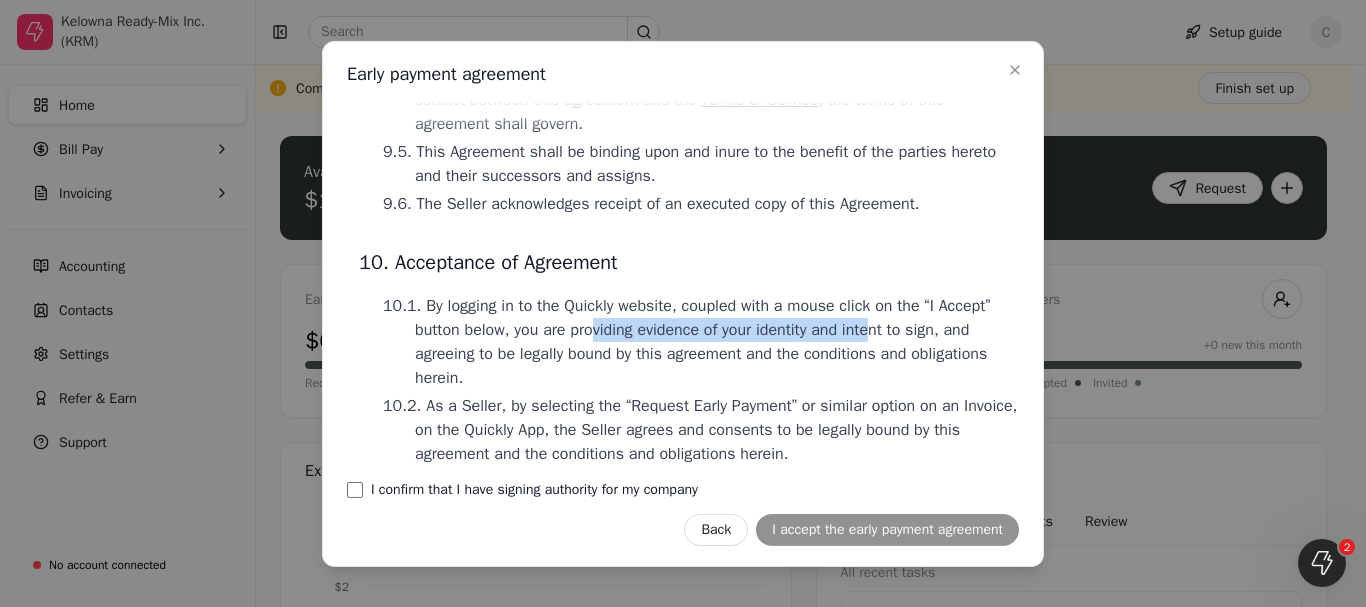 drag, startPoint x: 602, startPoint y: 329, endPoint x: 883, endPoint y: 329, distance: 281 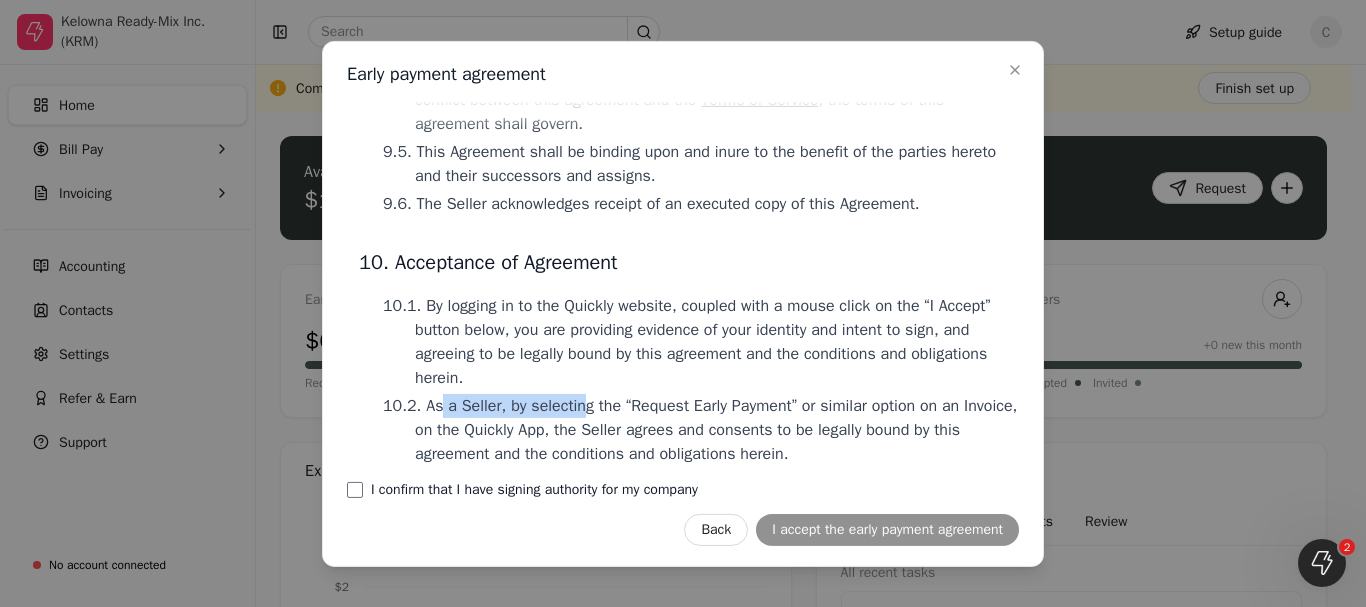 drag, startPoint x: 435, startPoint y: 408, endPoint x: 576, endPoint y: 409, distance: 141.00354 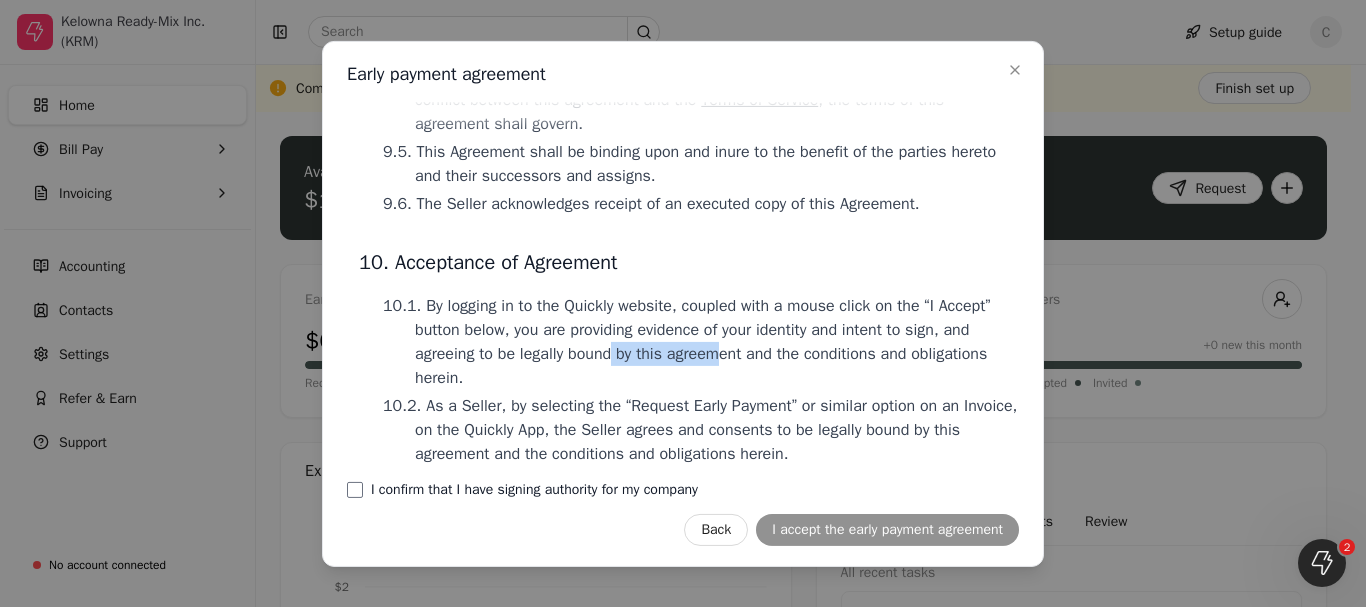 drag, startPoint x: 616, startPoint y: 357, endPoint x: 727, endPoint y: 357, distance: 111 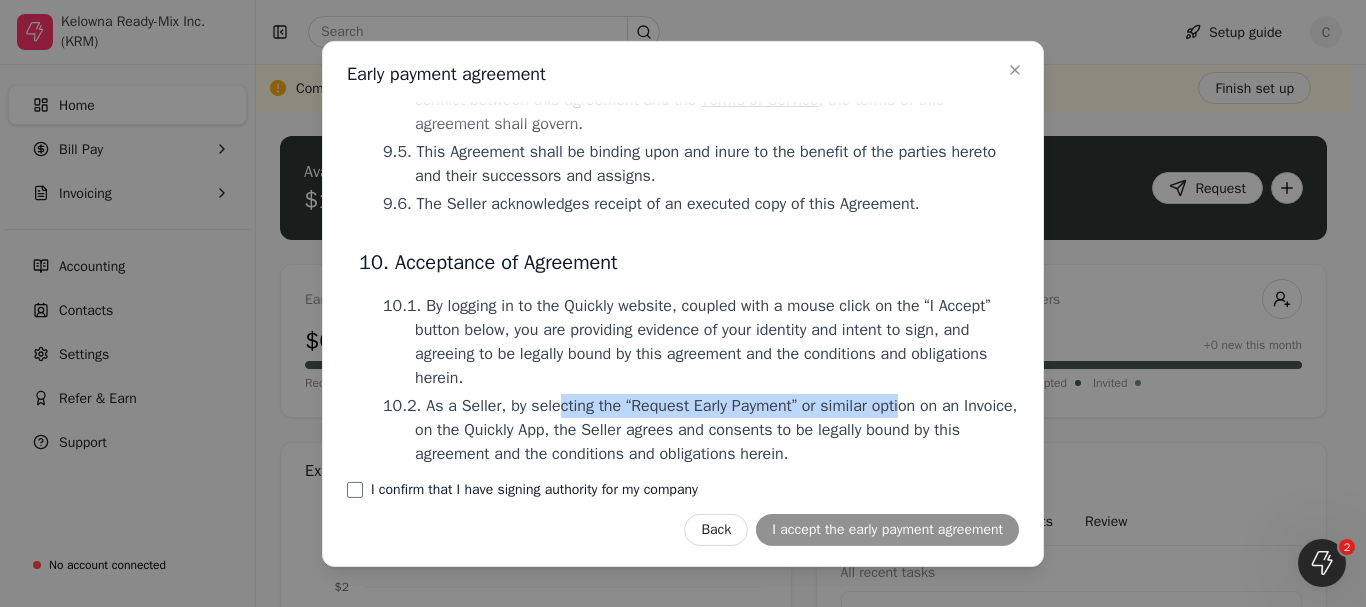 drag, startPoint x: 546, startPoint y: 414, endPoint x: 890, endPoint y: 414, distance: 344 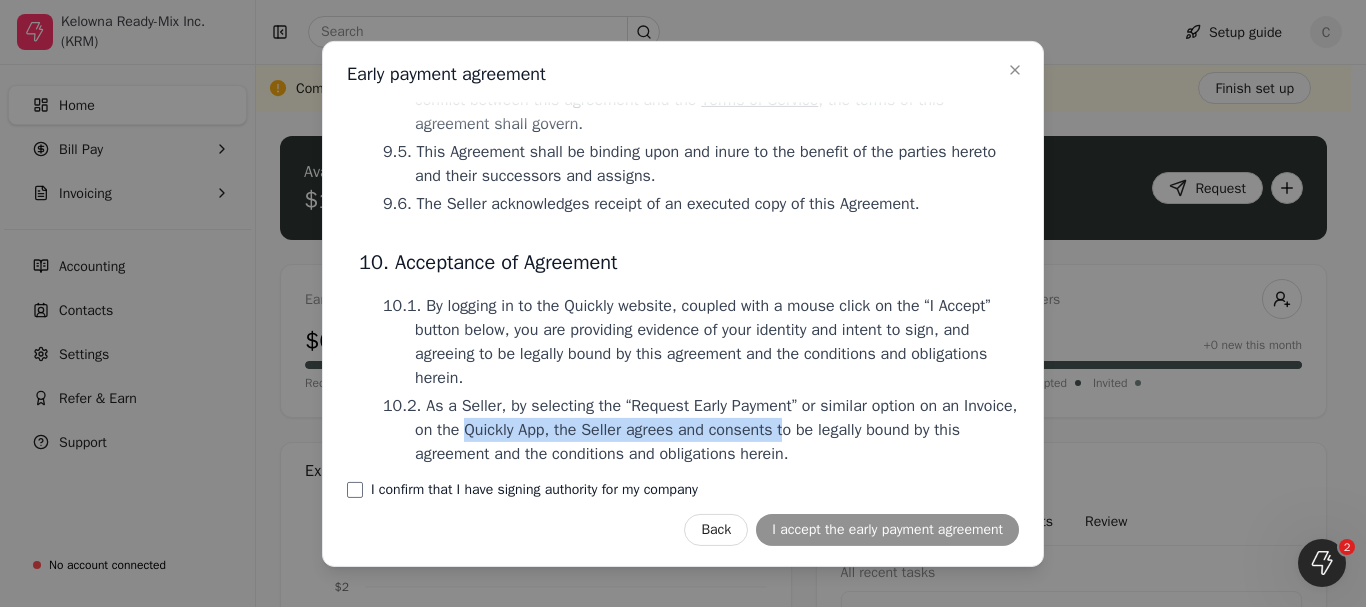 drag, startPoint x: 524, startPoint y: 435, endPoint x: 844, endPoint y: 433, distance: 320.00626 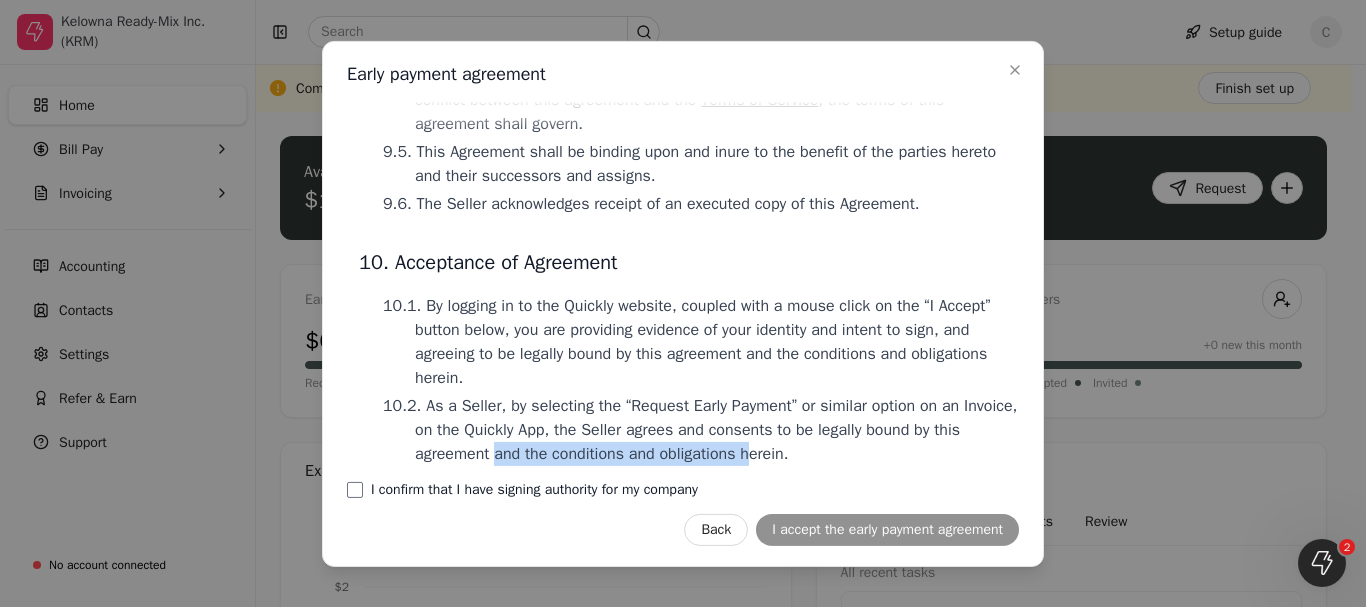 drag, startPoint x: 527, startPoint y: 458, endPoint x: 786, endPoint y: 458, distance: 259 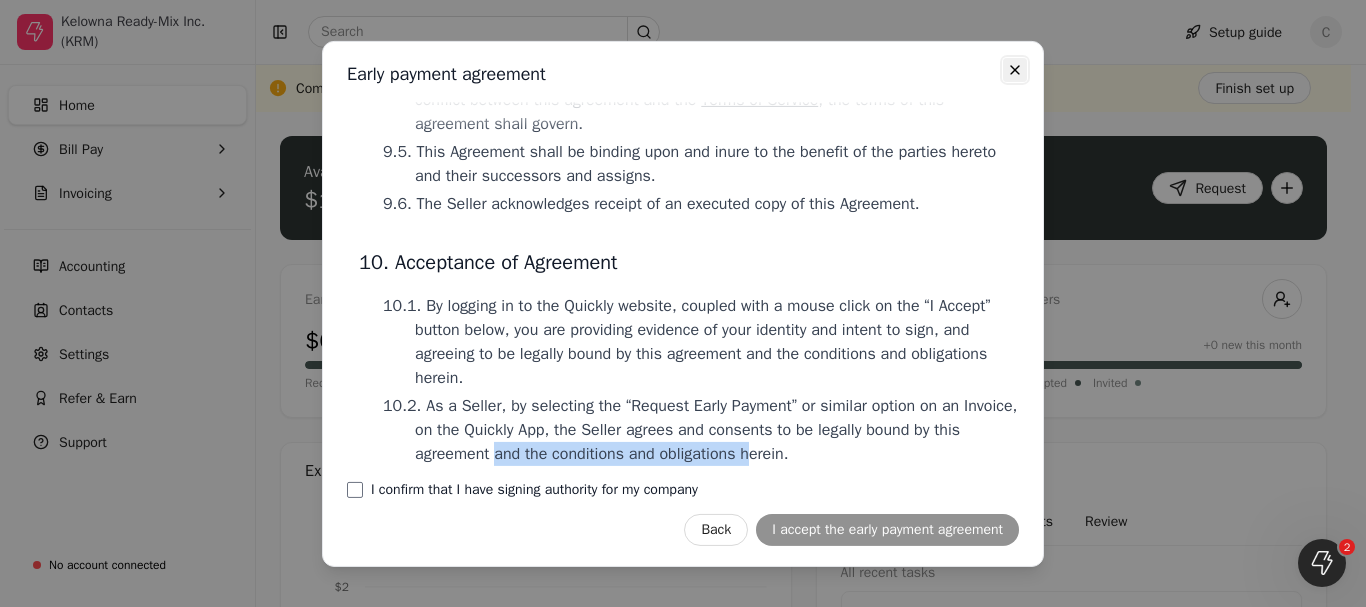 click 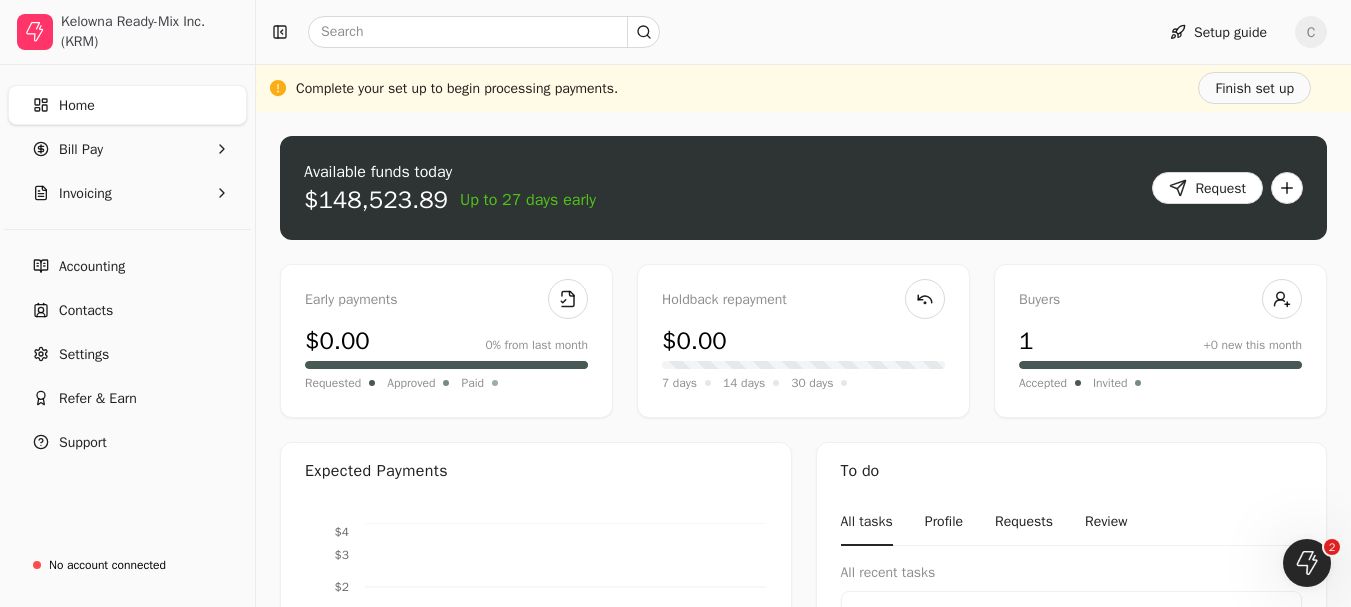 click on "$148,523.89" at bounding box center [376, 200] 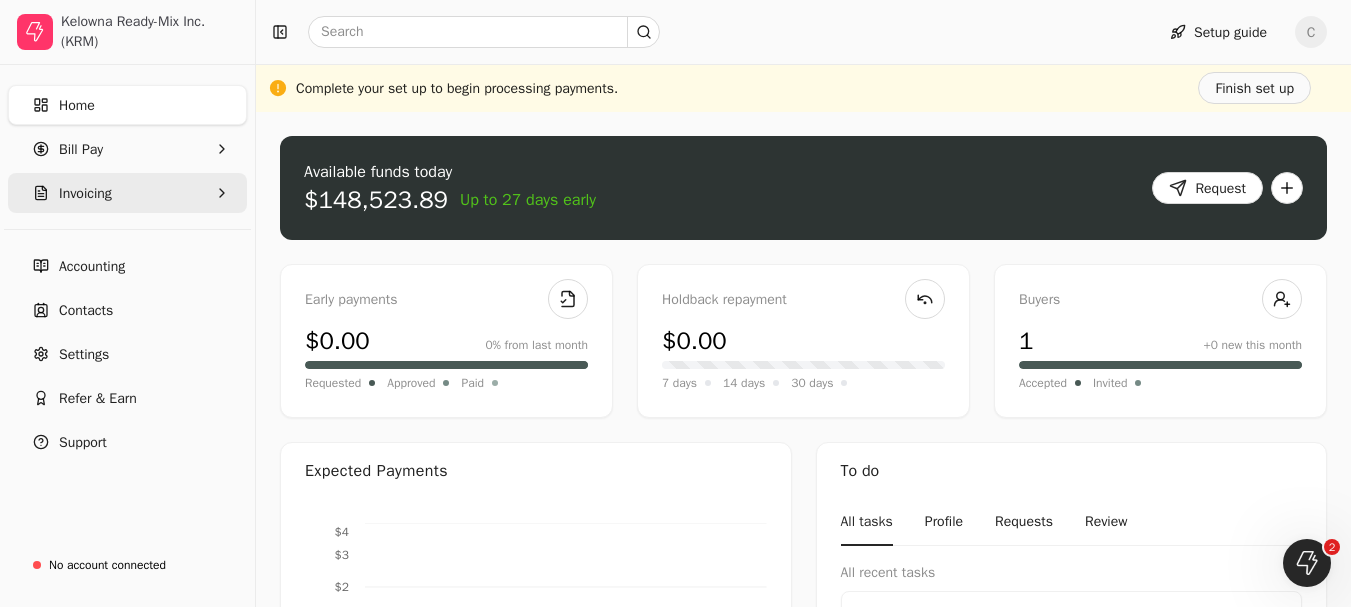 click on "Invoicing" at bounding box center (127, 193) 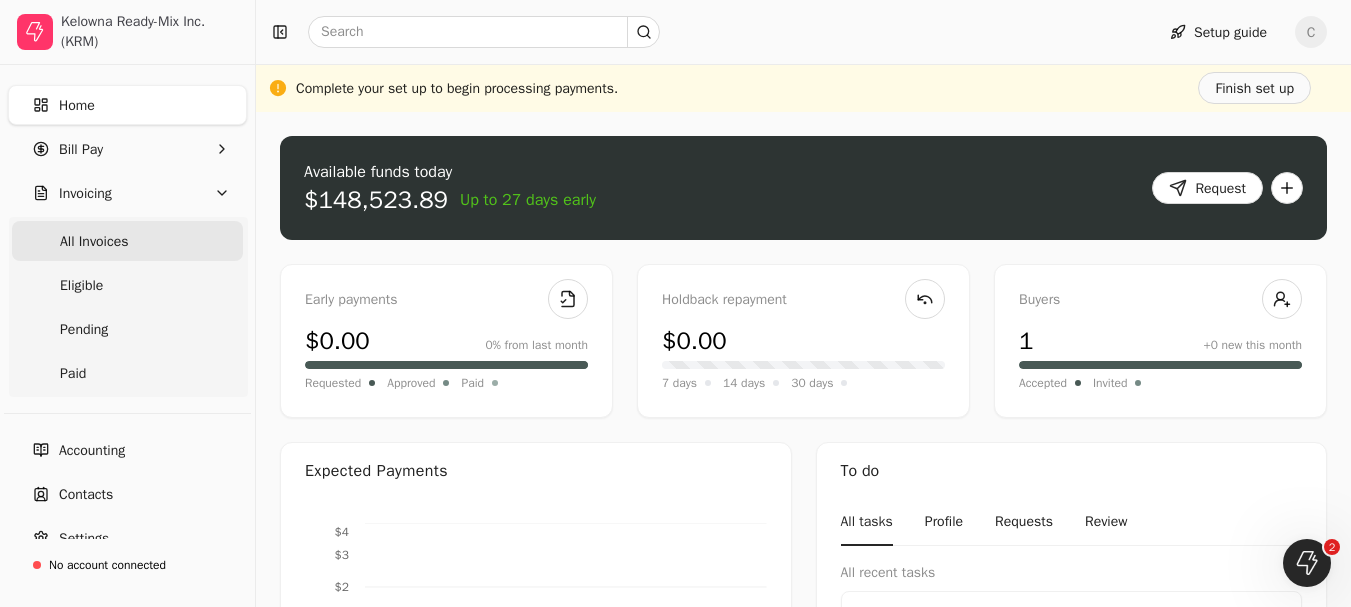 click on "All Invoices" at bounding box center (94, 241) 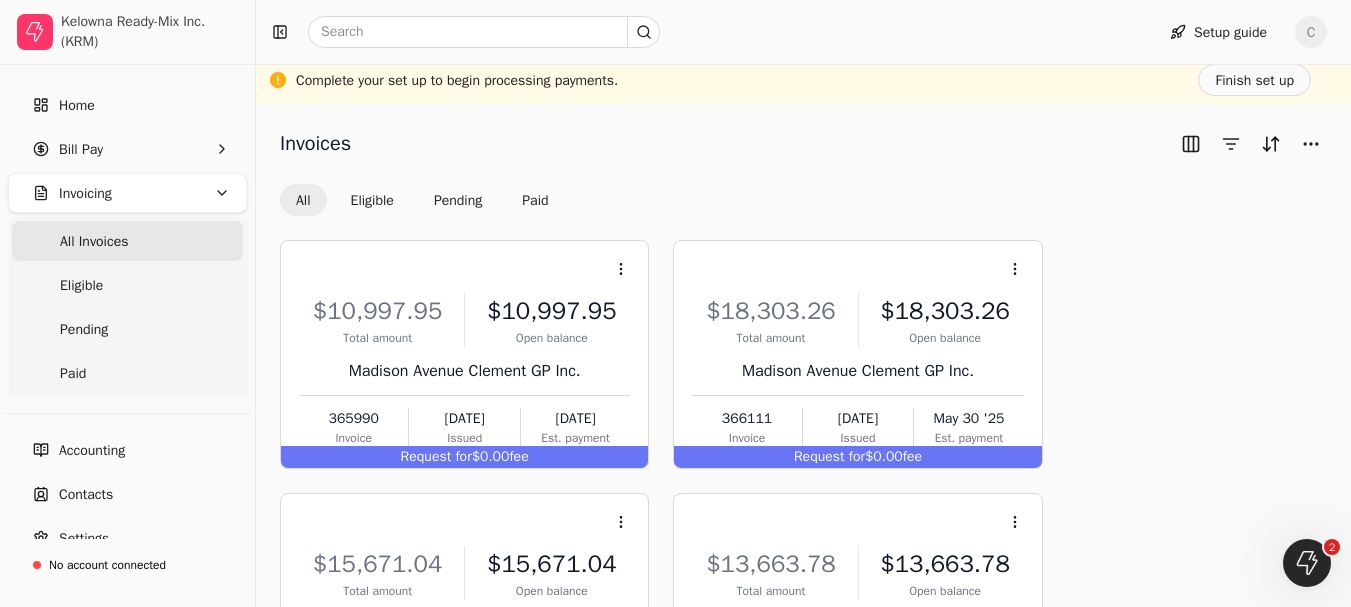 scroll, scrollTop: 0, scrollLeft: 0, axis: both 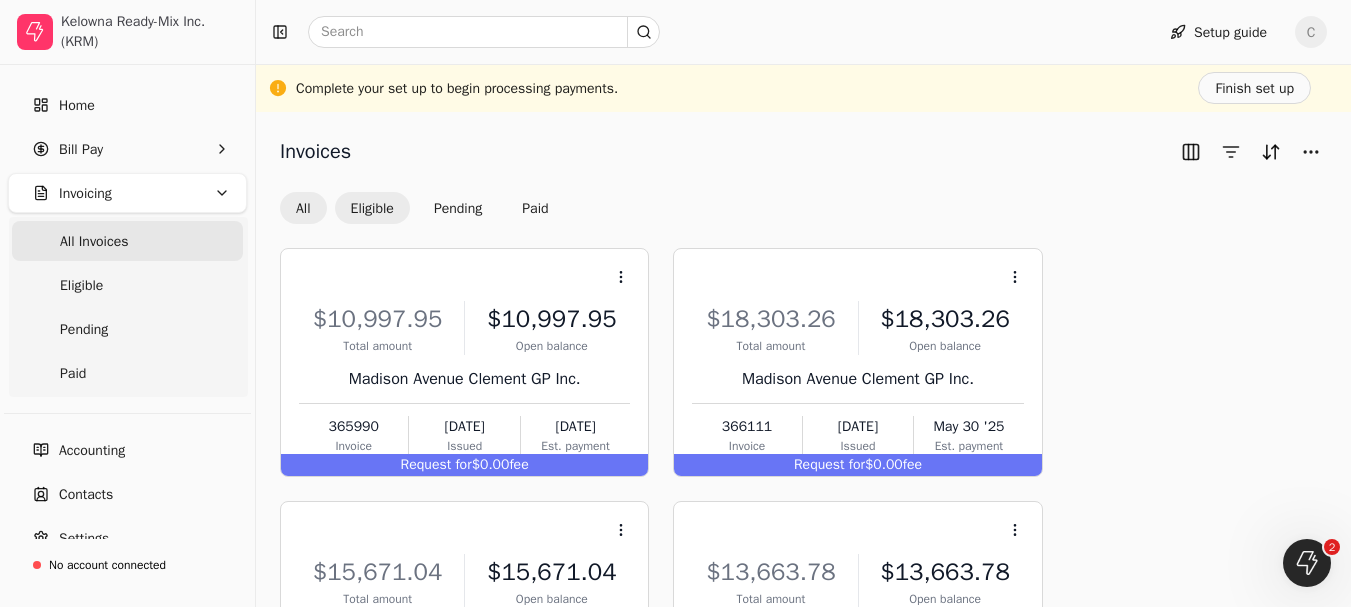 click on "Eligible" at bounding box center (372, 208) 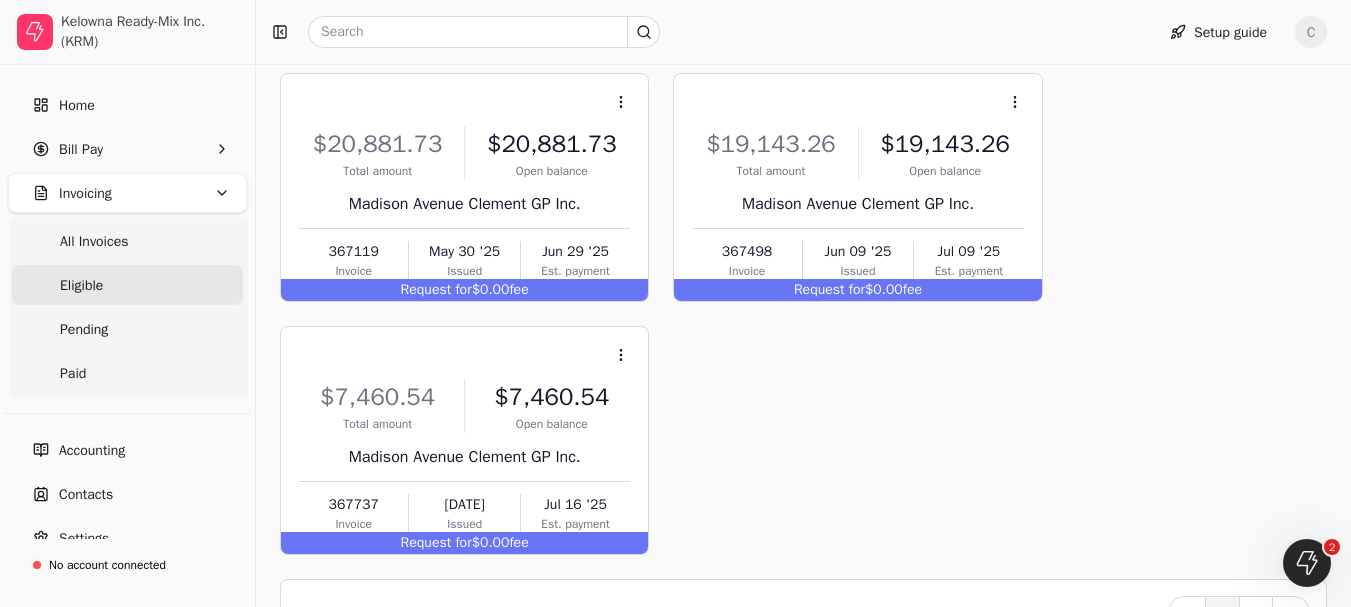 scroll, scrollTop: 994, scrollLeft: 0, axis: vertical 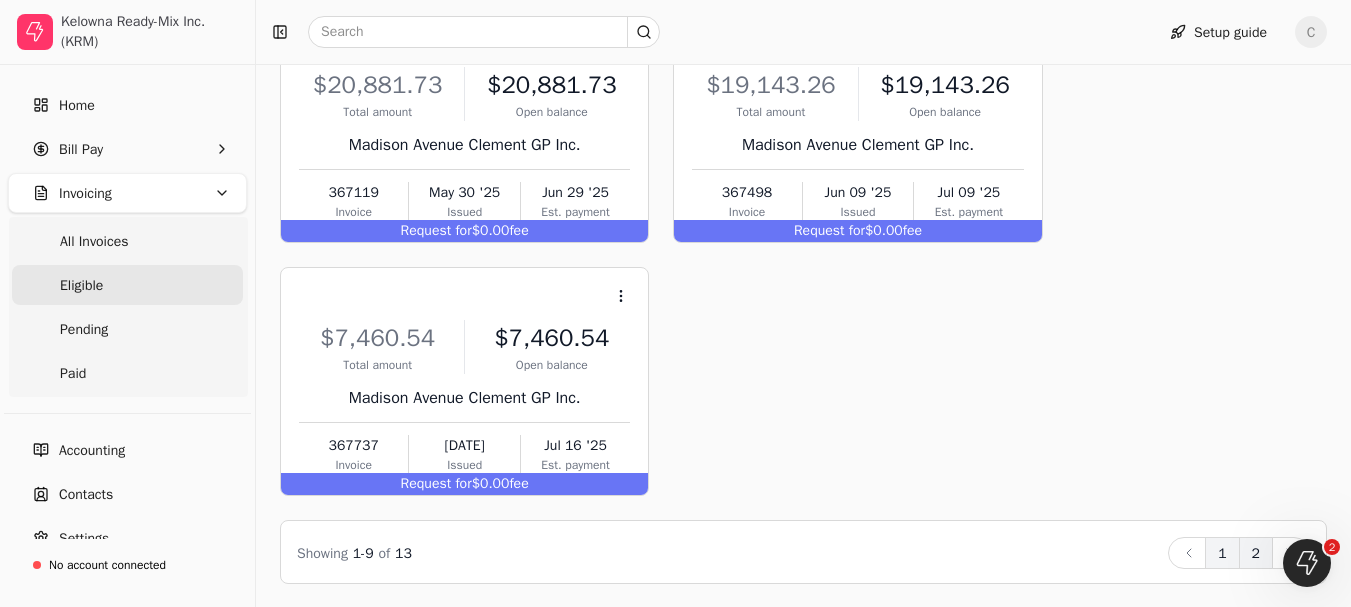 click on "2" at bounding box center [1256, 553] 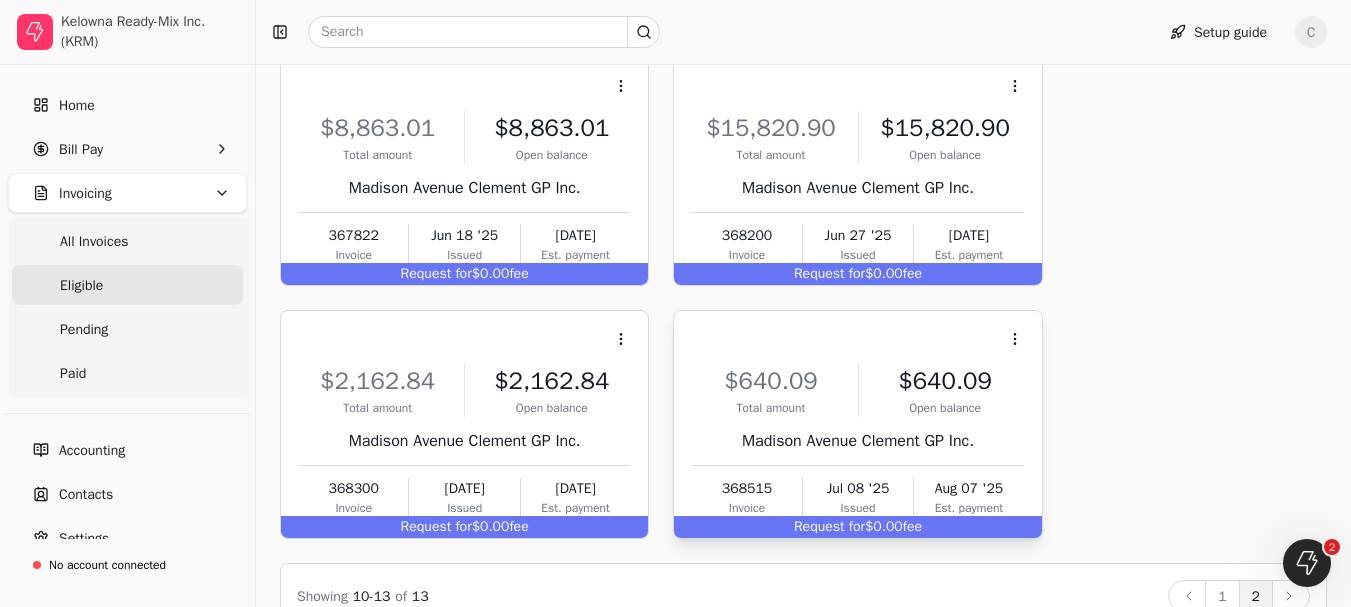 scroll, scrollTop: 235, scrollLeft: 0, axis: vertical 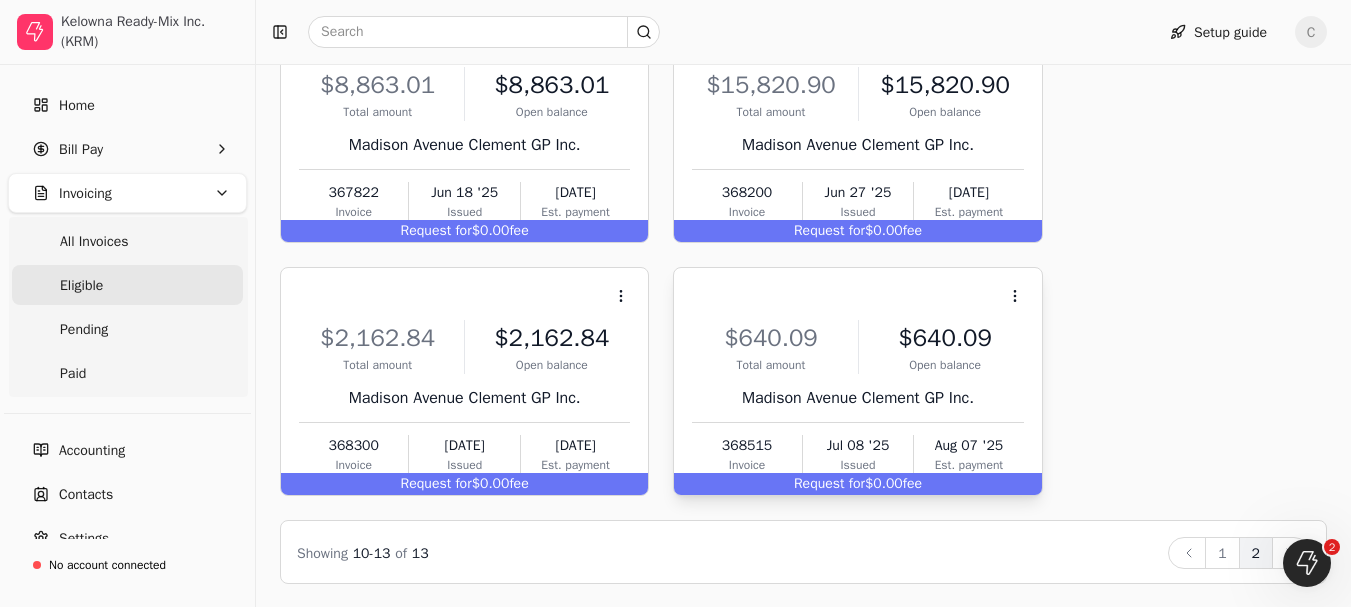 click on "Request for  $0.00  fee" at bounding box center [857, 484] 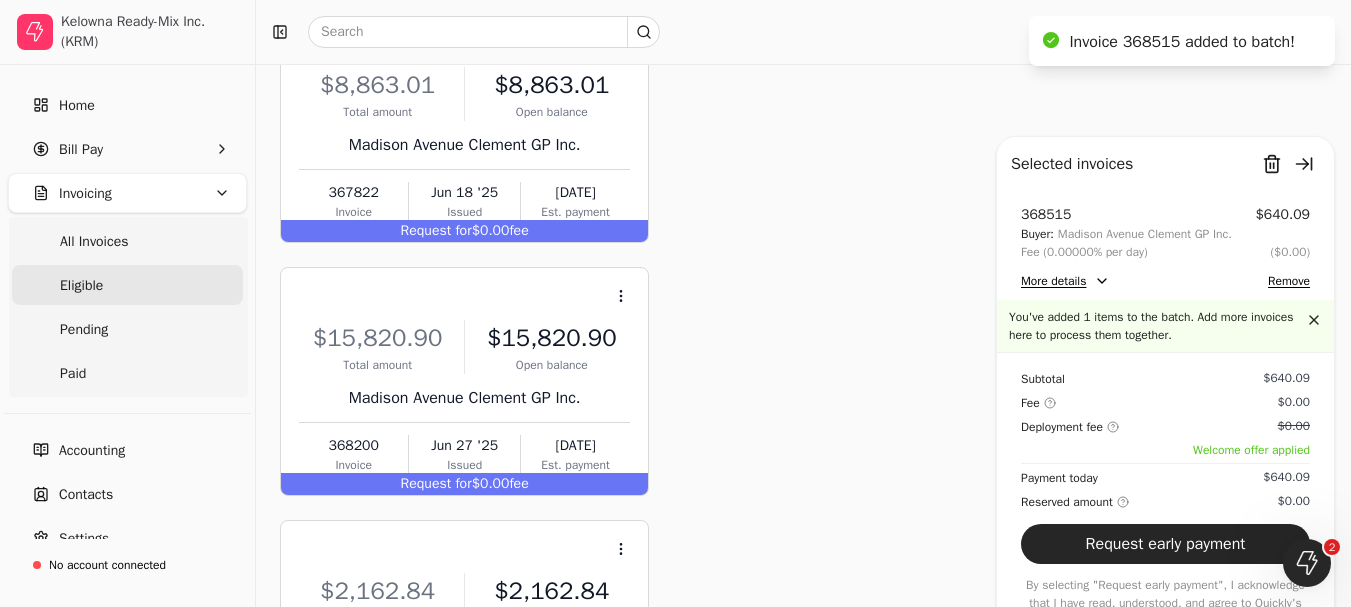 scroll, scrollTop: 19, scrollLeft: 0, axis: vertical 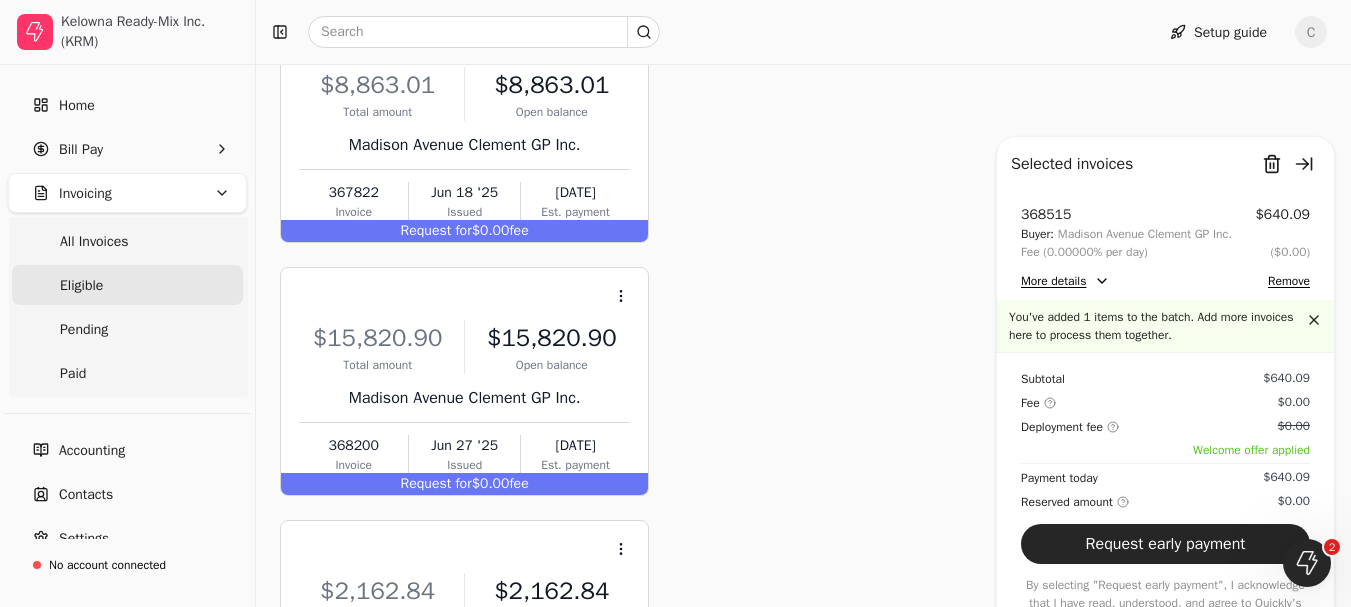 click on "Context Menu Button $8,863.01 Total amount $8,863.01 Open balance Madison Avenue Clement GP Inc. 367822 Invoice [DATE] Issued [DATE] Est. payment Request for  $0.00  fee Context Menu Button $15,820.90 Total amount $15,820.90 Open balance Madison Avenue Clement GP Inc. 368200 Invoice [DATE] Issued [DATE] Est. payment Request for  $0.00  fee Context Menu Button $2,162.84 Total amount $2,162.84 Open balance Madison Avenue Clement GP Inc. 368300 Invoice [DATE] Issued [DATE] Est. payment Request for  $0.00  fee Context Menu Button $640.09 Total amount $640.09 Open balance Madison Avenue Clement GP Inc. 368515 Invoice [DATE] Issued [DATE] Est. payment Request for  $0.00  fee" at bounding box center [634, 508] 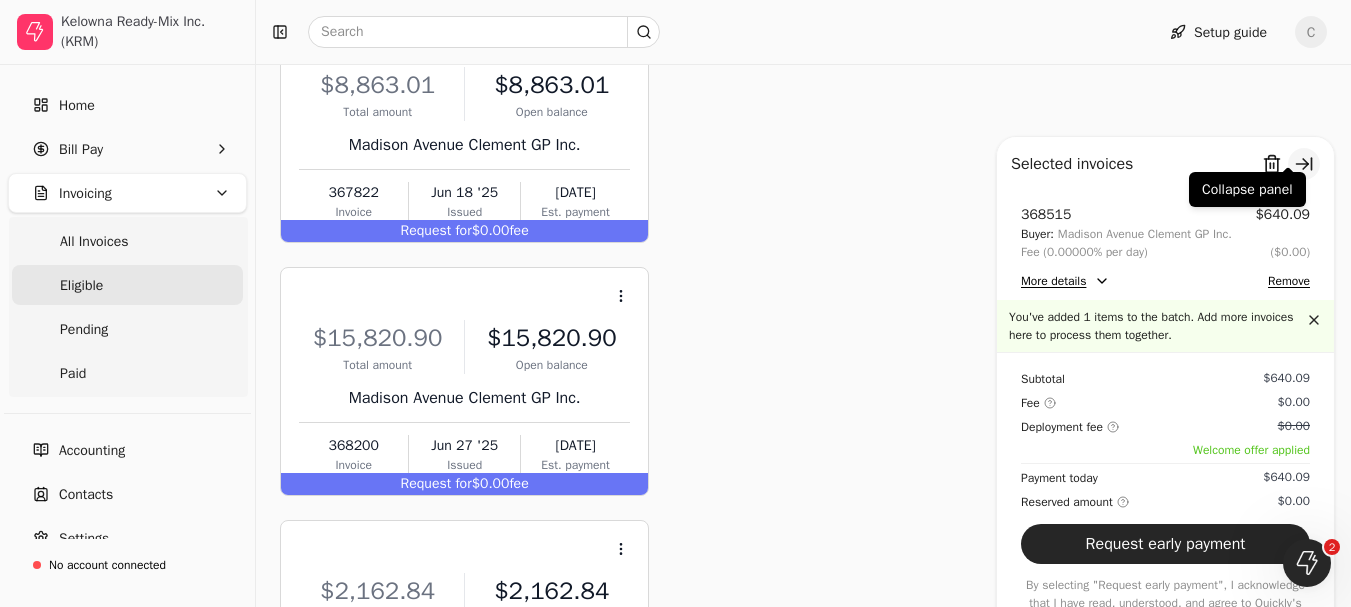 click at bounding box center (1304, 164) 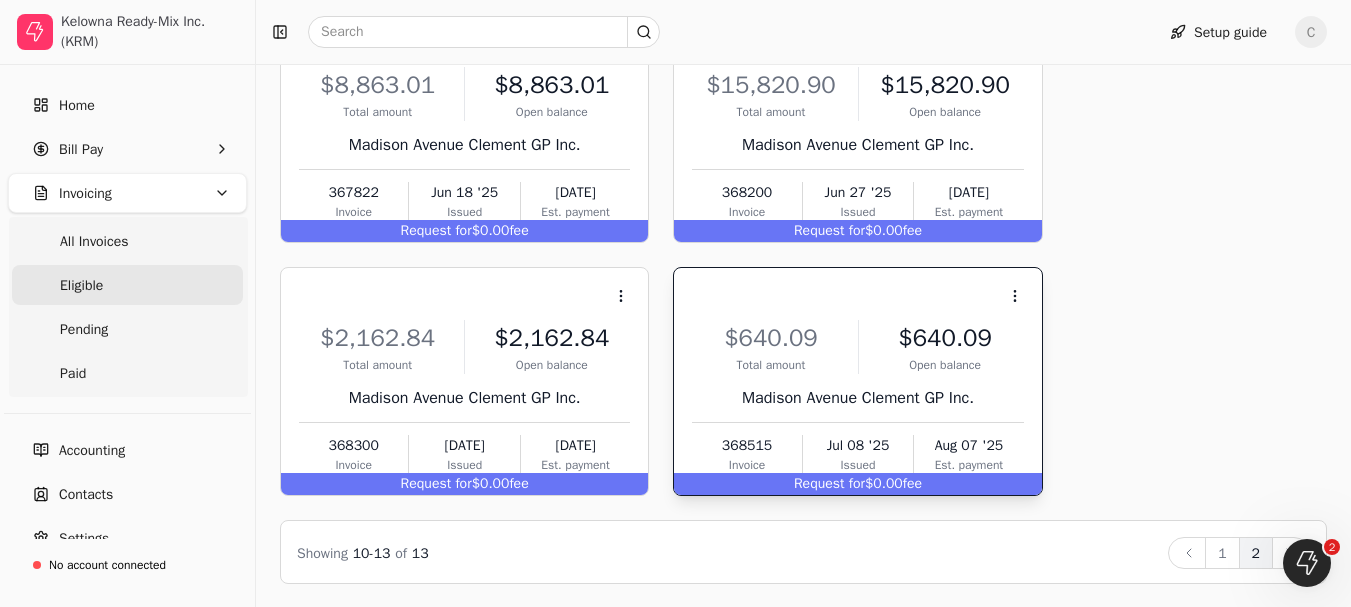 click on "Context Menu Button $8,863.01 Total amount $8,863.01 Open balance Madison Avenue Clement GP Inc. 367822 Invoice [DATE] Issued [DATE] Est. payment Request for  $0.00  fee Context Menu Button $15,820.90 Total amount $15,820.90 Open balance Madison Avenue Clement GP Inc. 368200 Invoice [DATE] Issued [DATE] Est. payment Request for  $0.00  fee Context Menu Button $2,162.84 Total amount $2,162.84 Open balance Madison Avenue Clement GP Inc. 368300 Invoice [DATE] Issued [DATE] Est. payment Request for  $0.00  fee Context Menu Button $640.09 Total amount $640.09 Open balance Madison Avenue Clement GP Inc. 368515 Invoice [DATE] Issued [DATE] Est. payment Request for  $0.00  fee" at bounding box center [803, 255] 